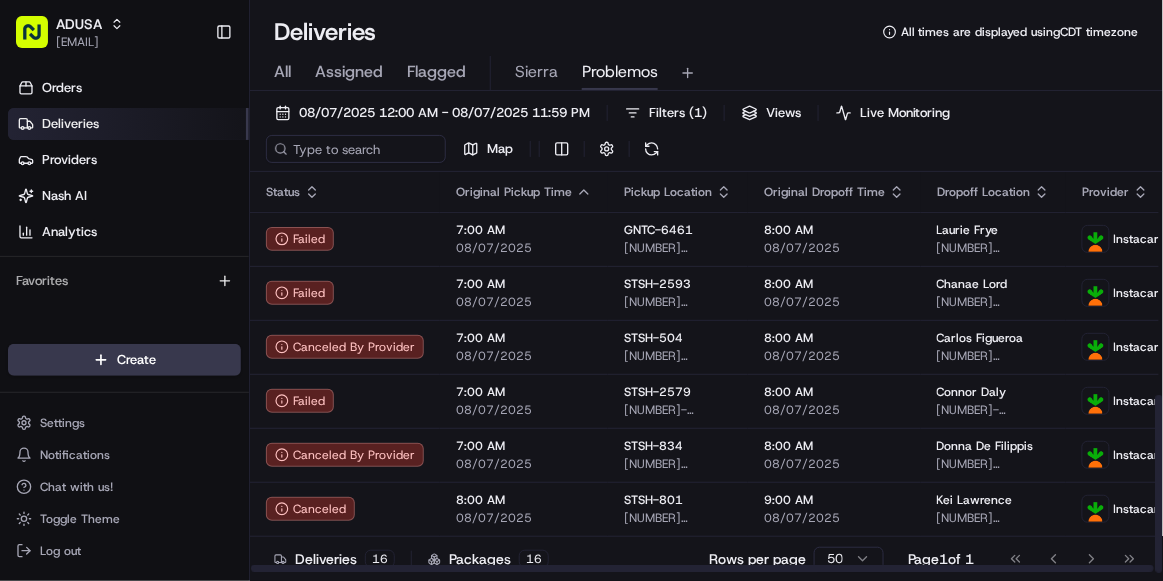 scroll, scrollTop: 0, scrollLeft: 0, axis: both 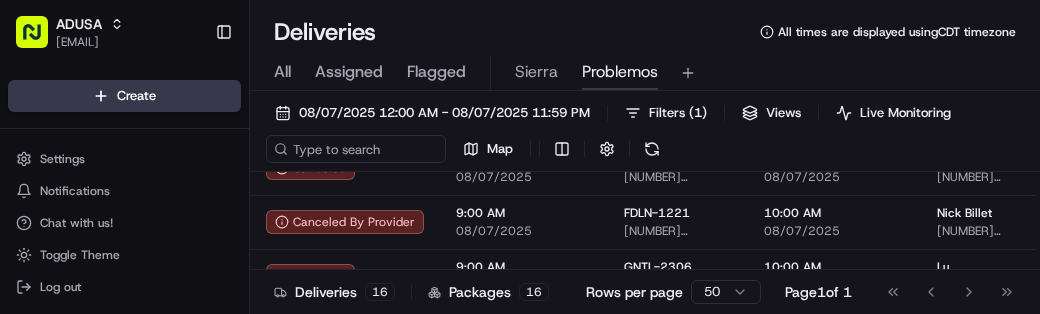 click on "[DATE] [TIME] - [DATE] [TIME] Filters ( 1 ) Views Live Monitoring Map" at bounding box center [645, 135] 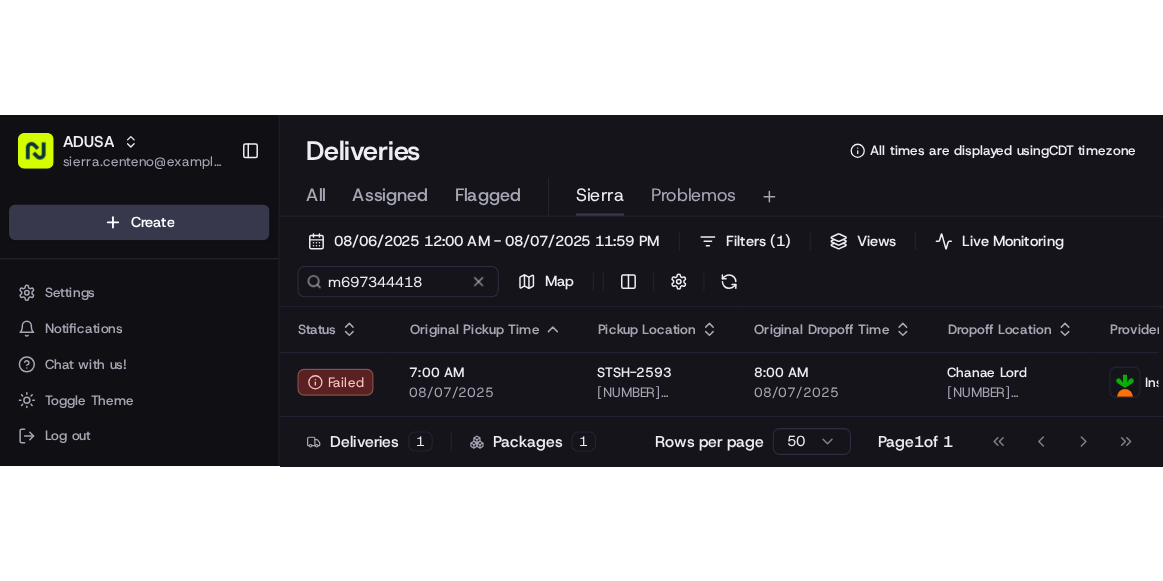 scroll, scrollTop: 0, scrollLeft: 0, axis: both 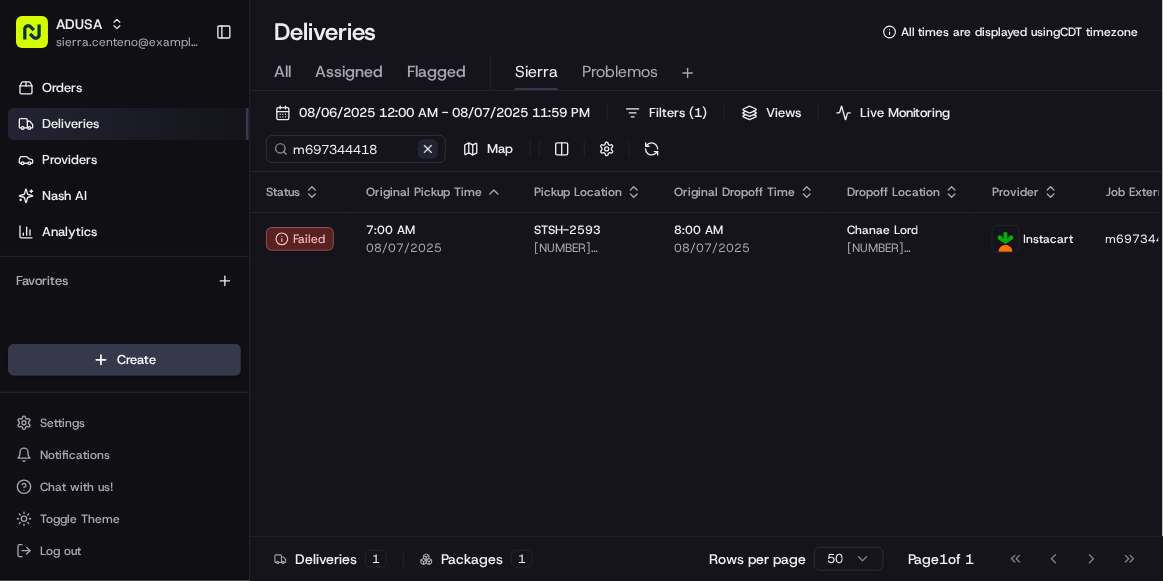 click at bounding box center [428, 149] 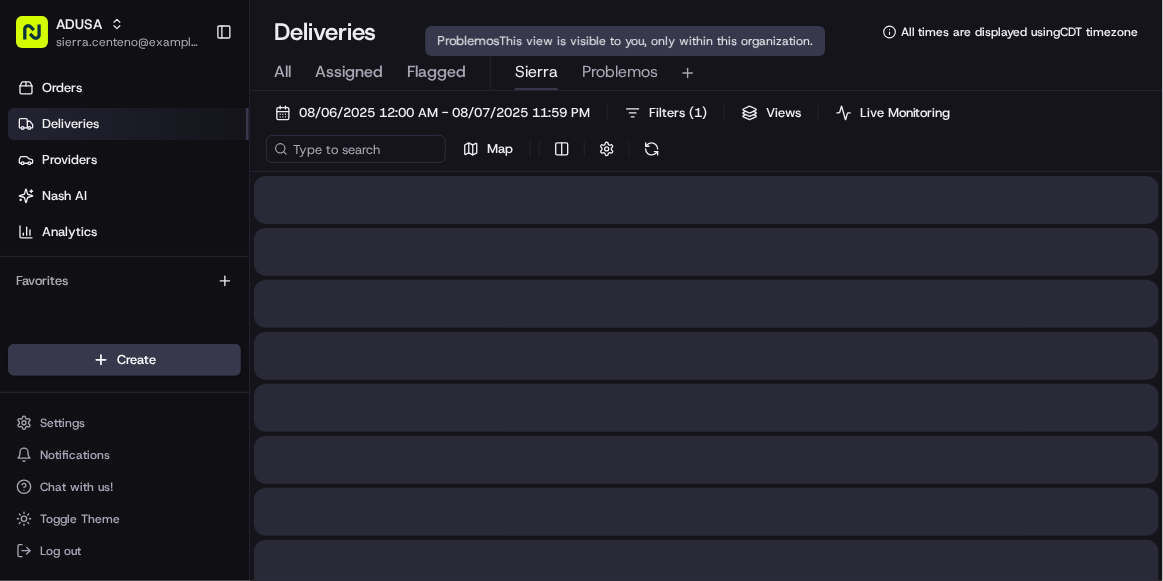 click on "Problemos" at bounding box center [620, 72] 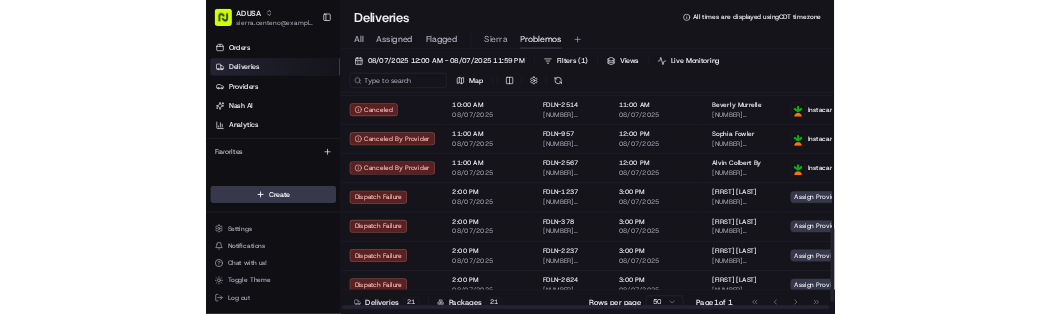 scroll, scrollTop: 772, scrollLeft: 0, axis: vertical 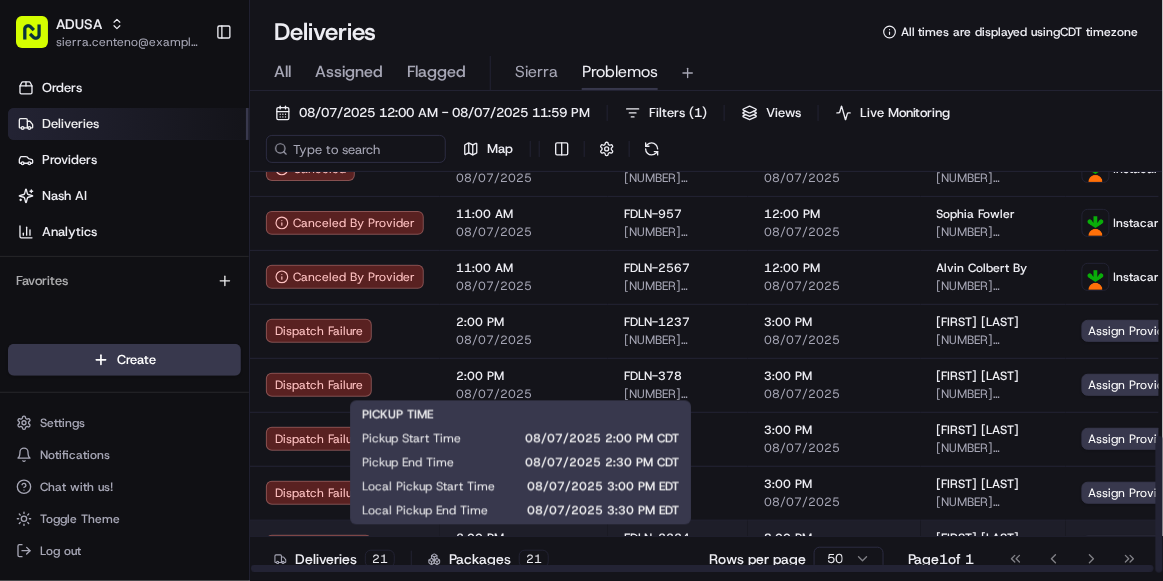 click on "2:00 PM" at bounding box center (524, 538) 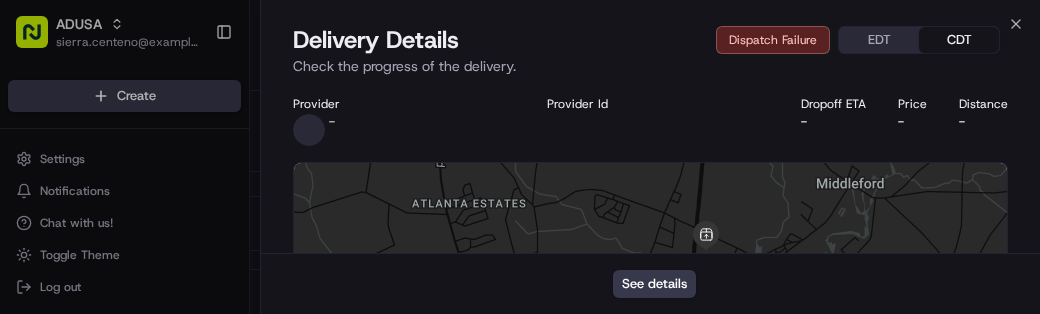 scroll, scrollTop: 0, scrollLeft: 0, axis: both 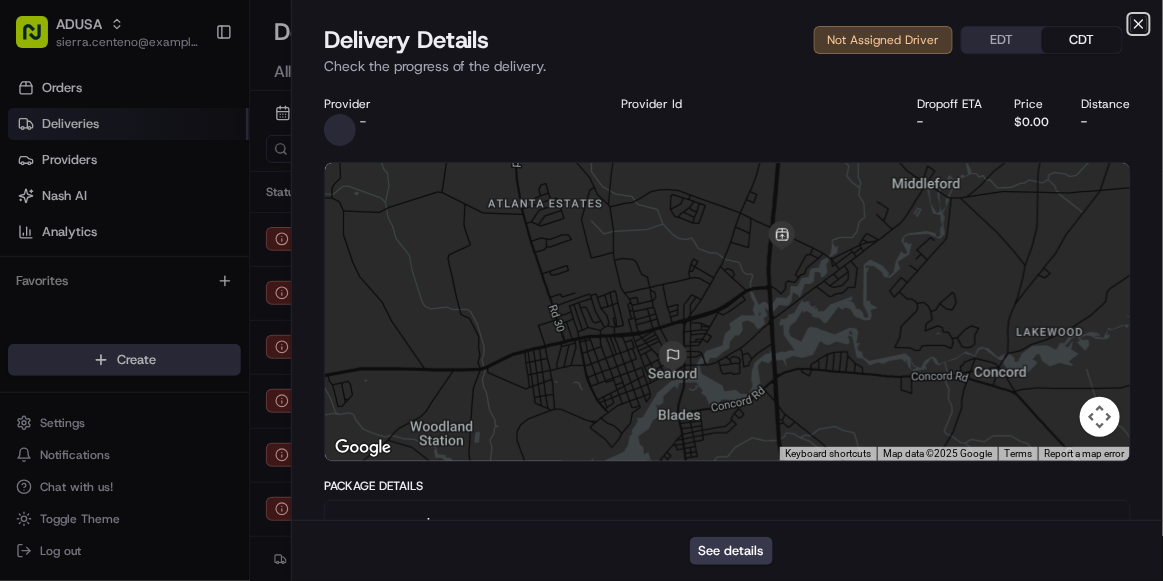 click 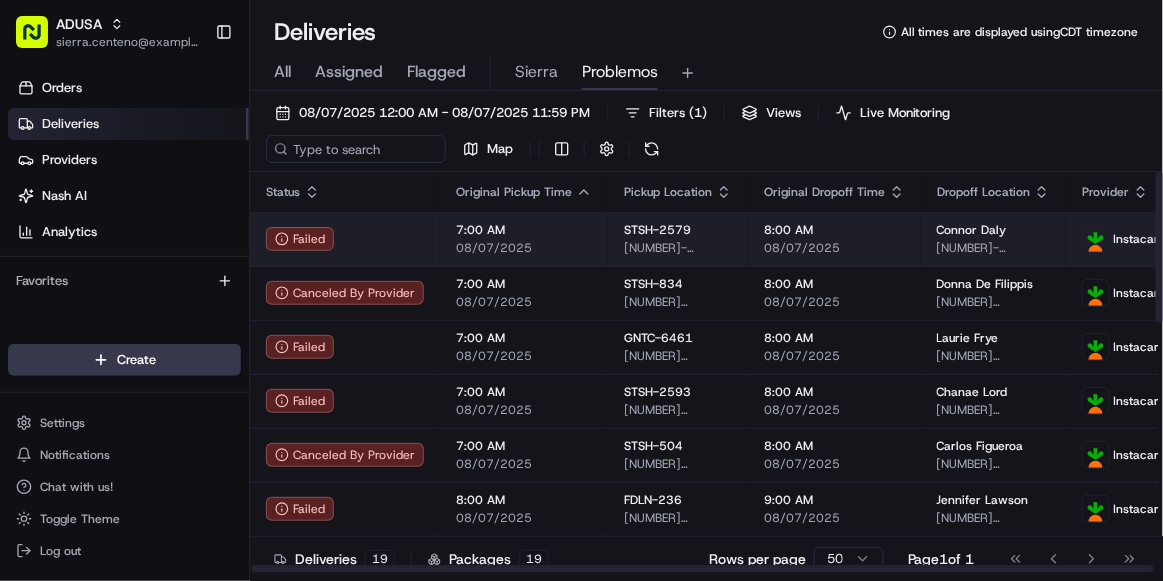 click on "Failed" at bounding box center (345, 239) 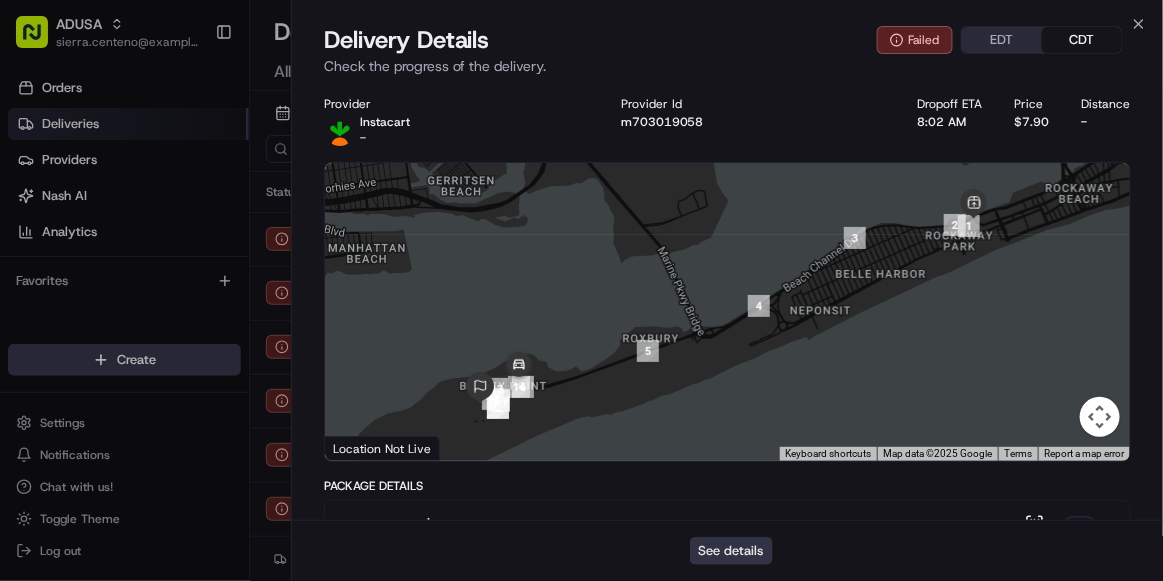 click on "See details" at bounding box center [731, 551] 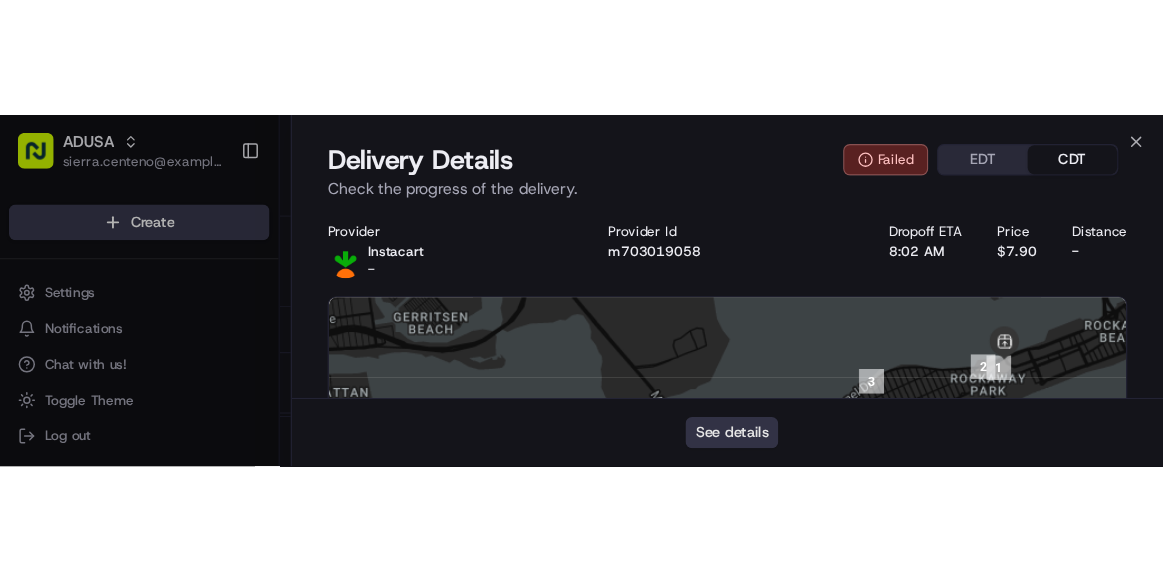 scroll, scrollTop: 0, scrollLeft: 0, axis: both 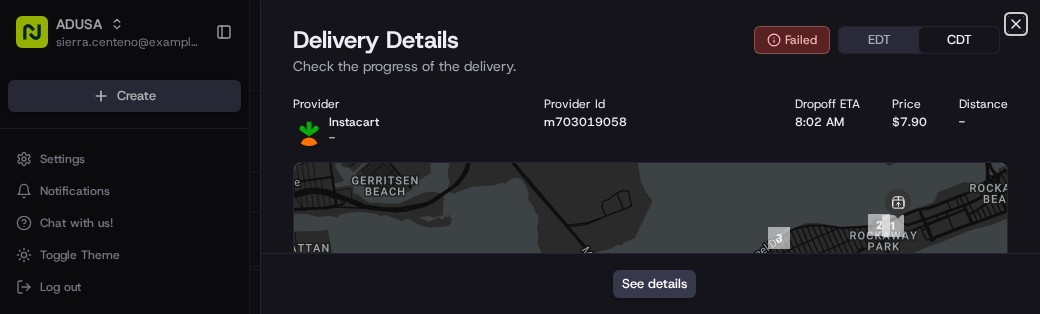 click 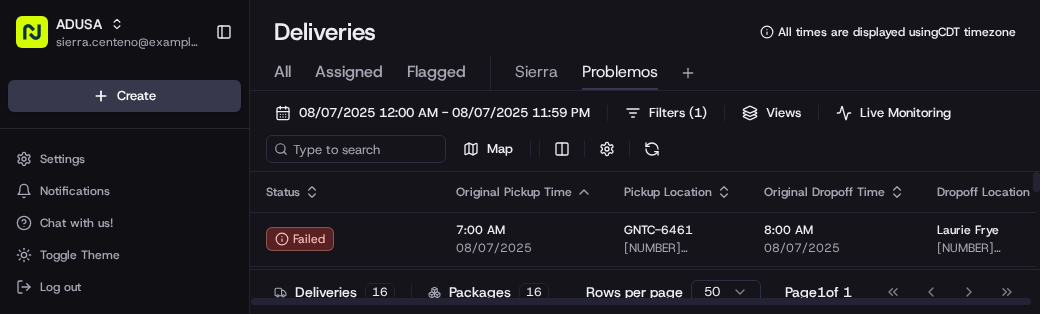 click on "Status" at bounding box center [345, 192] 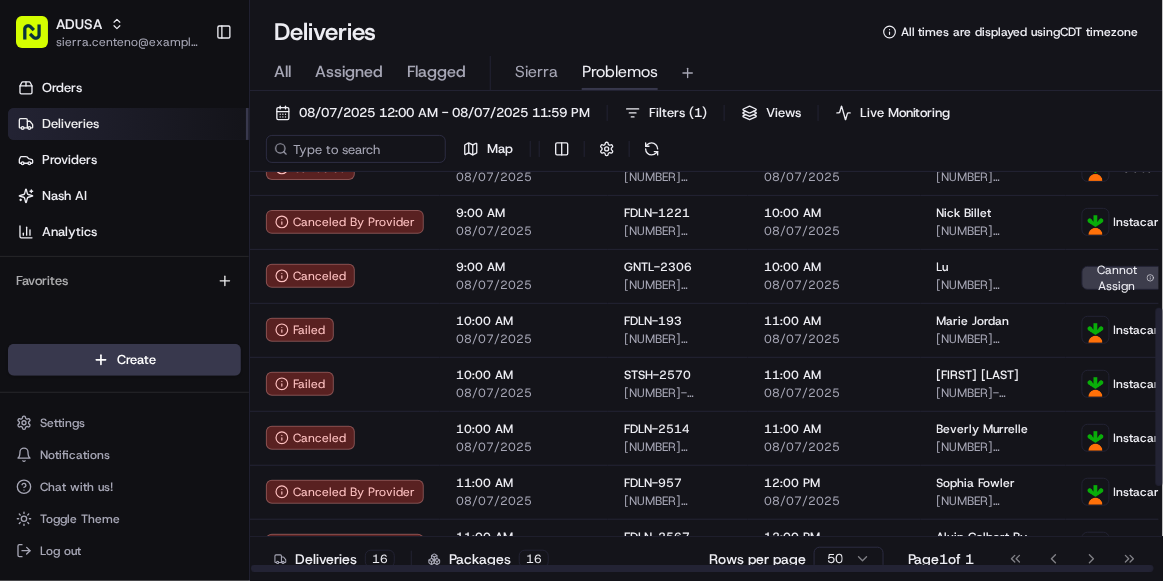 scroll, scrollTop: 0, scrollLeft: 0, axis: both 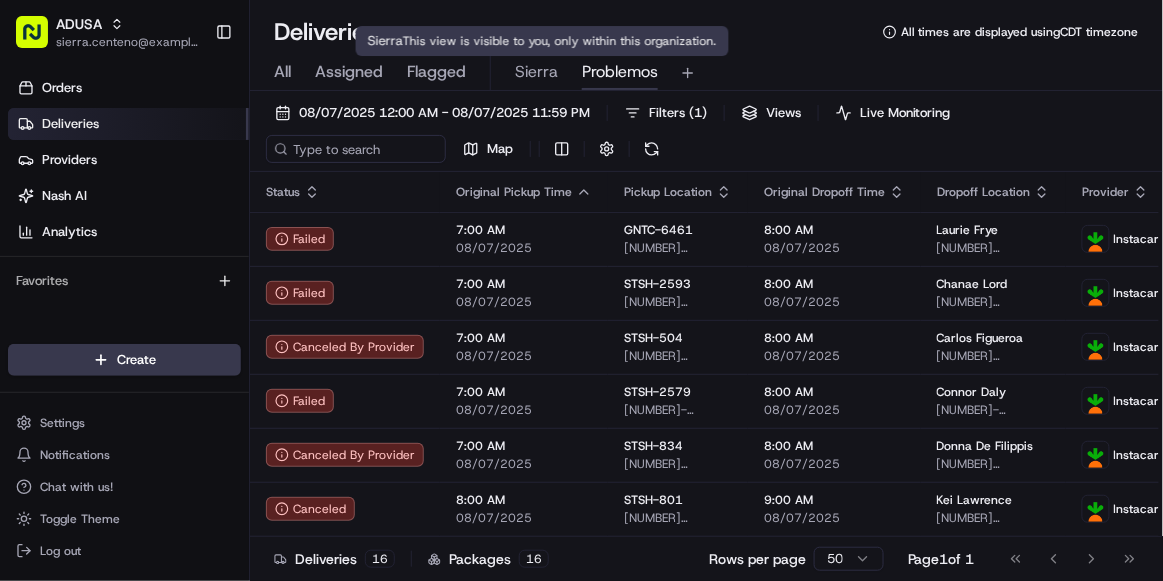 click on "Sierra" at bounding box center (536, 72) 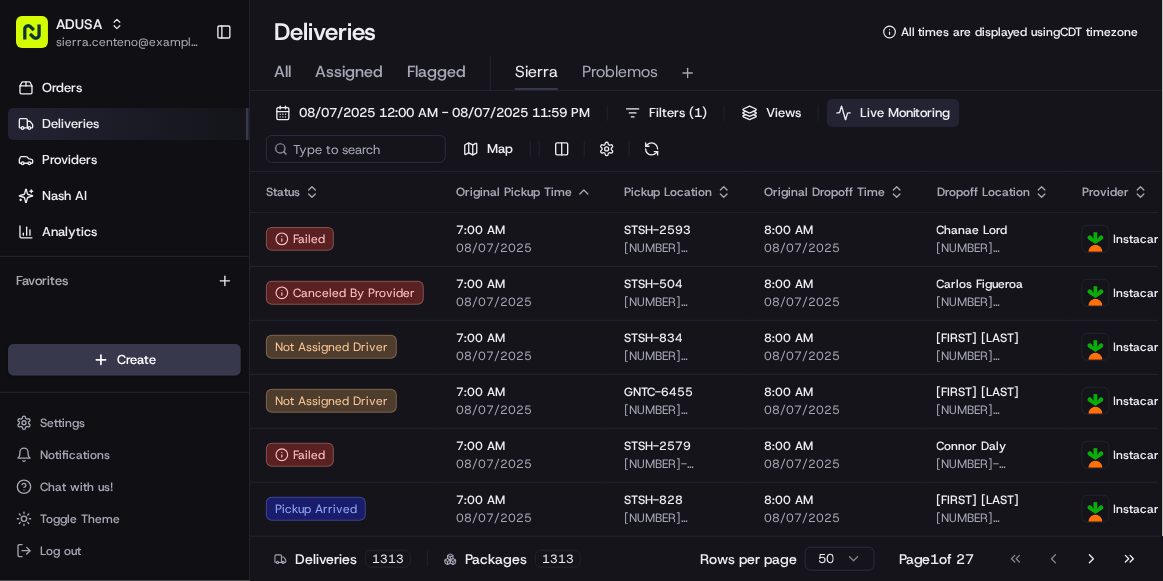 click on "Live Monitoring" at bounding box center (905, 113) 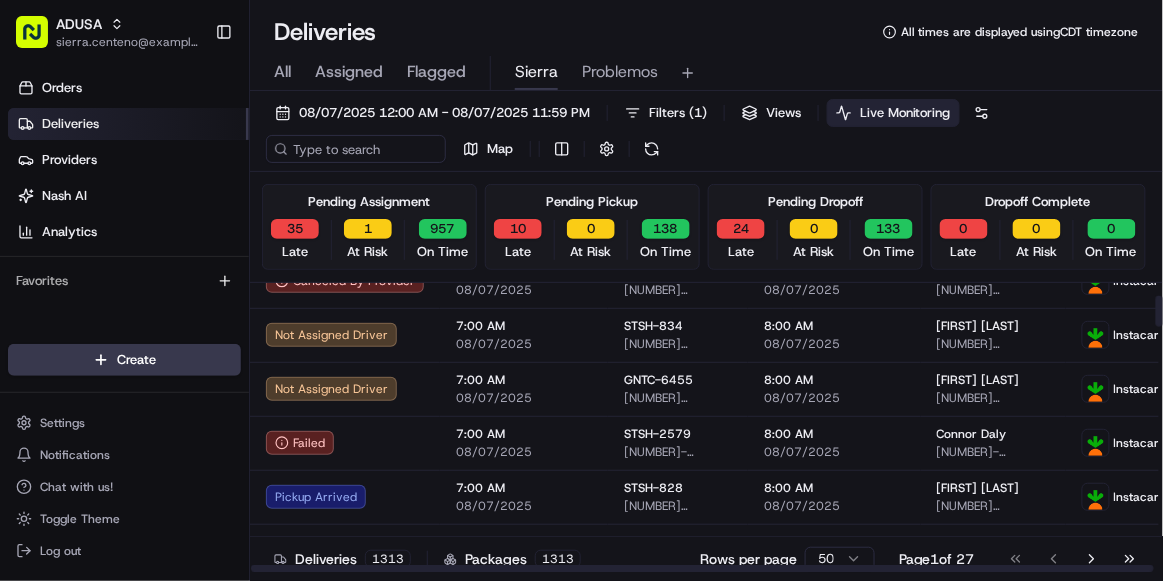 scroll, scrollTop: 124, scrollLeft: 0, axis: vertical 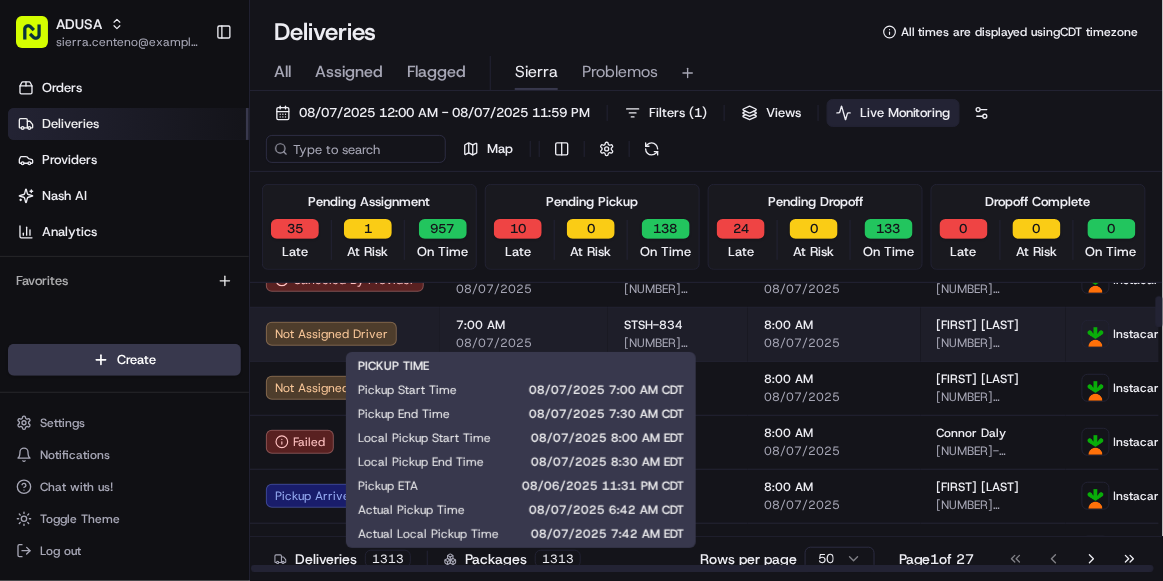 click on "08/07/2025" at bounding box center (524, 343) 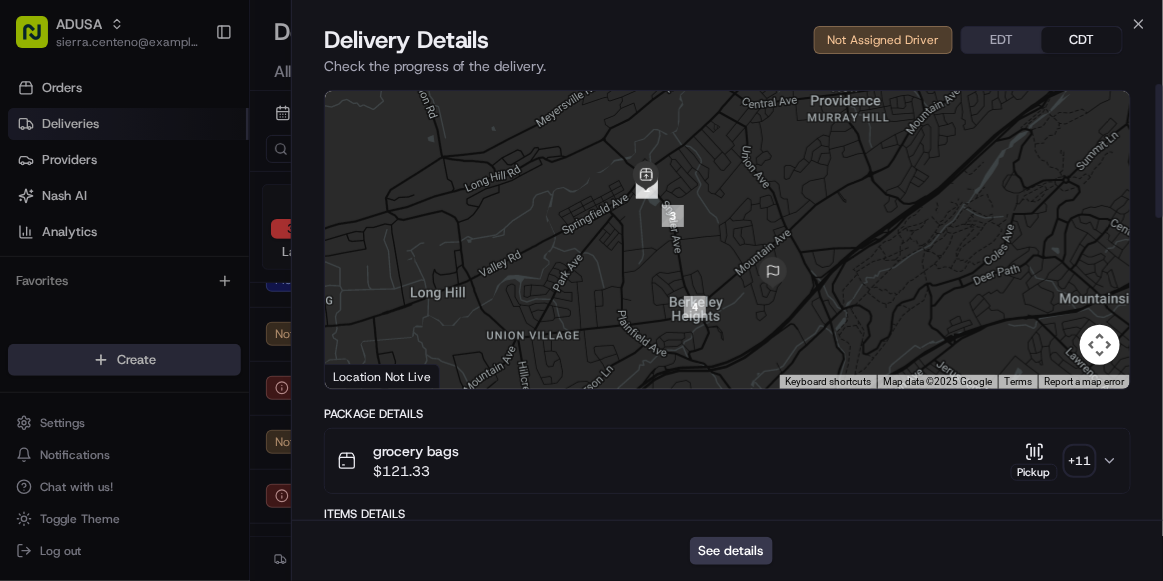 scroll, scrollTop: 0, scrollLeft: 0, axis: both 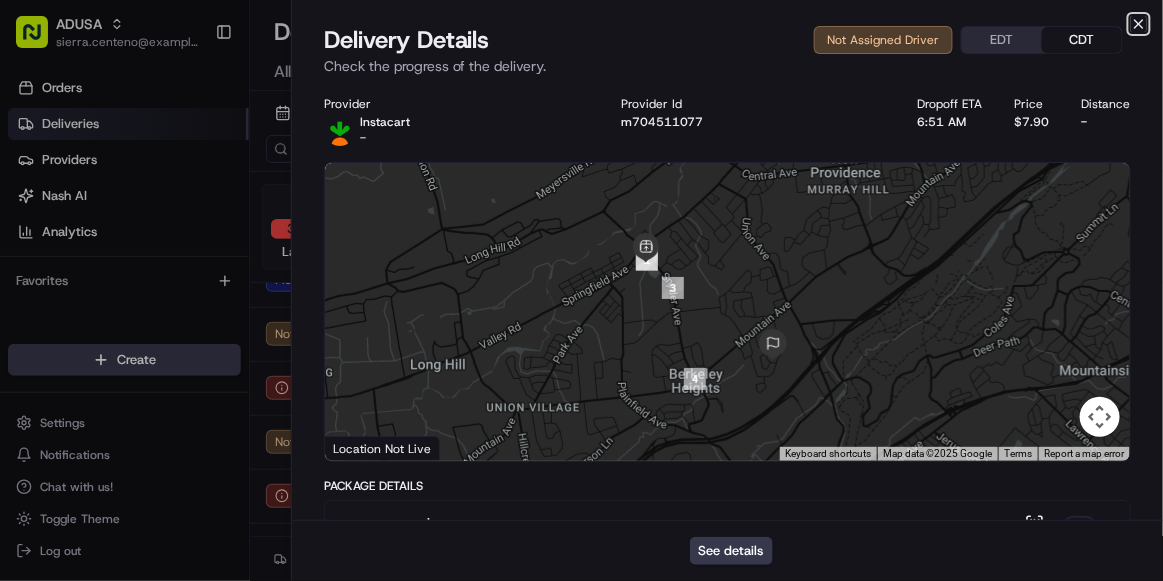 click 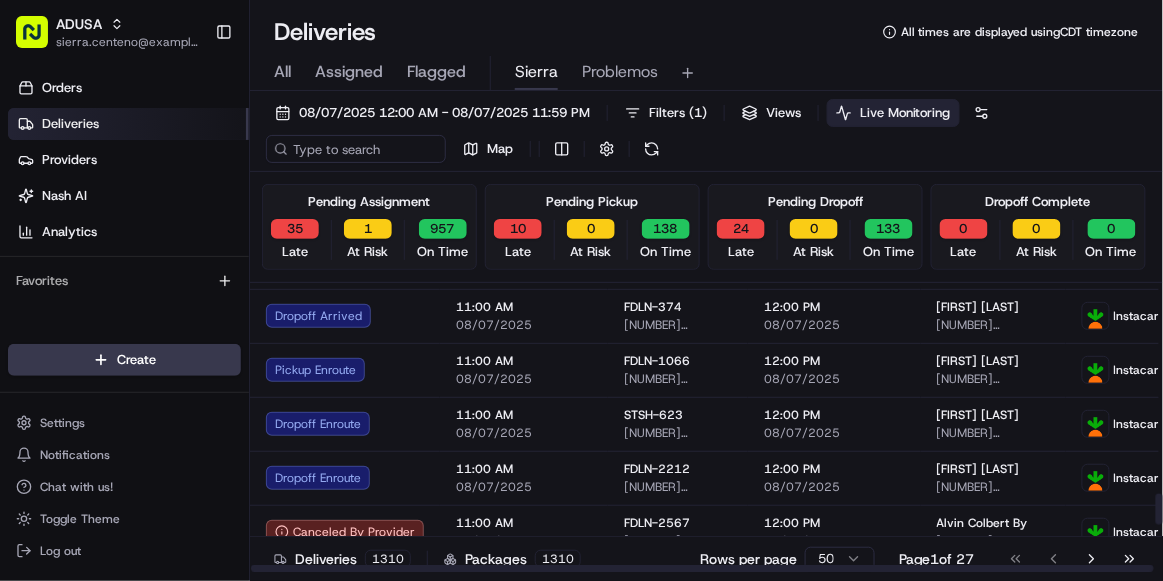 scroll, scrollTop: 2449, scrollLeft: 0, axis: vertical 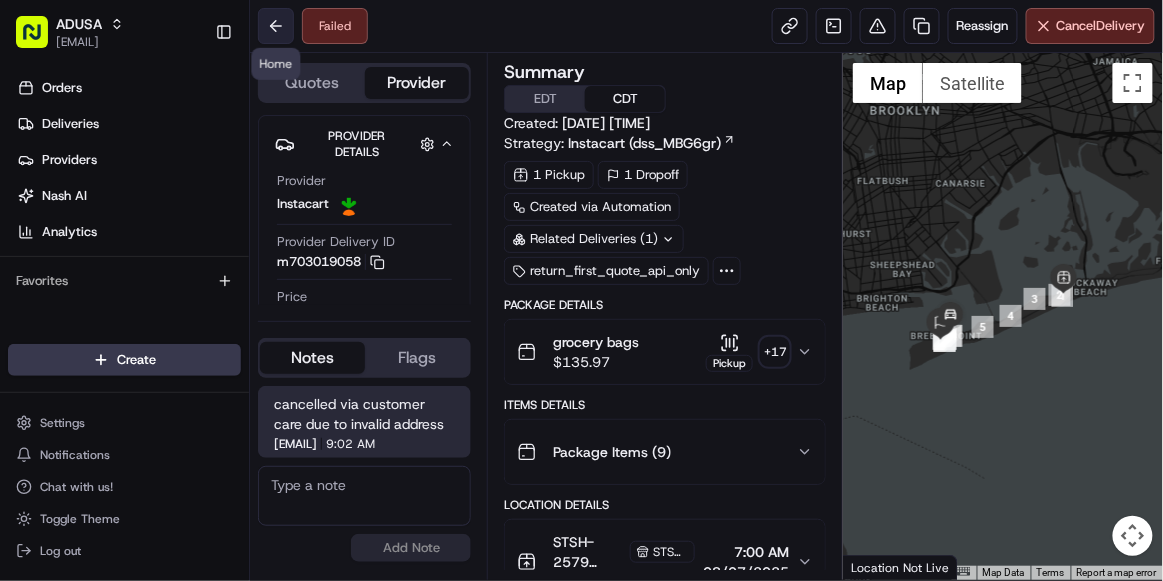 click at bounding box center (276, 26) 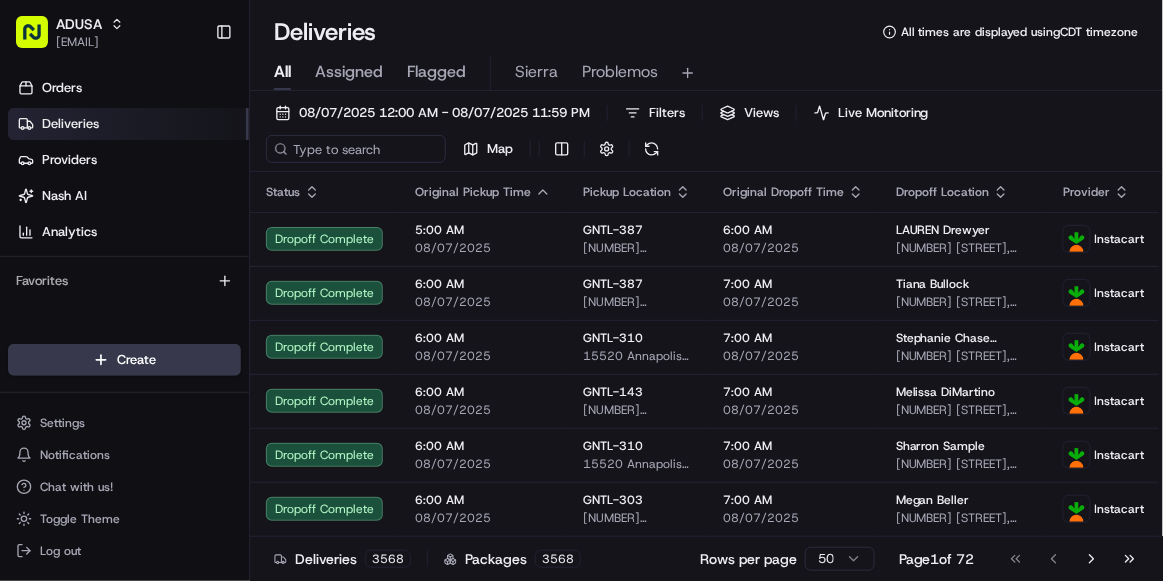 scroll, scrollTop: 0, scrollLeft: 0, axis: both 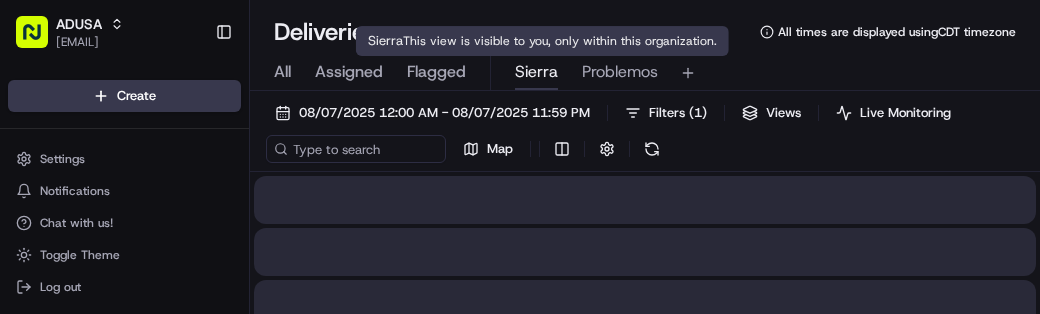 click on "Sierra" at bounding box center [536, 72] 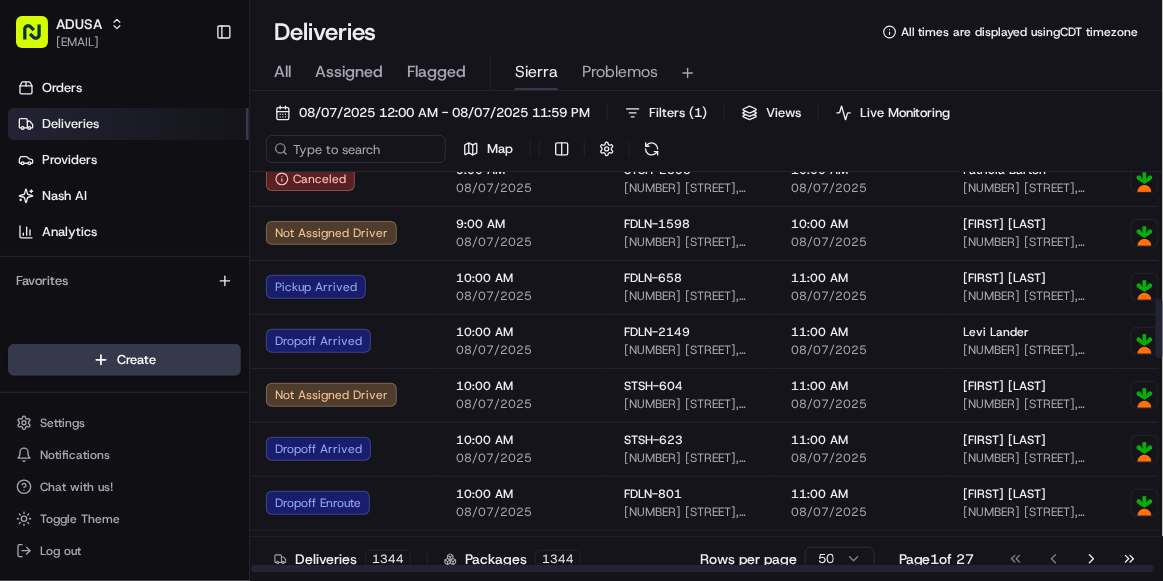 scroll, scrollTop: 878, scrollLeft: 0, axis: vertical 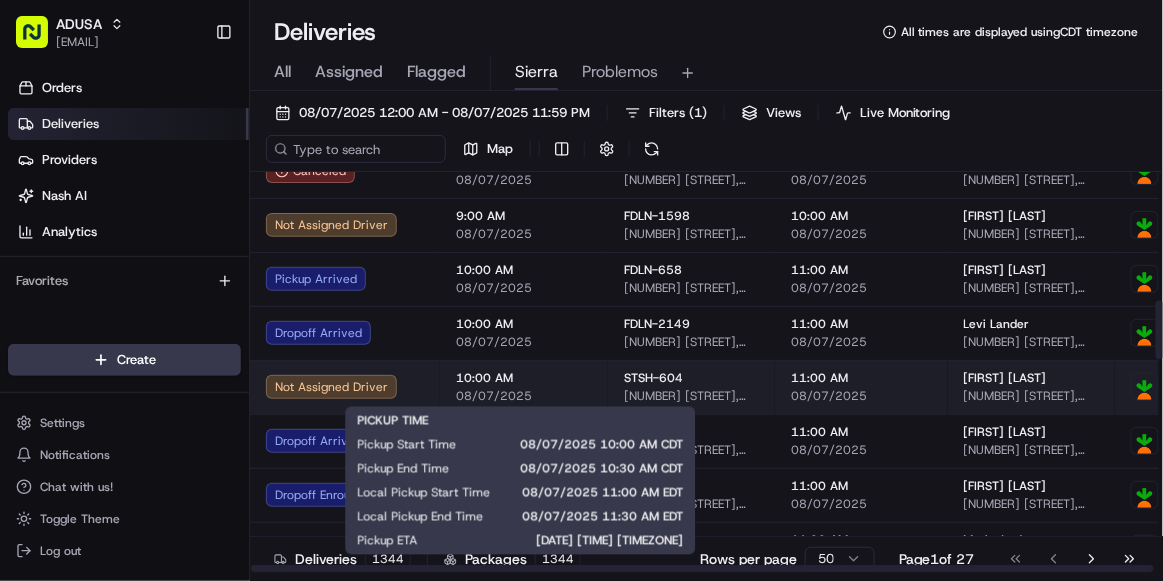 click on "08/07/2025" at bounding box center [524, 396] 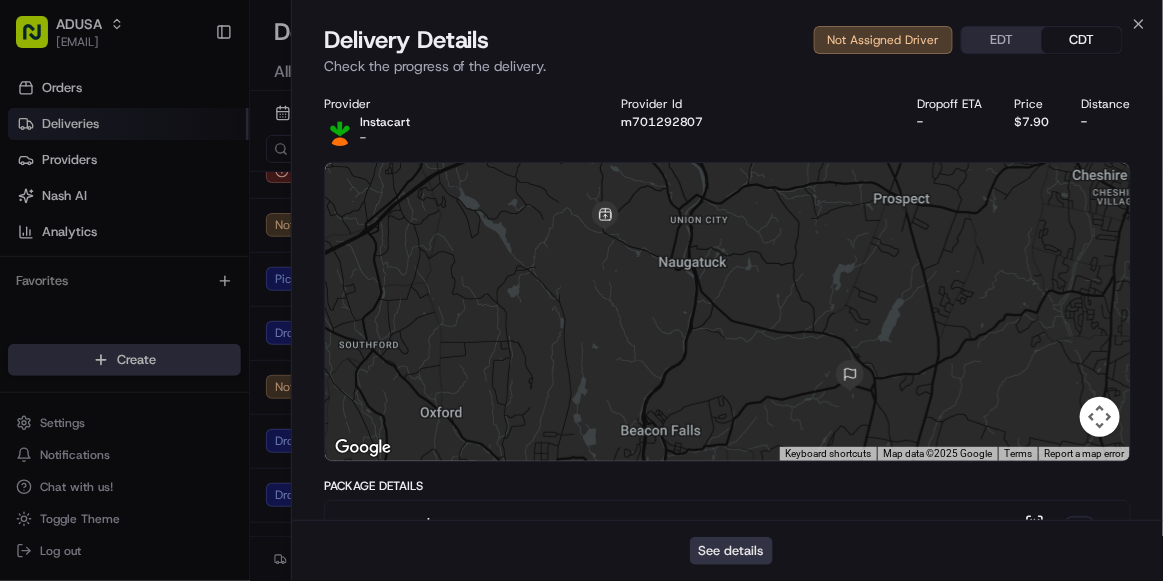 click on "See details" at bounding box center [731, 551] 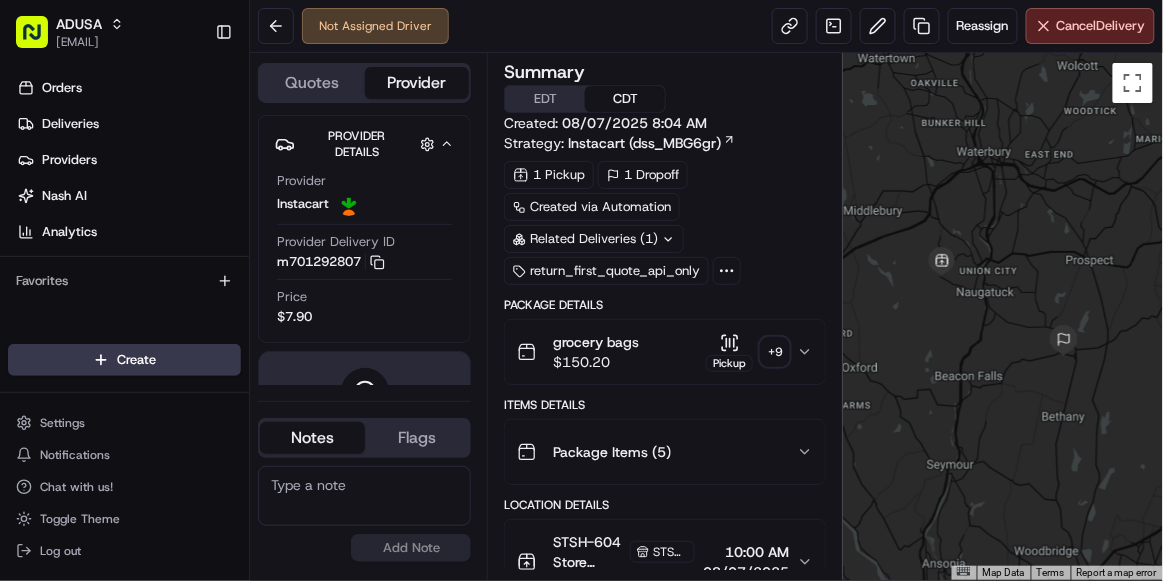scroll, scrollTop: 0, scrollLeft: 0, axis: both 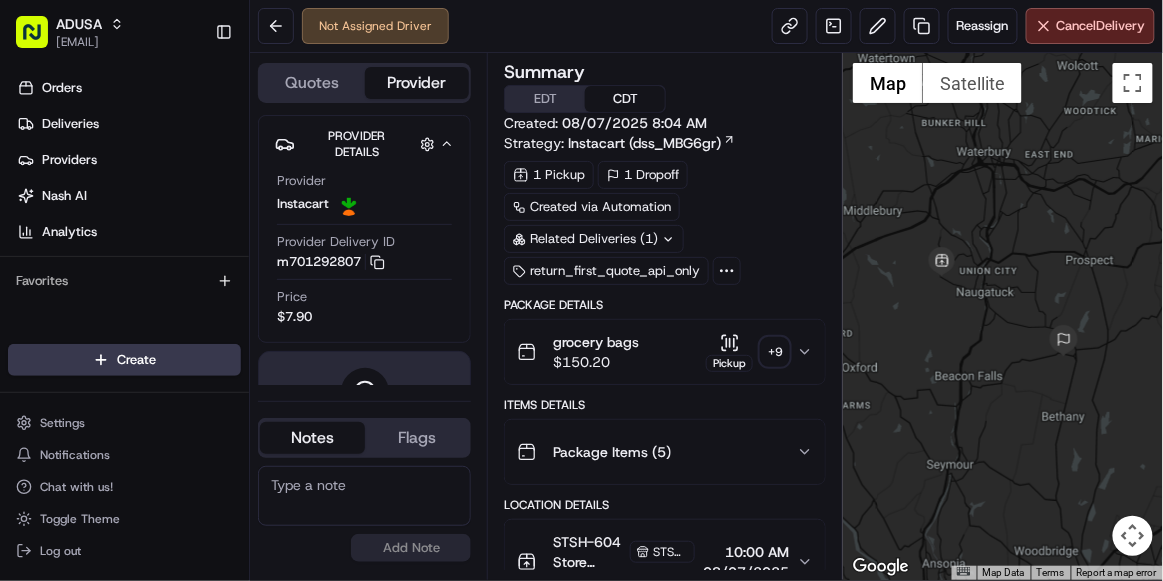 click at bounding box center (364, 496) 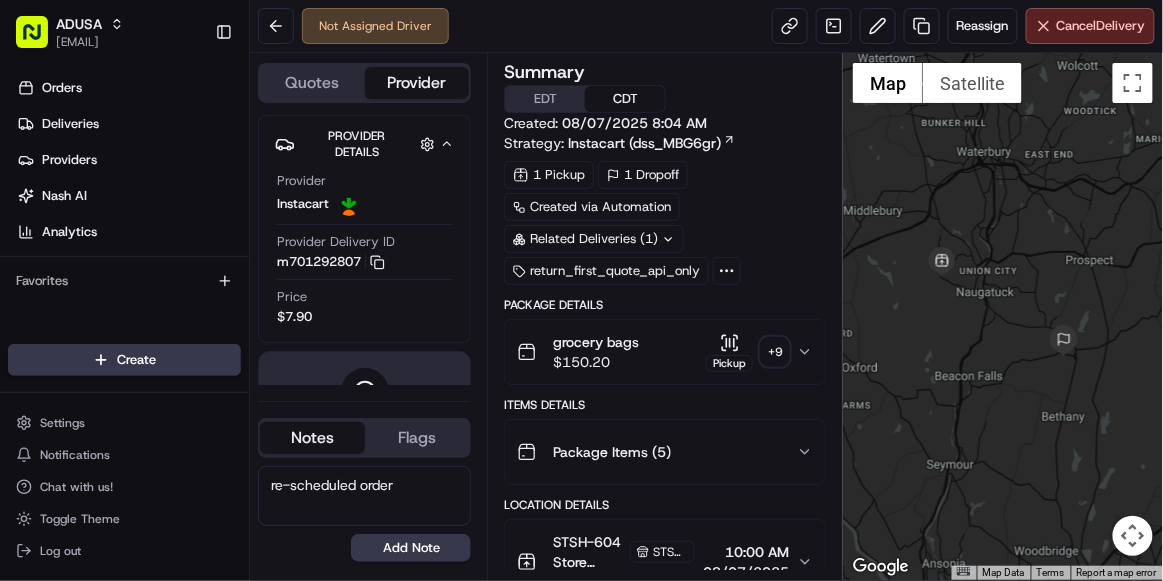 click on "re-scheduled order" at bounding box center (364, 496) 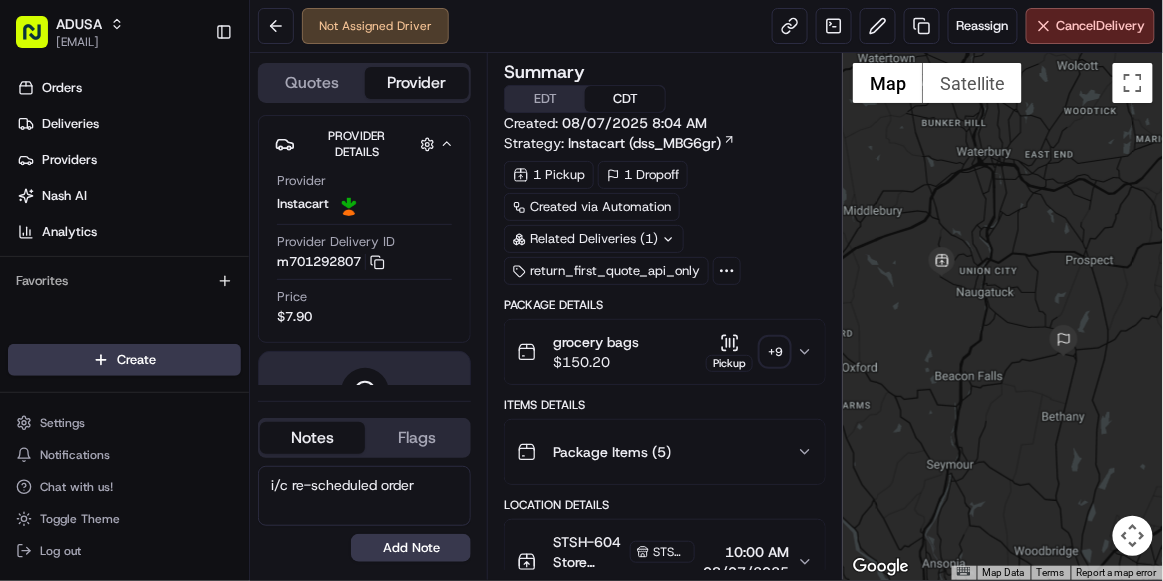 click on "i/c re-scheduled order" at bounding box center (364, 496) 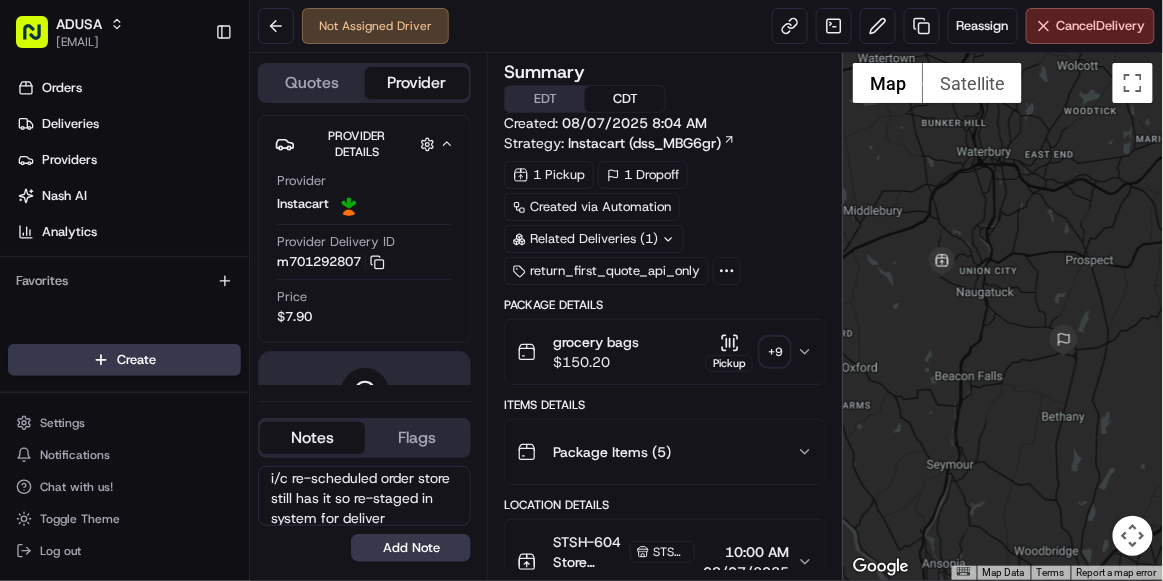scroll, scrollTop: 27, scrollLeft: 0, axis: vertical 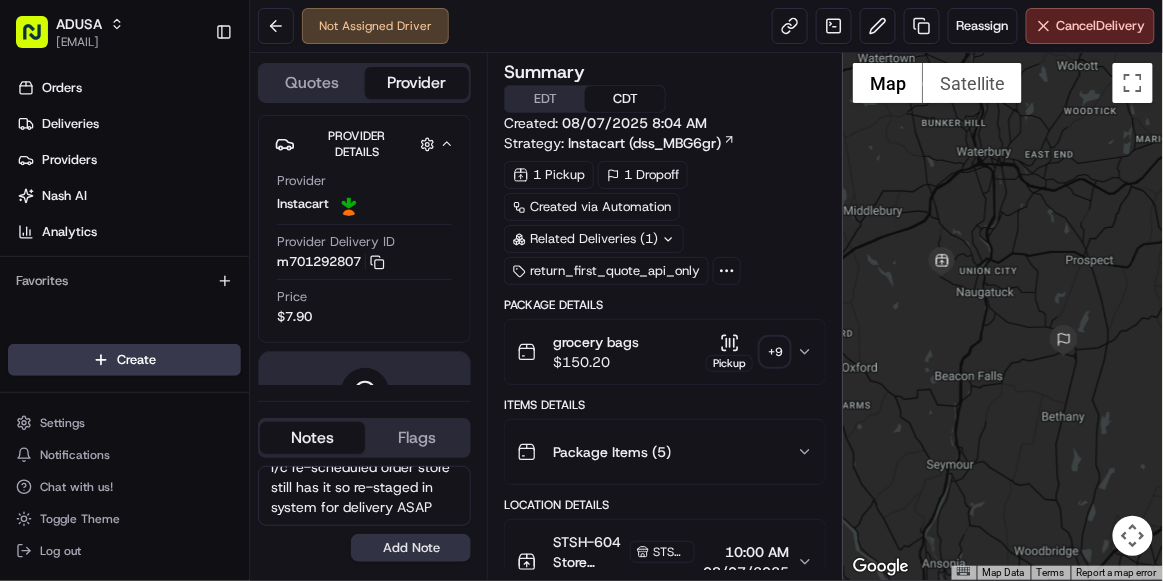type on "i/c re-scheduled order store still has it so re-staged in system for delivery ASAP" 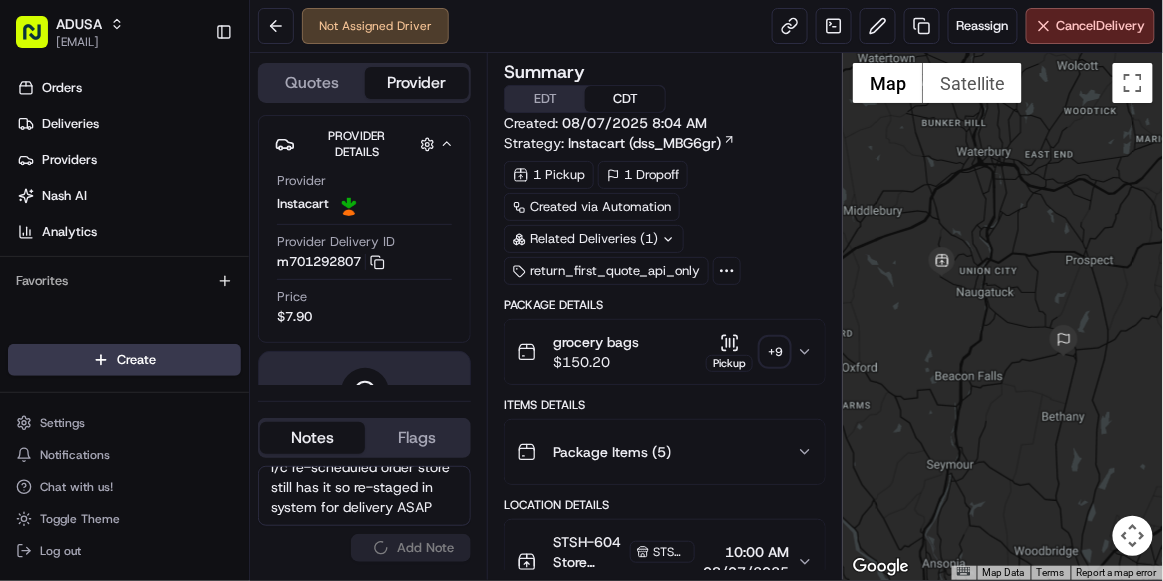 type 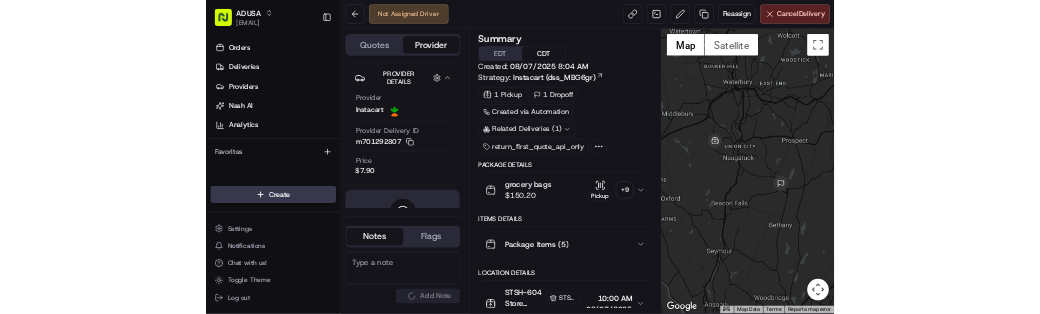 scroll, scrollTop: 0, scrollLeft: 0, axis: both 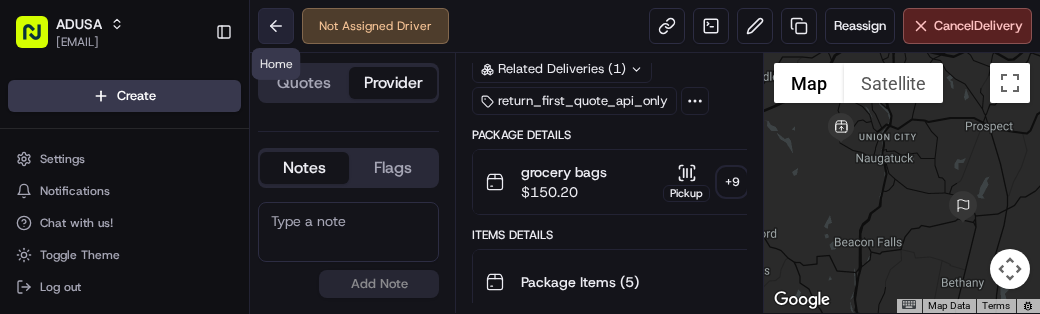 click at bounding box center (276, 26) 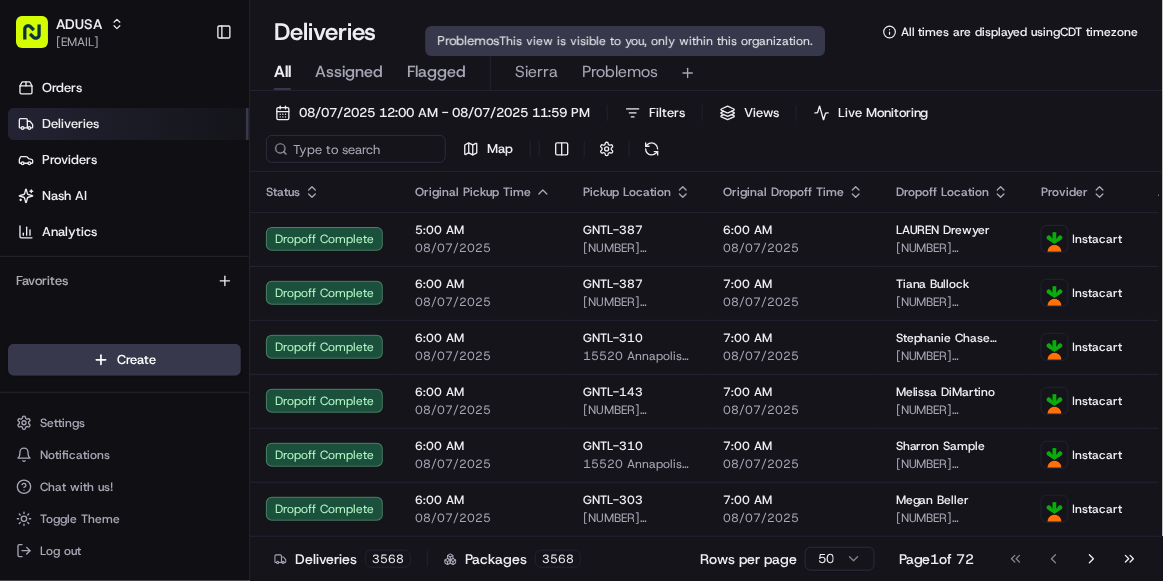 click on "Problemos" at bounding box center (620, 72) 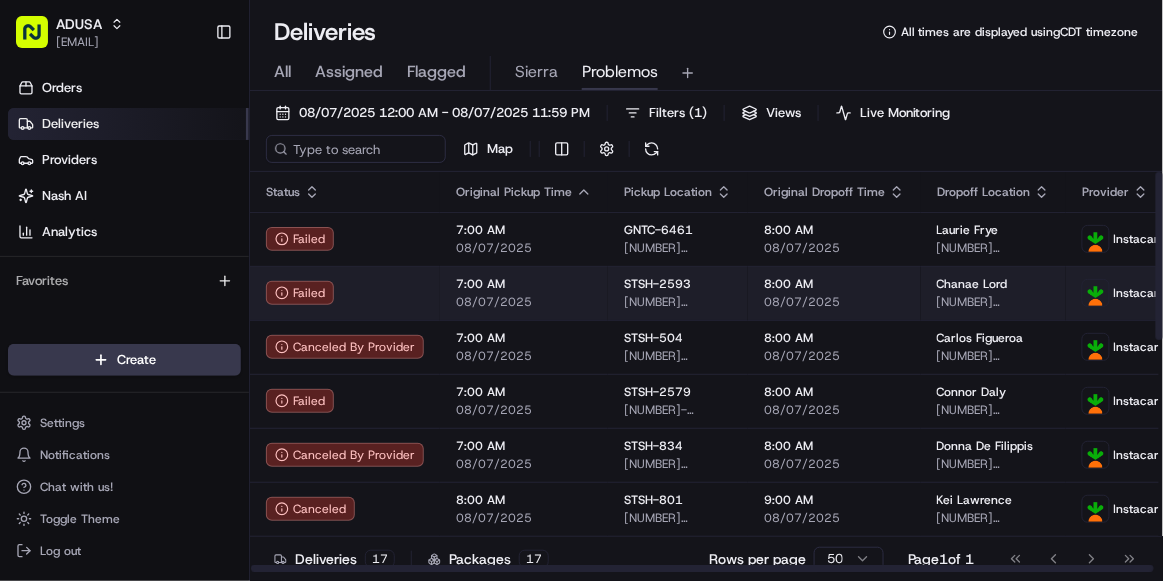 click on "7:00 AM 08/07/2025" at bounding box center [524, 293] 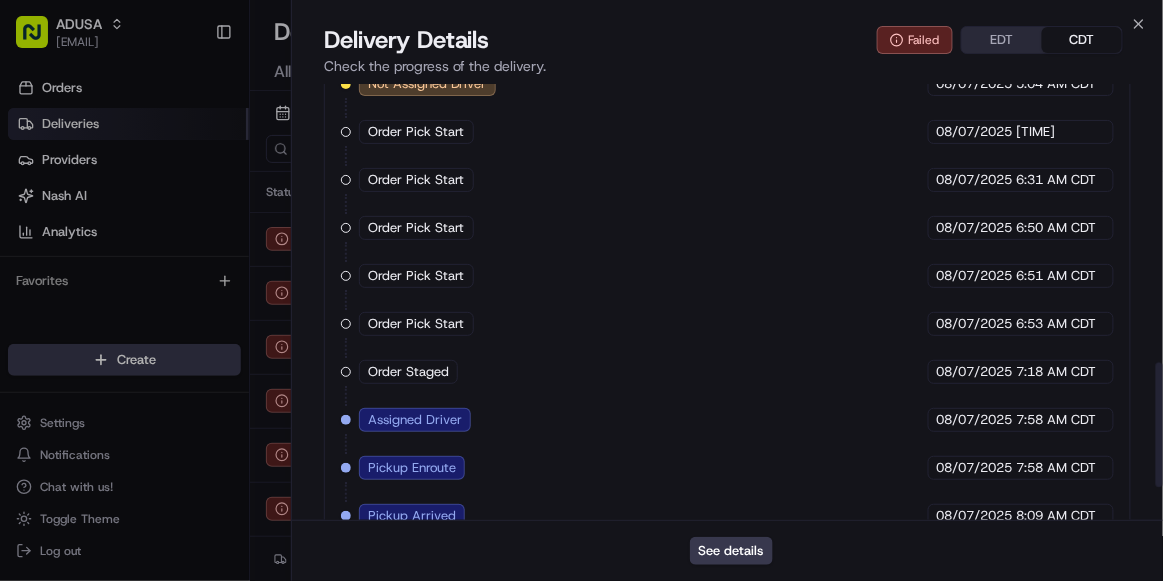 scroll, scrollTop: 1086, scrollLeft: 0, axis: vertical 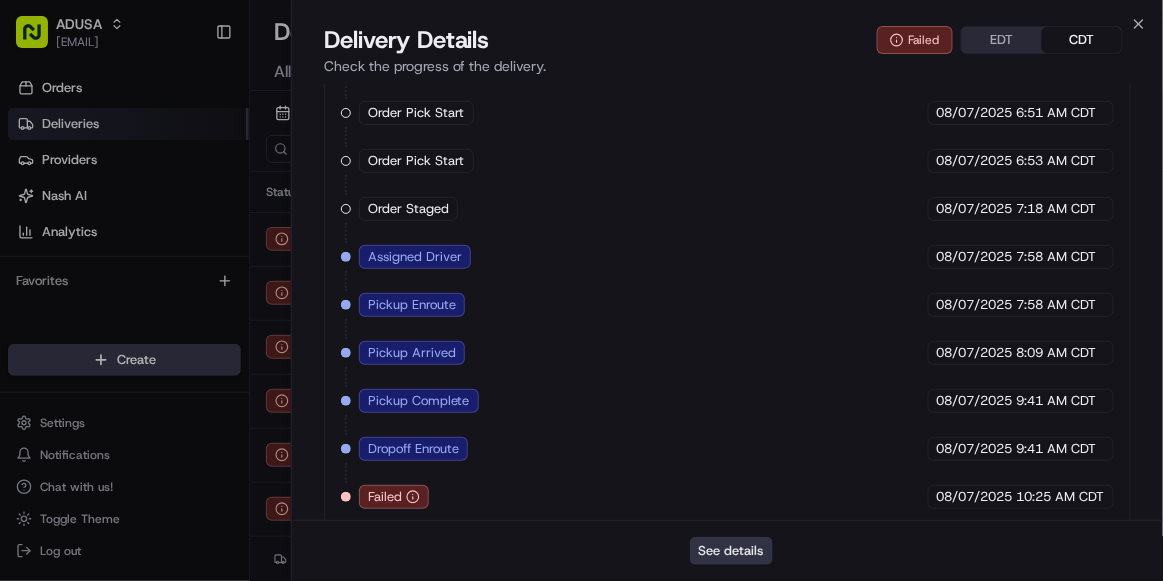 click on "See details" at bounding box center [731, 551] 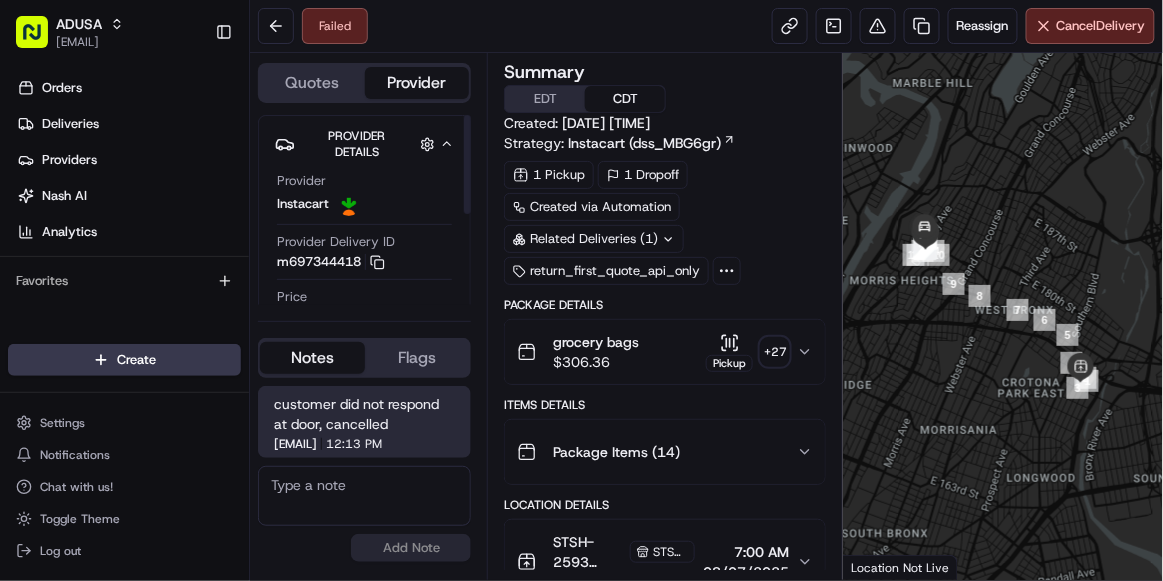 scroll, scrollTop: 0, scrollLeft: 0, axis: both 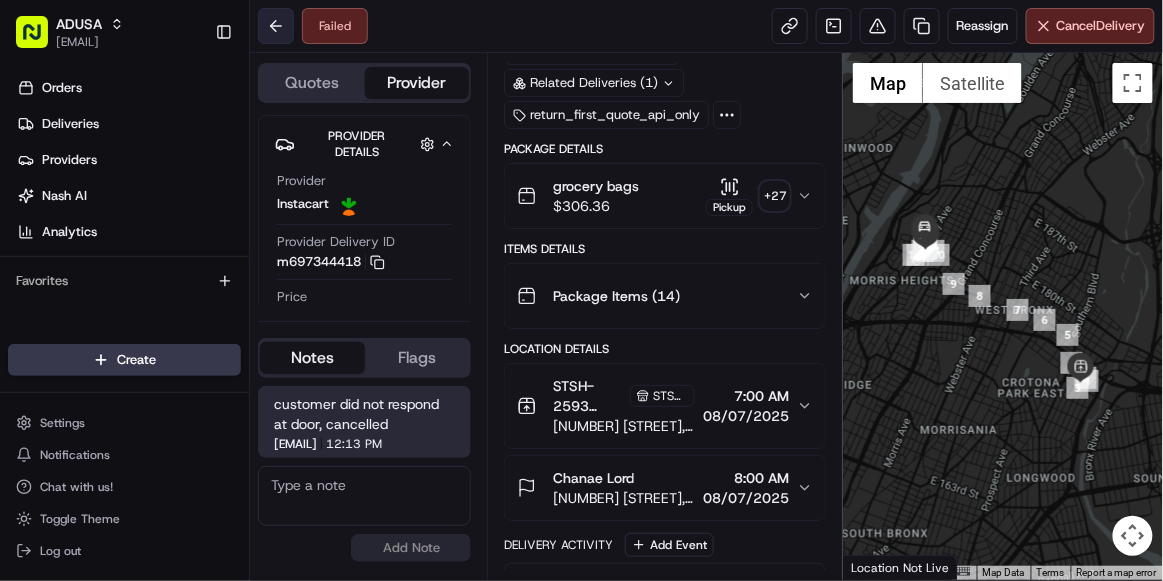 click at bounding box center (276, 26) 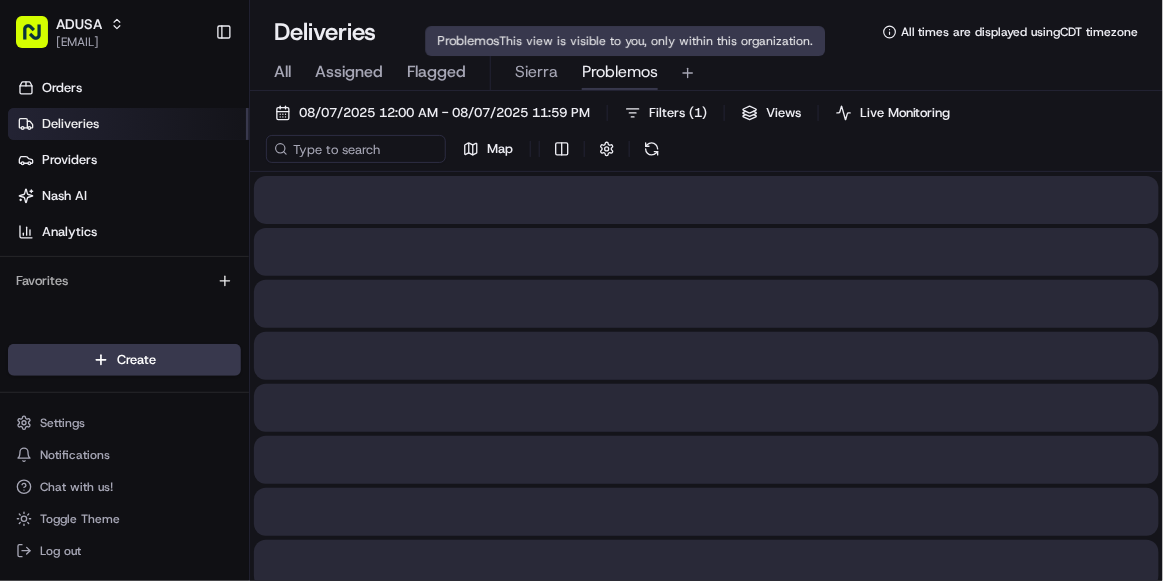 click on "Problemos" at bounding box center [620, 72] 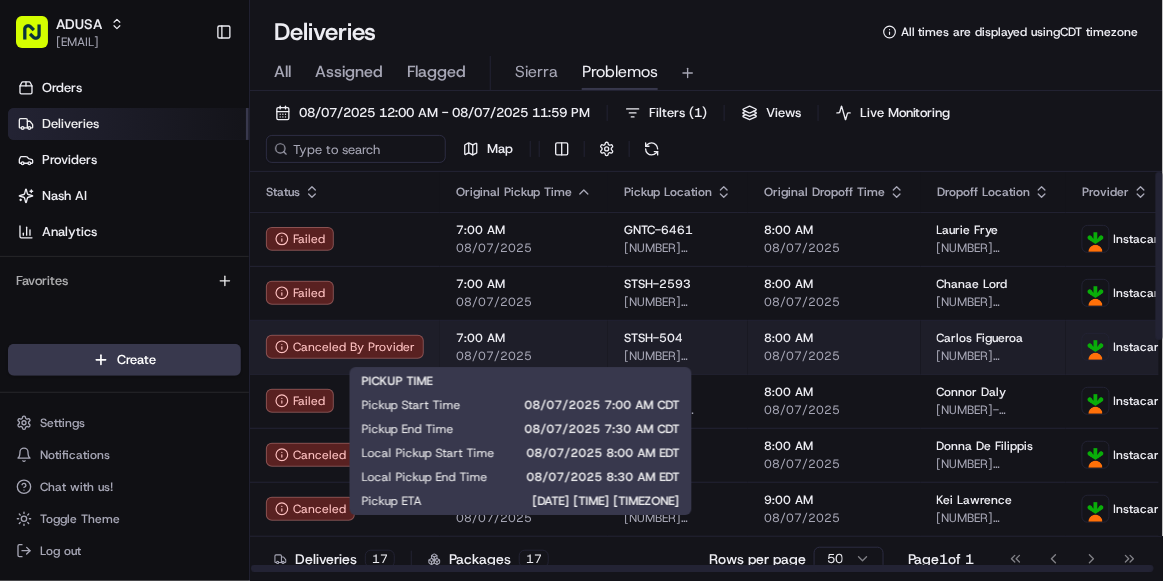 click on "7:00 AM 08/07/2025" at bounding box center (524, 347) 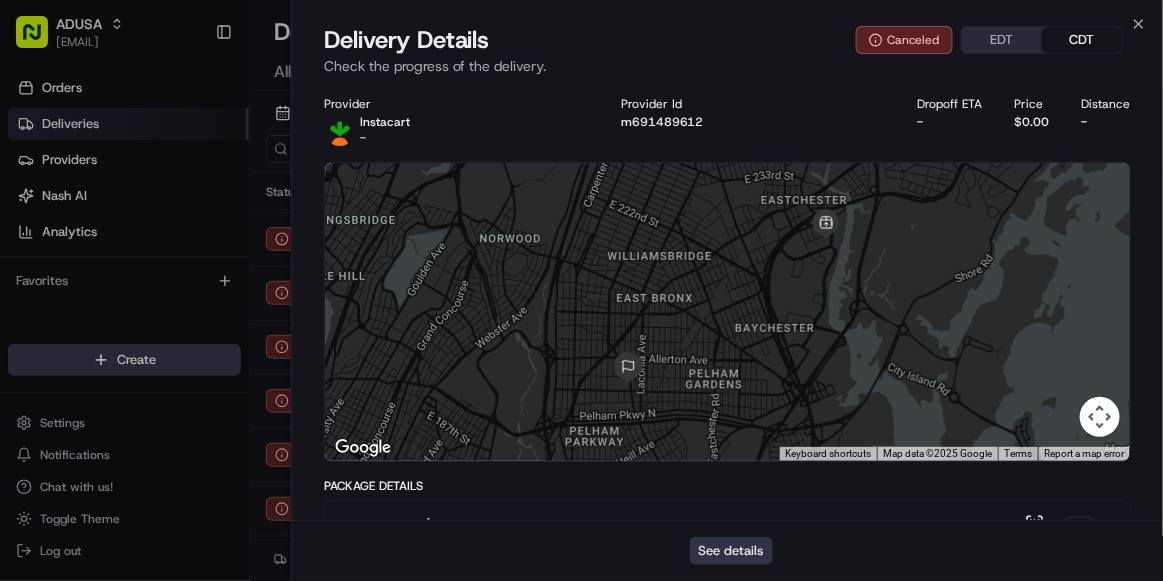click on "See details" at bounding box center [731, 551] 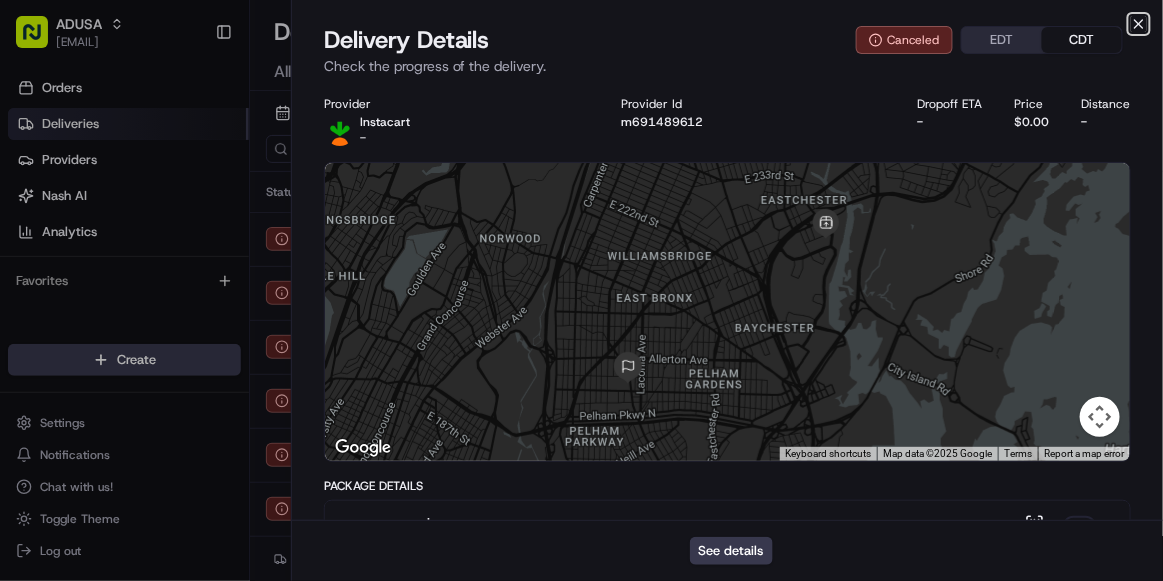 click 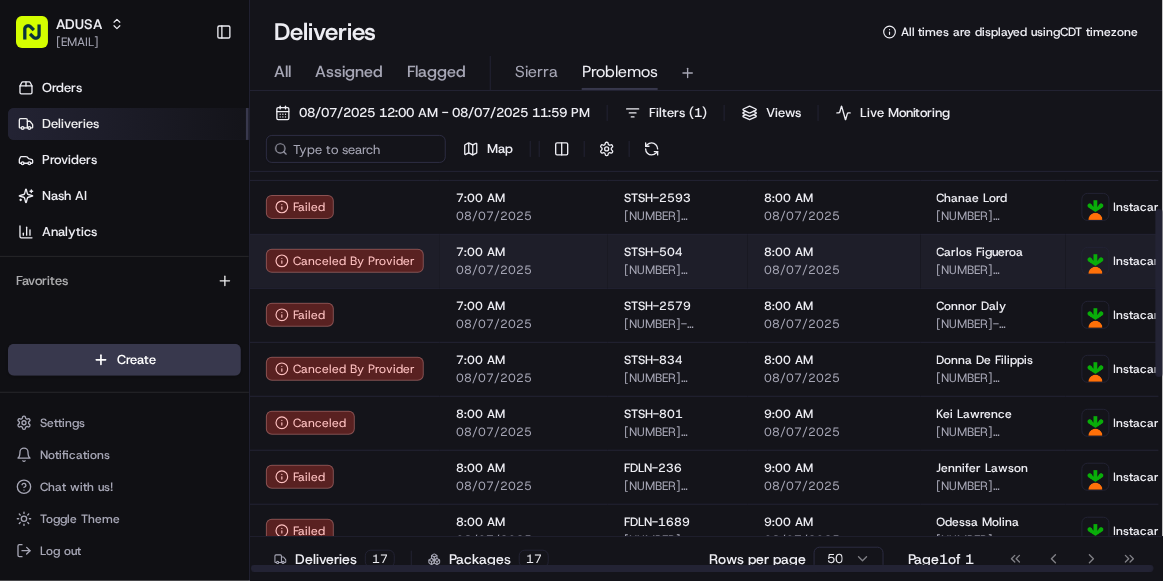 scroll, scrollTop: 89, scrollLeft: 0, axis: vertical 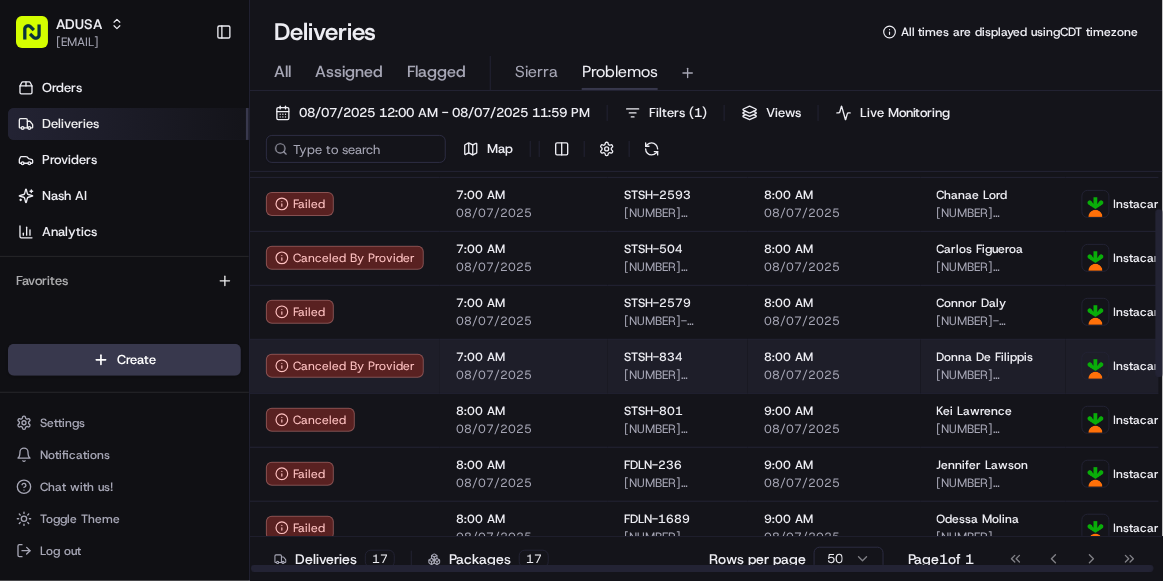 click on "7:00 AM 08/07/2025" at bounding box center (524, 366) 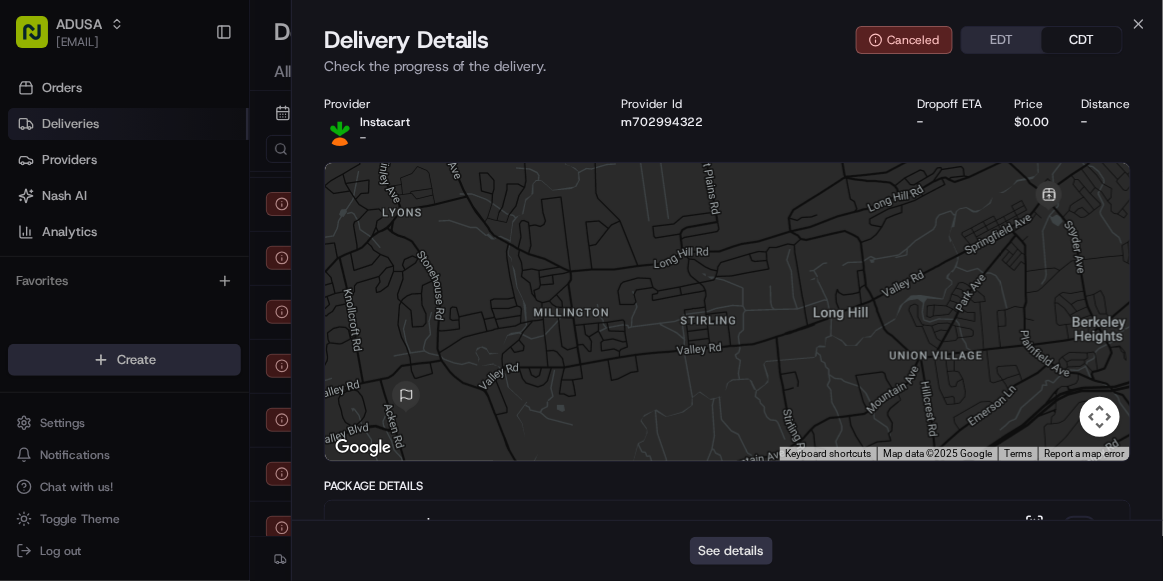 click on "See details" at bounding box center (731, 551) 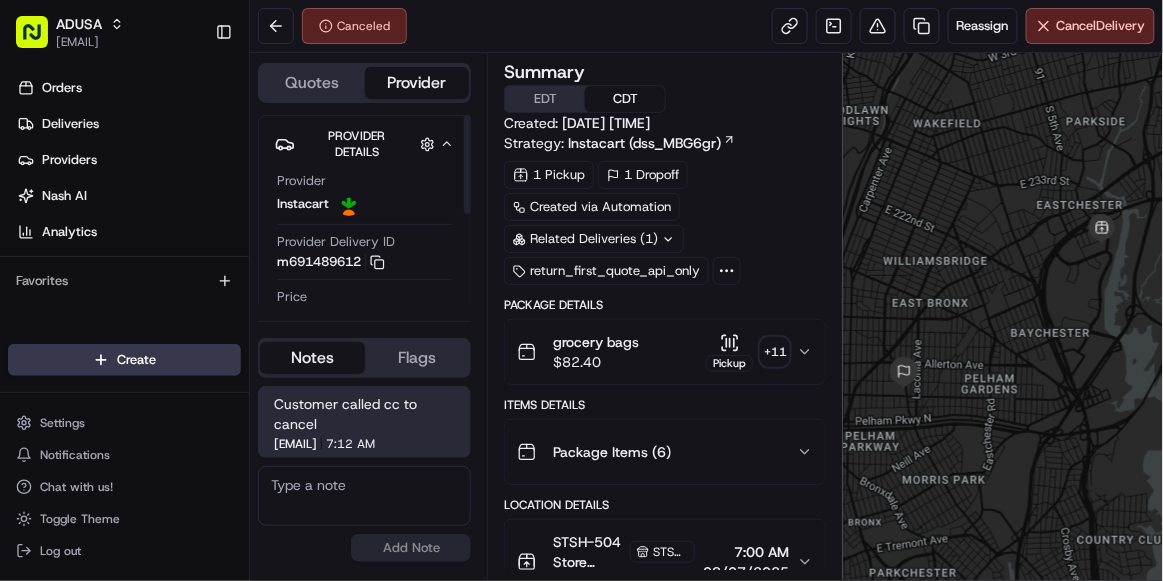 scroll, scrollTop: 0, scrollLeft: 0, axis: both 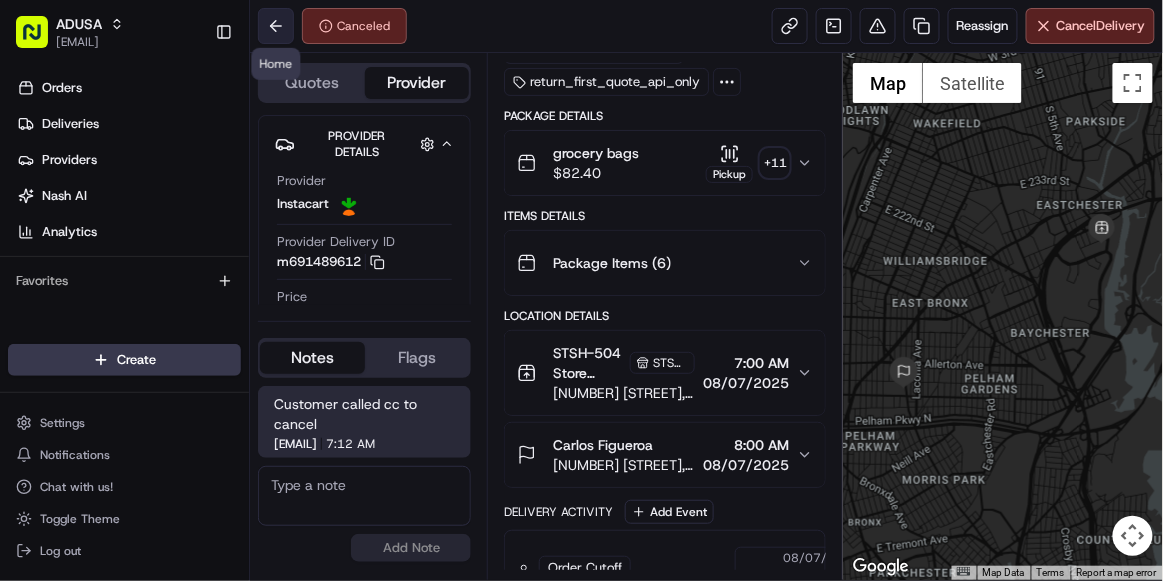 click at bounding box center [276, 26] 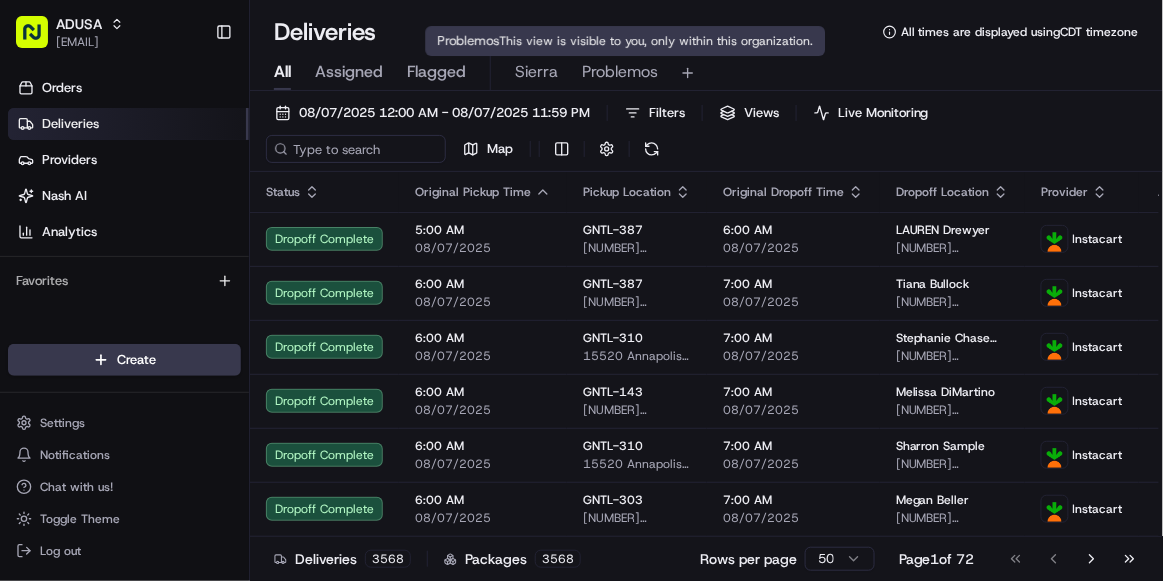 click on "Problemos" at bounding box center [620, 72] 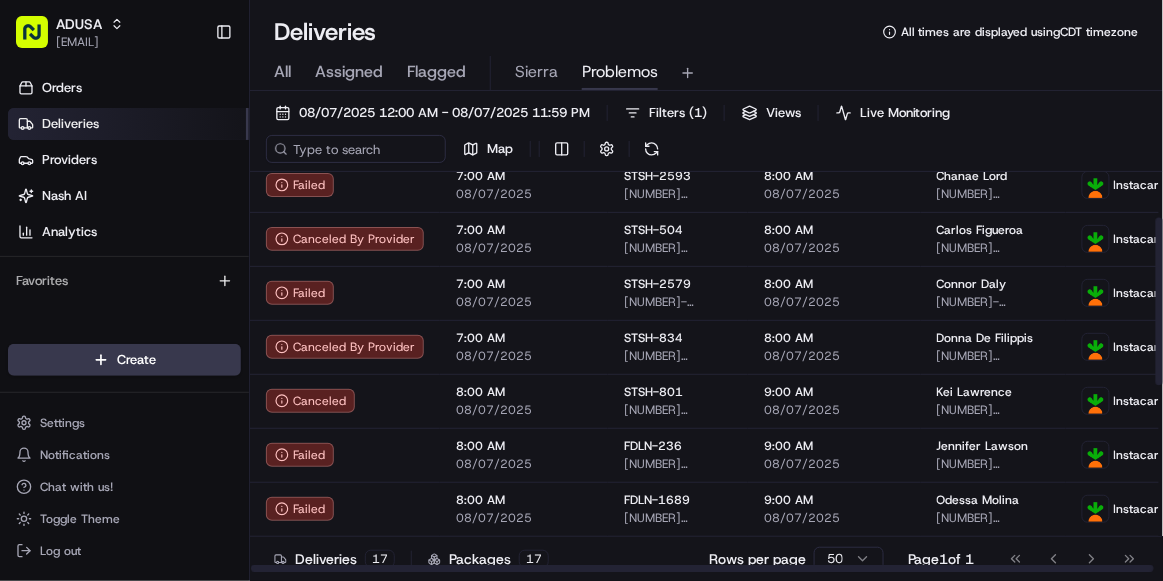 scroll, scrollTop: 109, scrollLeft: 0, axis: vertical 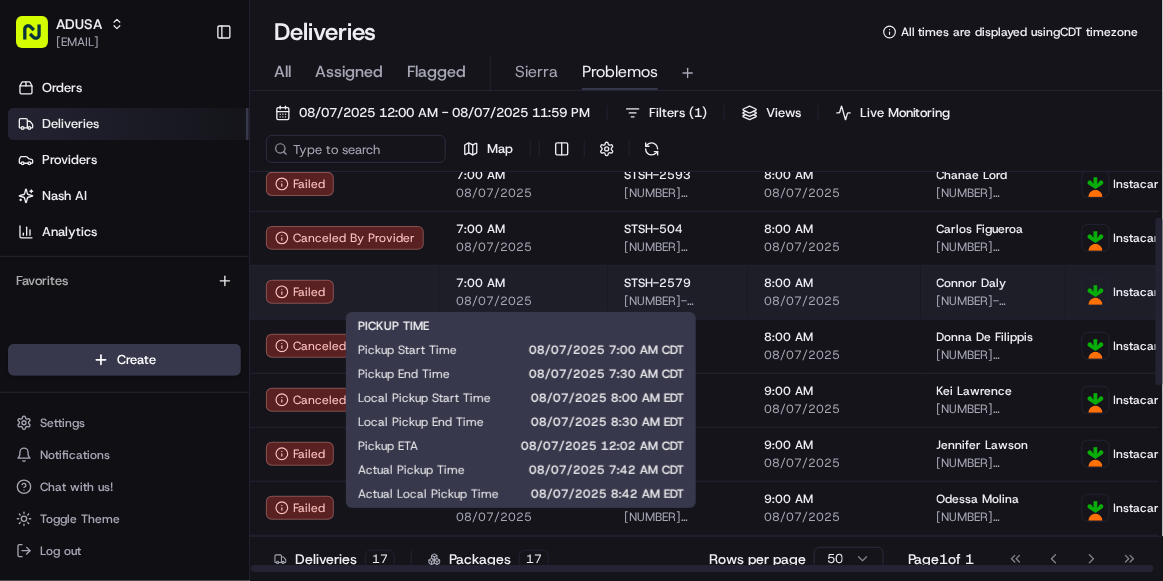 click on "08/07/2025" at bounding box center [524, 301] 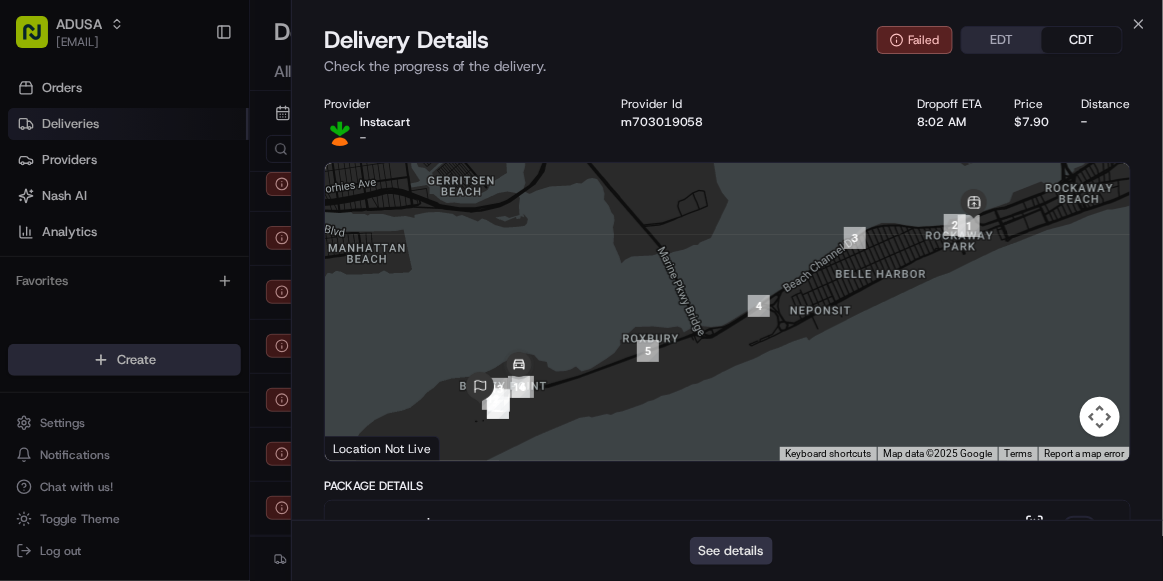 click on "See details" at bounding box center [731, 551] 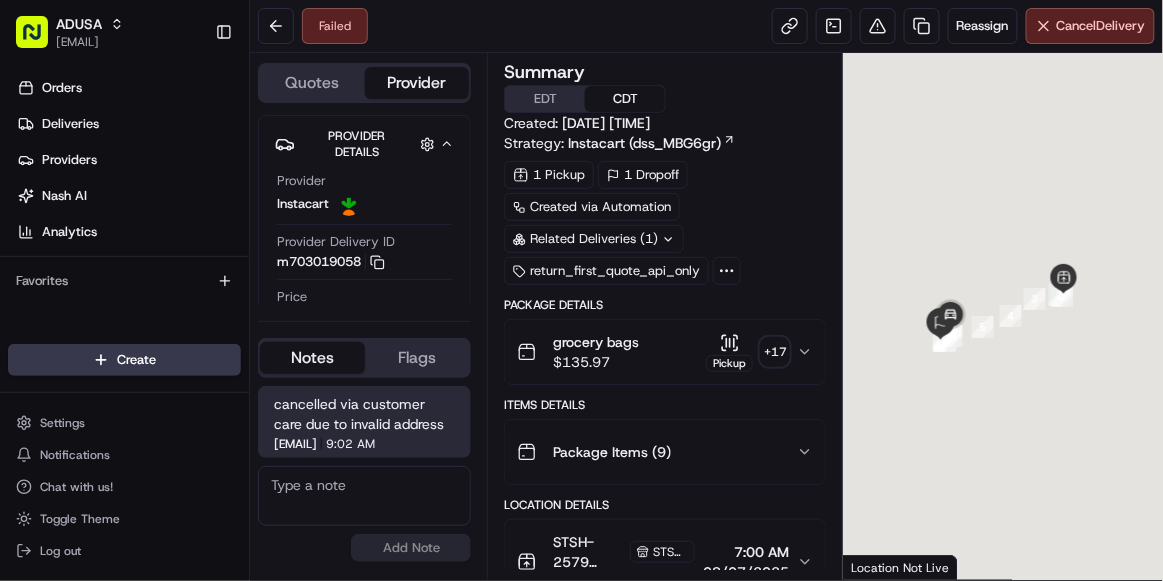 scroll, scrollTop: 0, scrollLeft: 0, axis: both 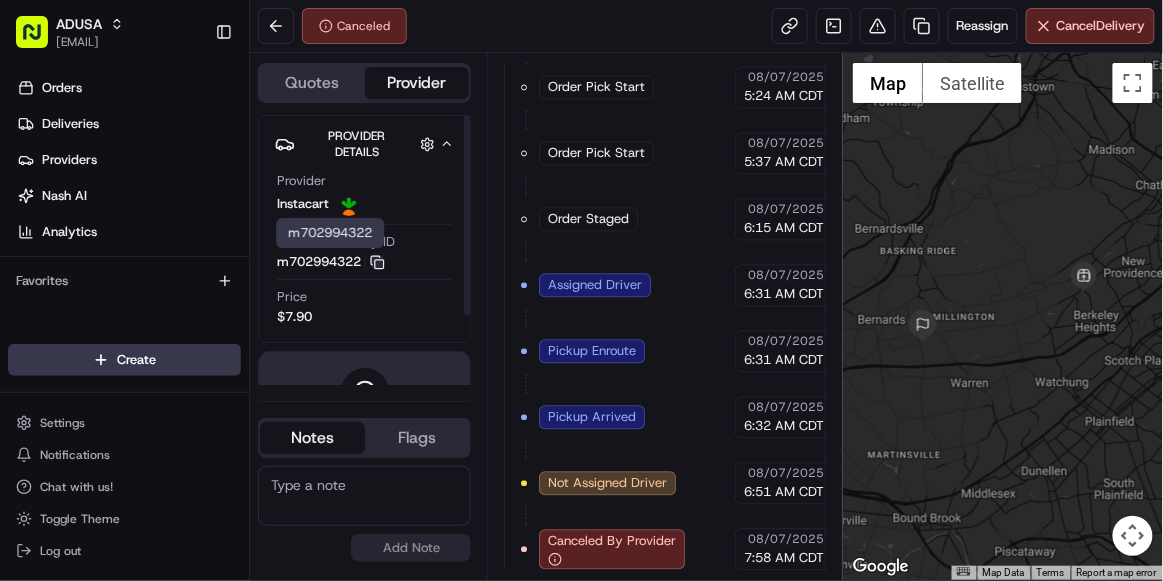 click 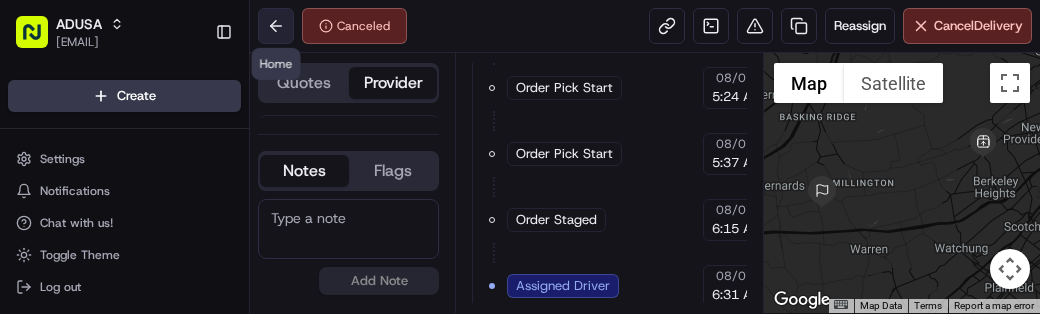 scroll, scrollTop: 0, scrollLeft: 0, axis: both 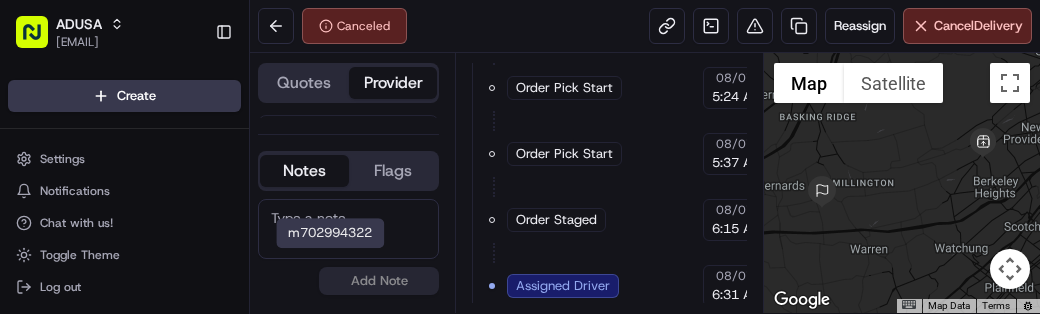click at bounding box center (348, 229) 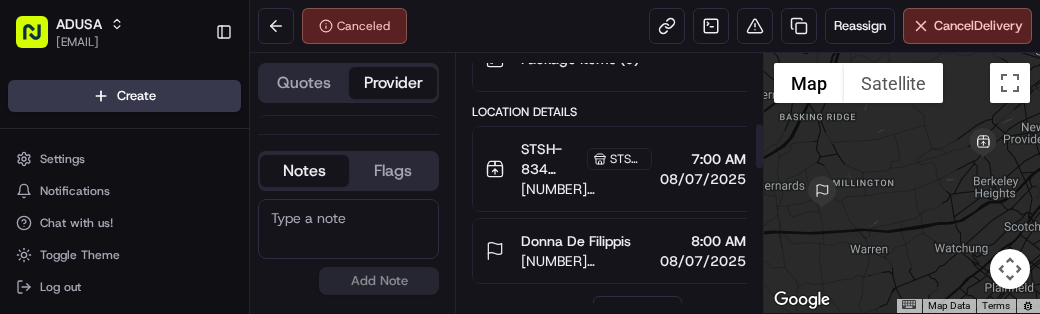 scroll, scrollTop: 394, scrollLeft: 0, axis: vertical 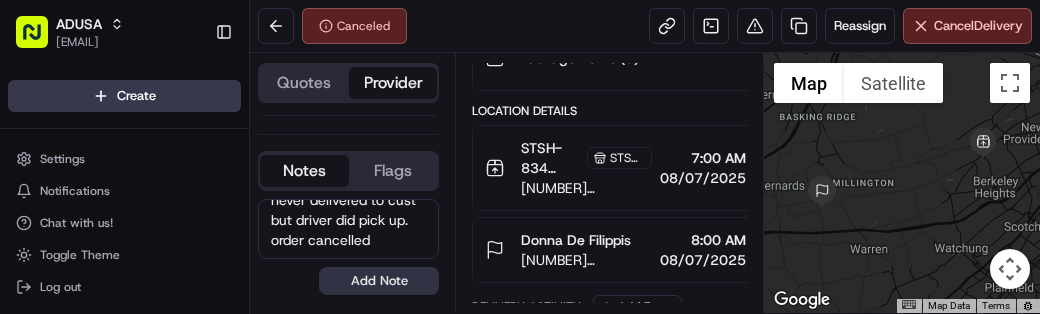 type on "per store order was never delivered to cust but driver did pick up. order cancelled" 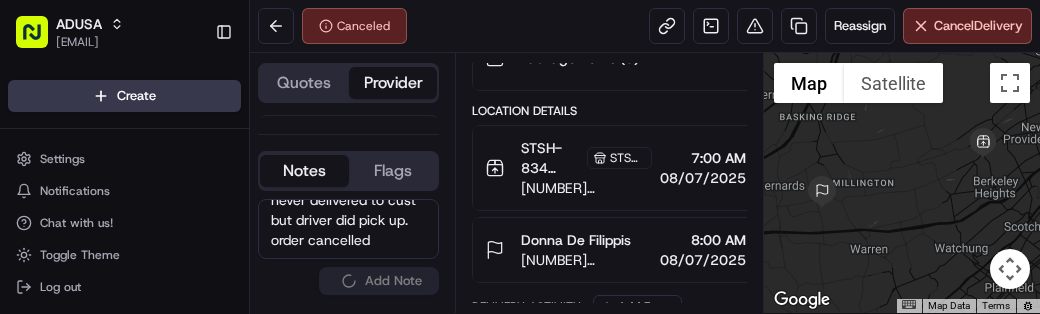 type 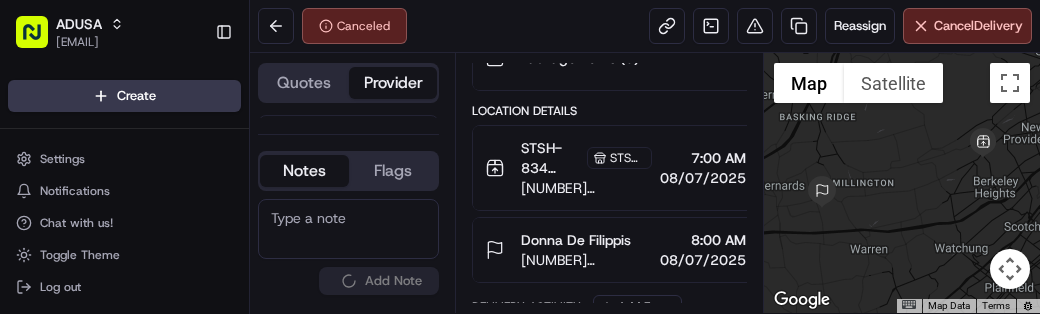 scroll, scrollTop: 0, scrollLeft: 0, axis: both 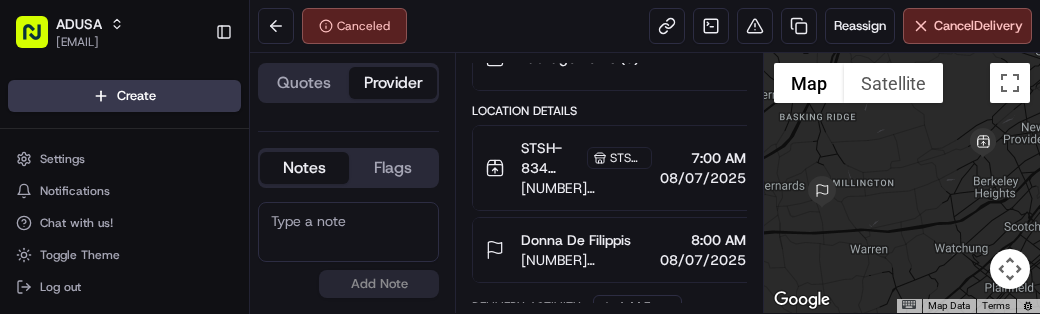 click at bounding box center (348, 232) 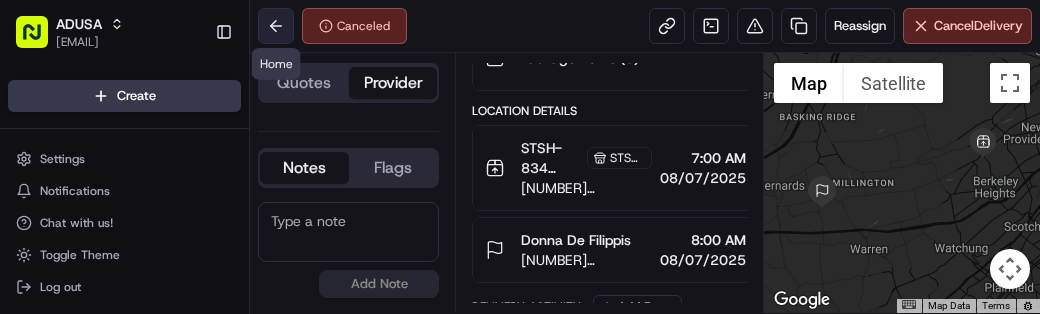 click at bounding box center [276, 26] 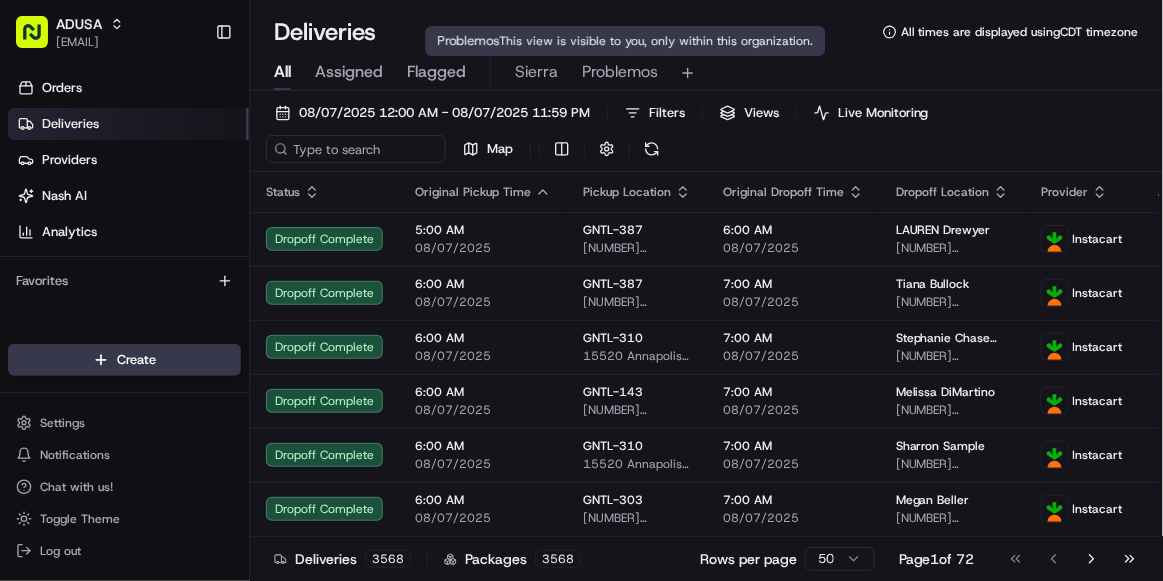 click on "Problemos" at bounding box center (620, 72) 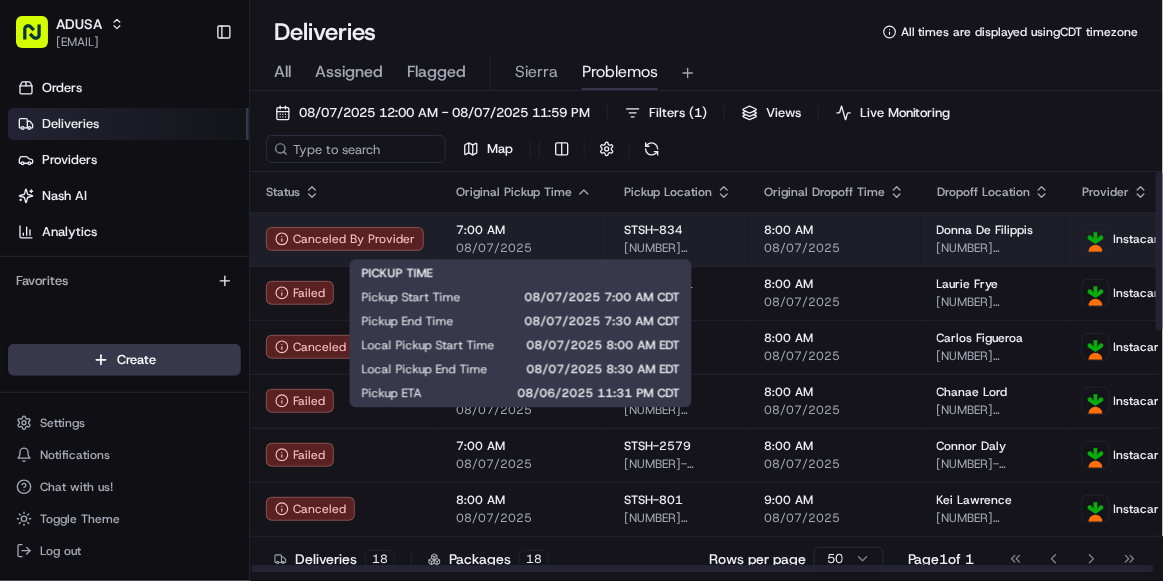 click on "7:00 AM" at bounding box center [524, 230] 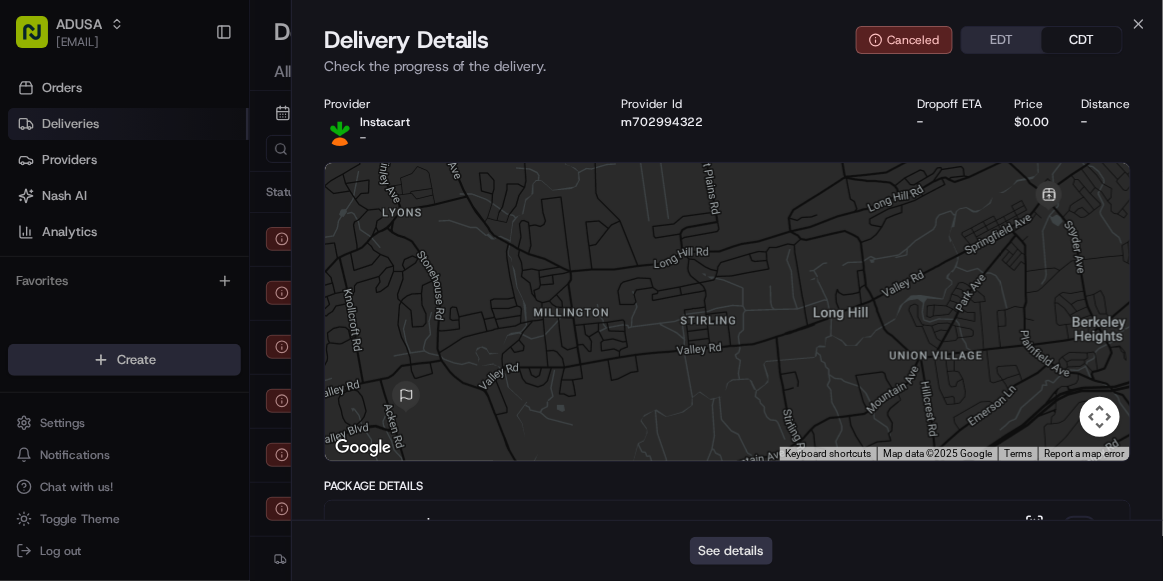 click on "See details" at bounding box center [731, 551] 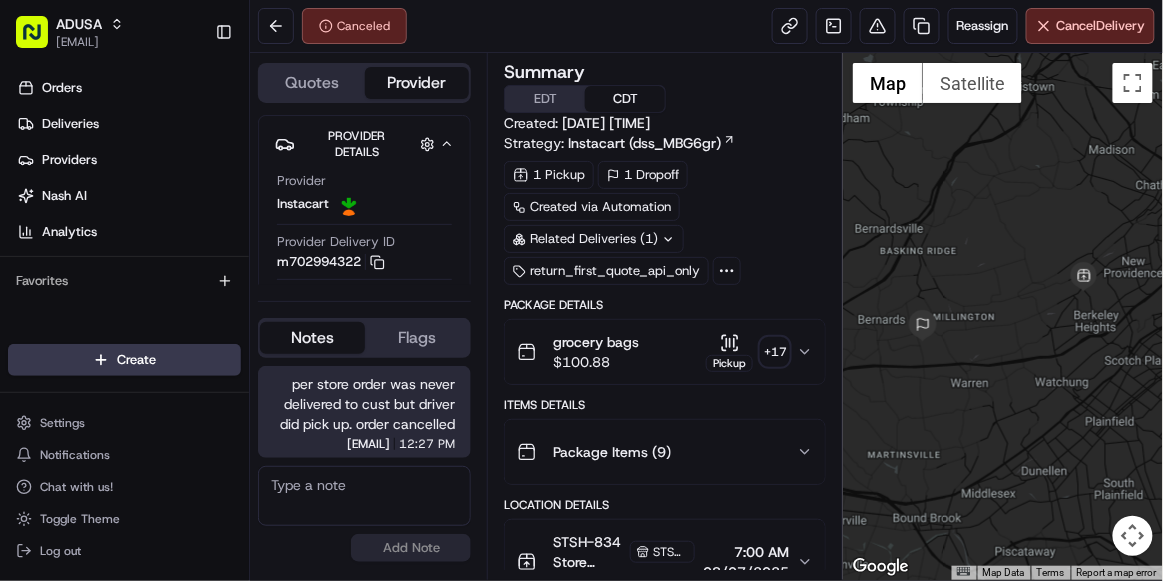 scroll, scrollTop: 0, scrollLeft: 0, axis: both 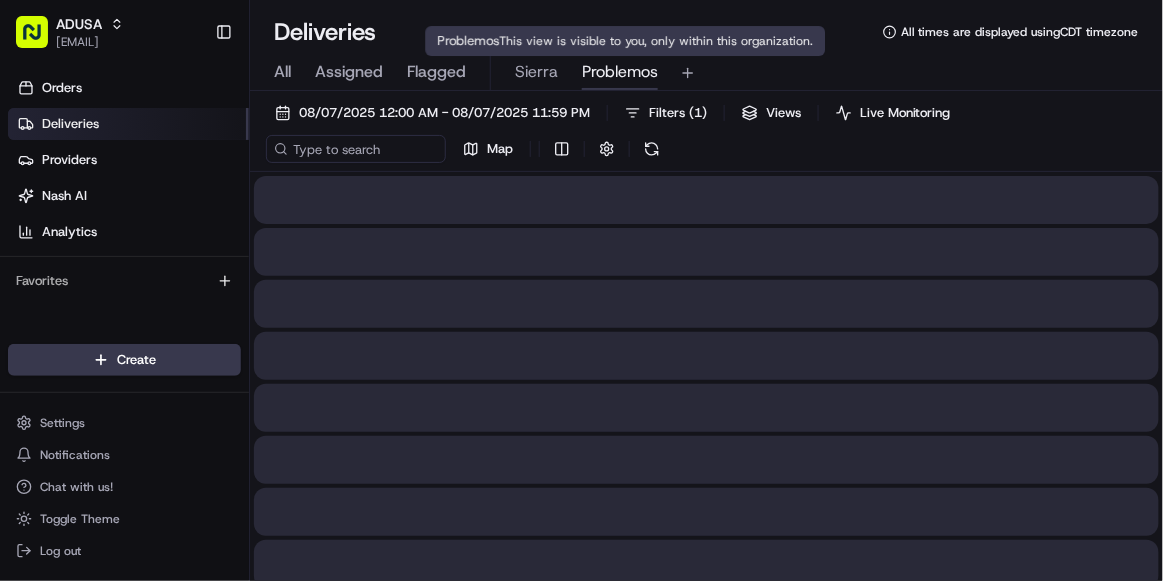 click on "Problemos" at bounding box center (620, 72) 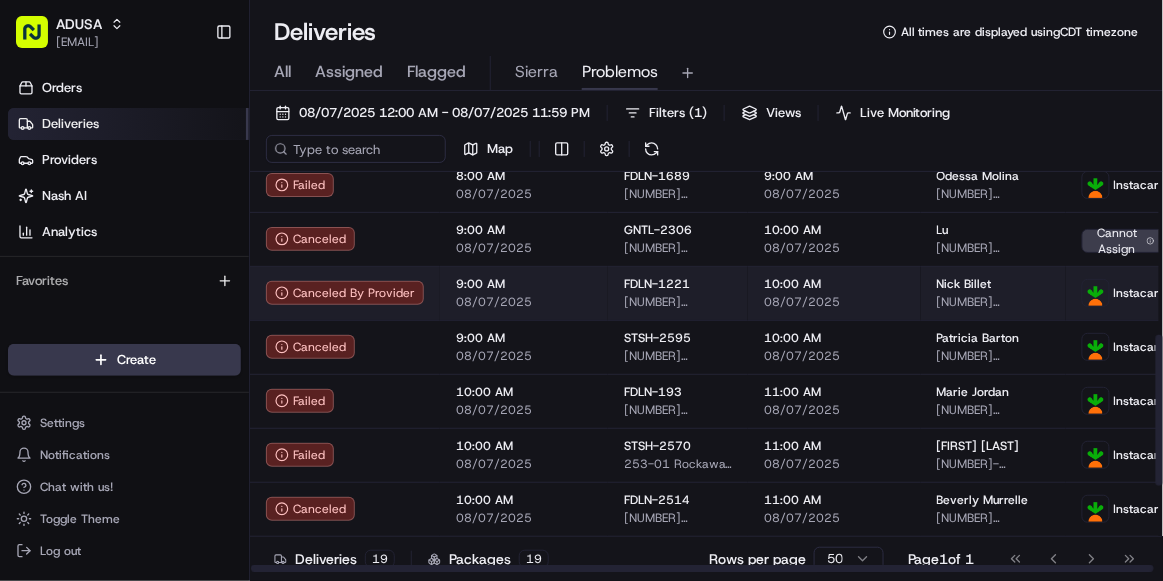 scroll, scrollTop: 432, scrollLeft: 0, axis: vertical 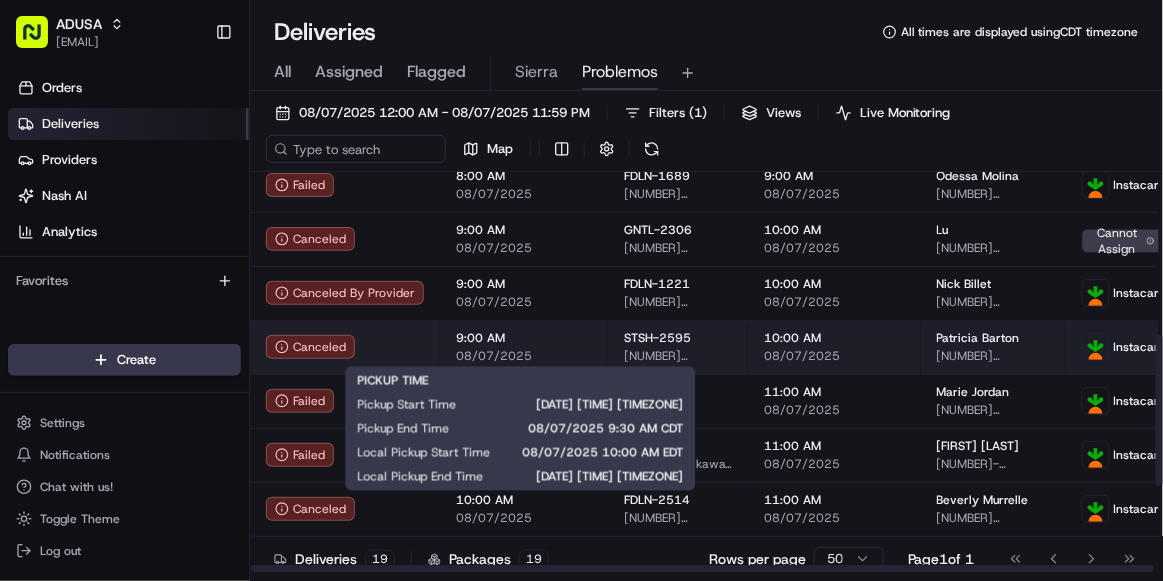 click on "08/07/2025" at bounding box center [524, 356] 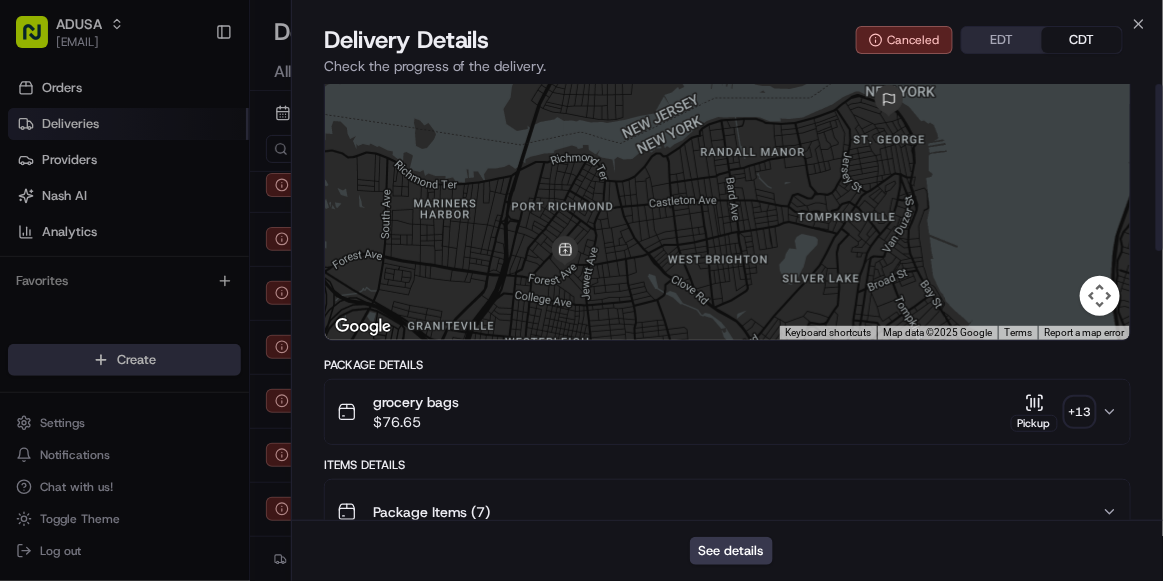 scroll, scrollTop: 0, scrollLeft: 0, axis: both 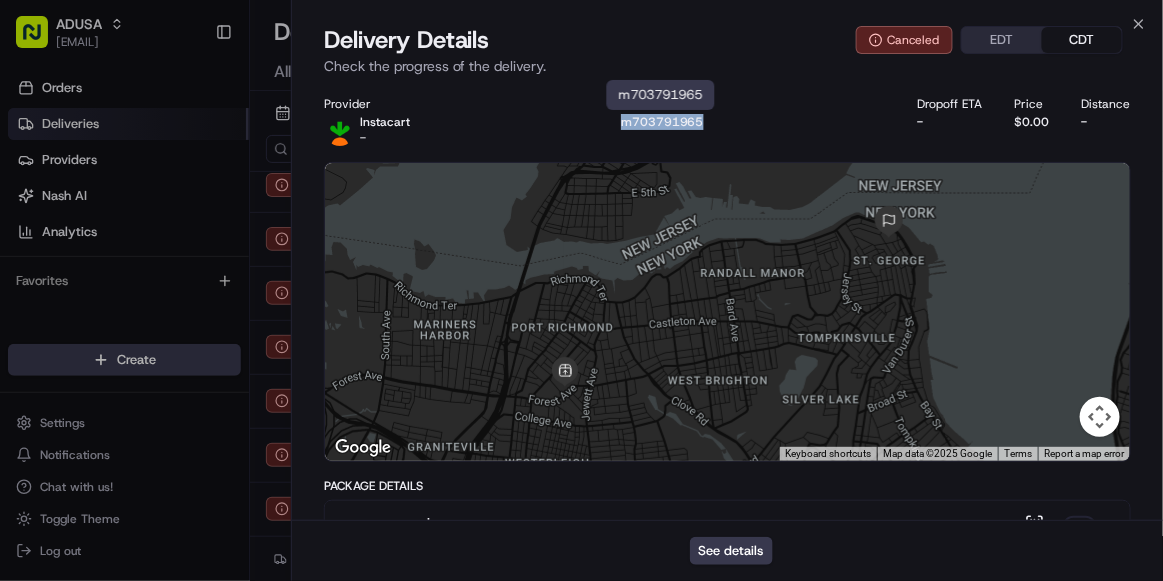 drag, startPoint x: 715, startPoint y: 129, endPoint x: 624, endPoint y: 128, distance: 91.00549 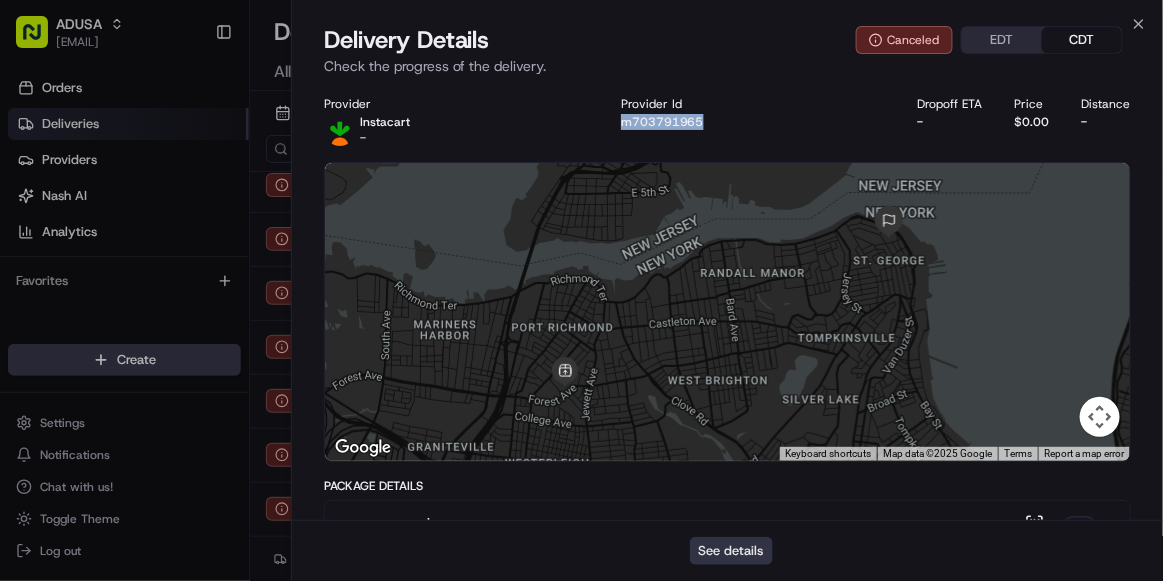 click on "See details" at bounding box center [731, 551] 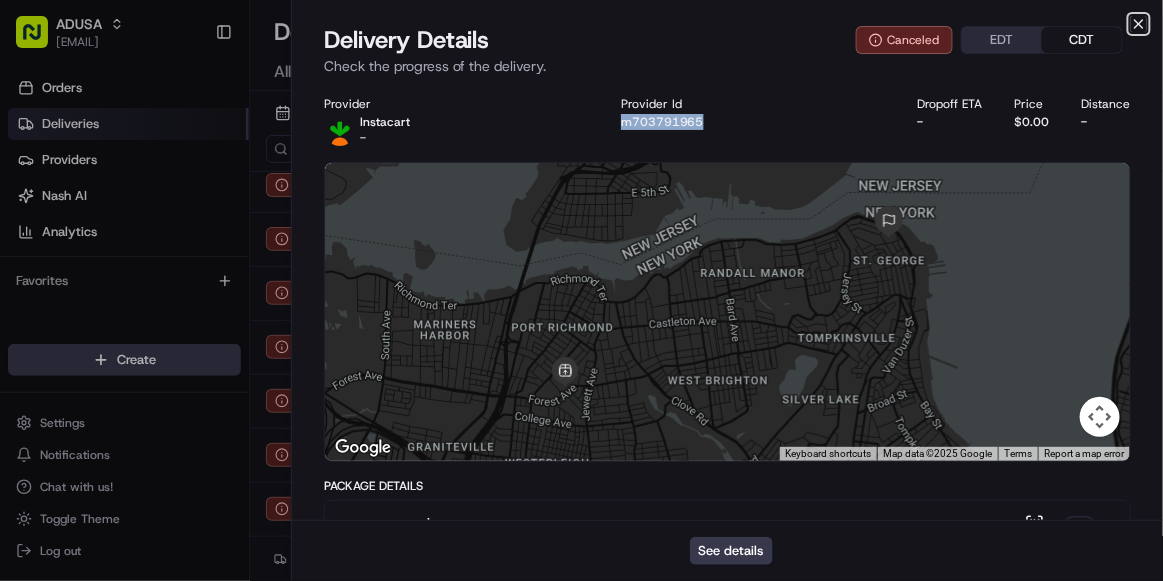 click 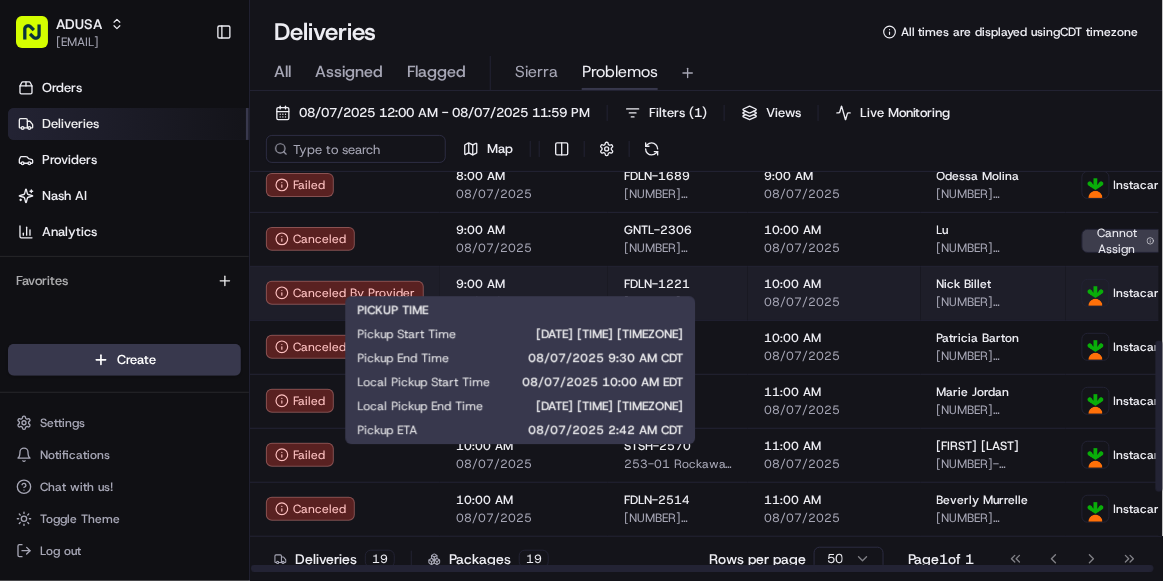 scroll, scrollTop: 457, scrollLeft: 0, axis: vertical 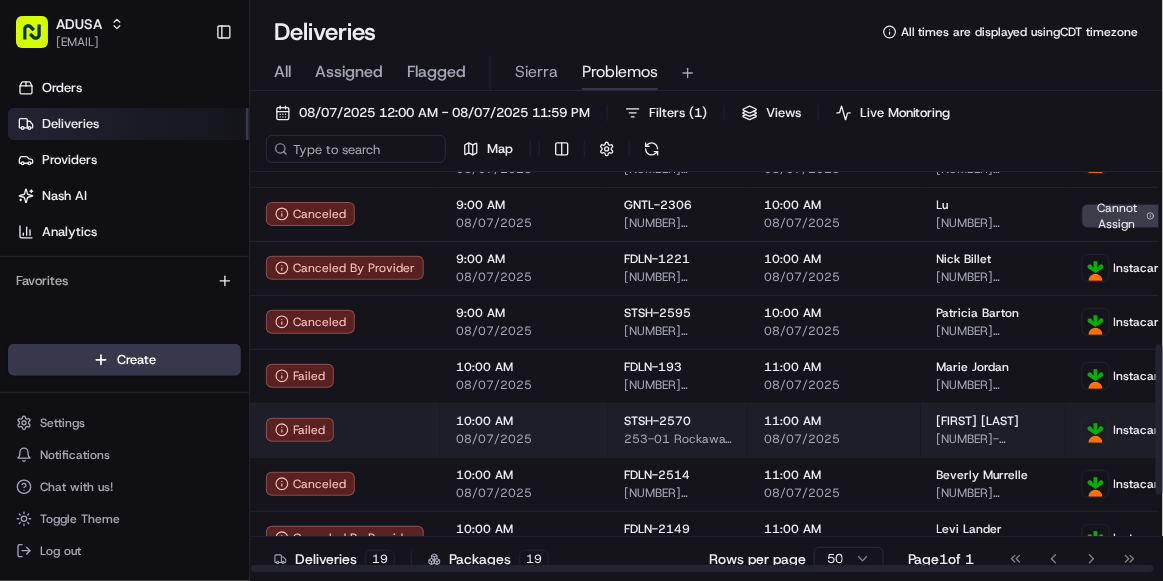 click on "Failed" at bounding box center (345, 430) 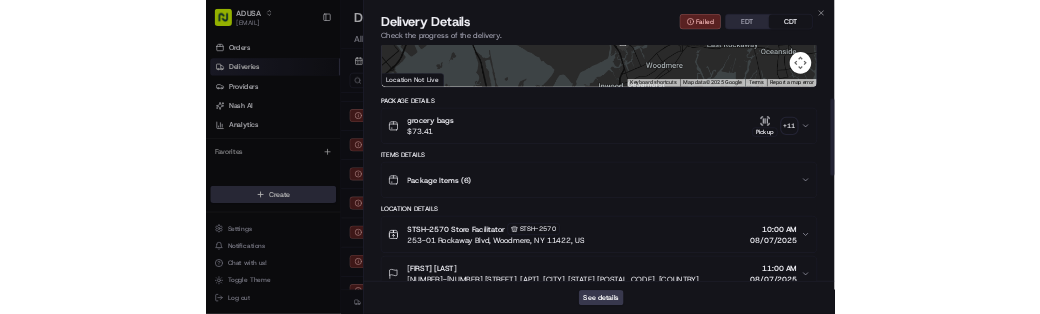 scroll, scrollTop: 299, scrollLeft: 0, axis: vertical 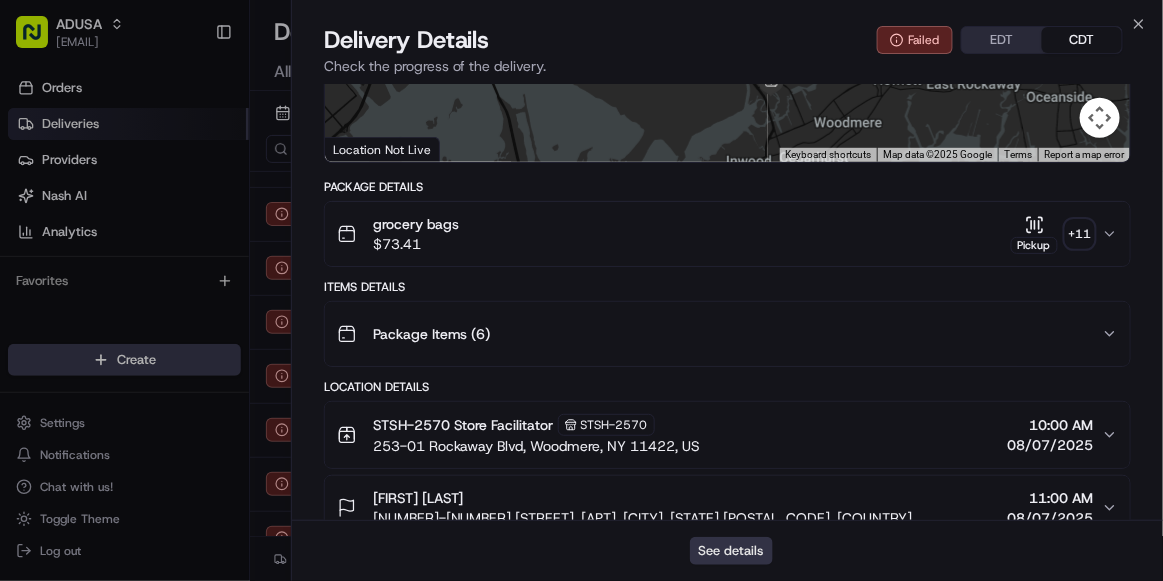 click on "See details" at bounding box center (731, 551) 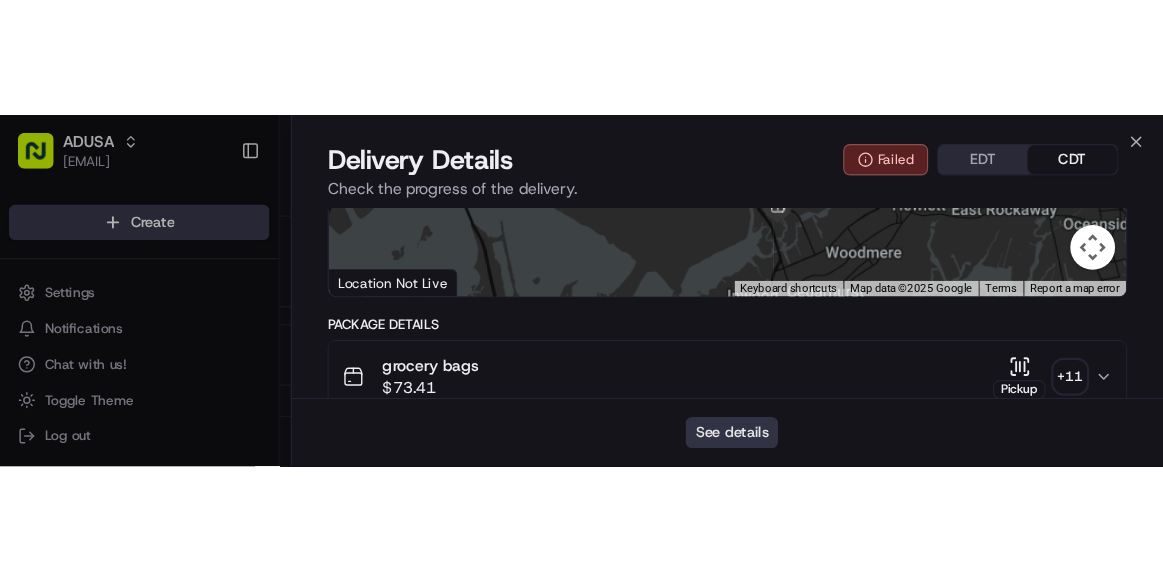 scroll, scrollTop: 0, scrollLeft: 0, axis: both 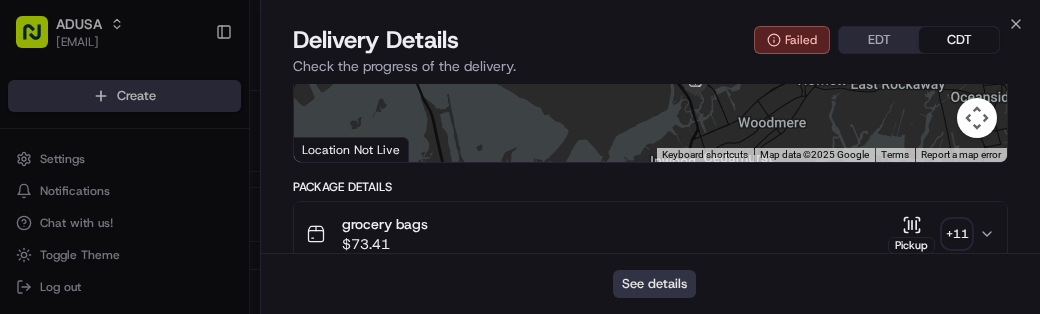 click on "See details" at bounding box center [654, 284] 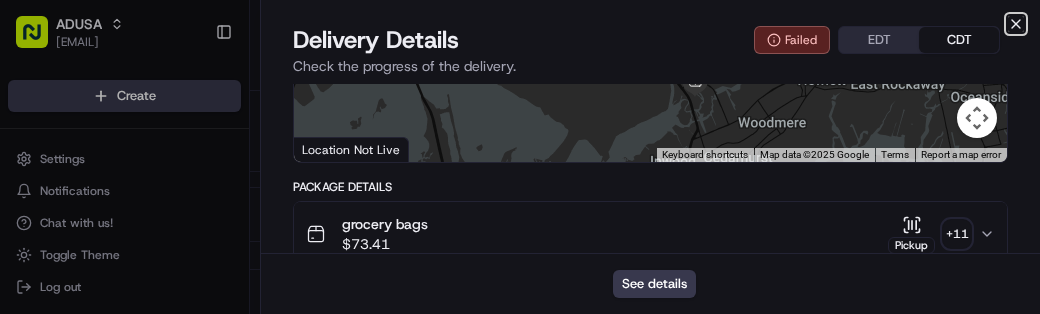 click 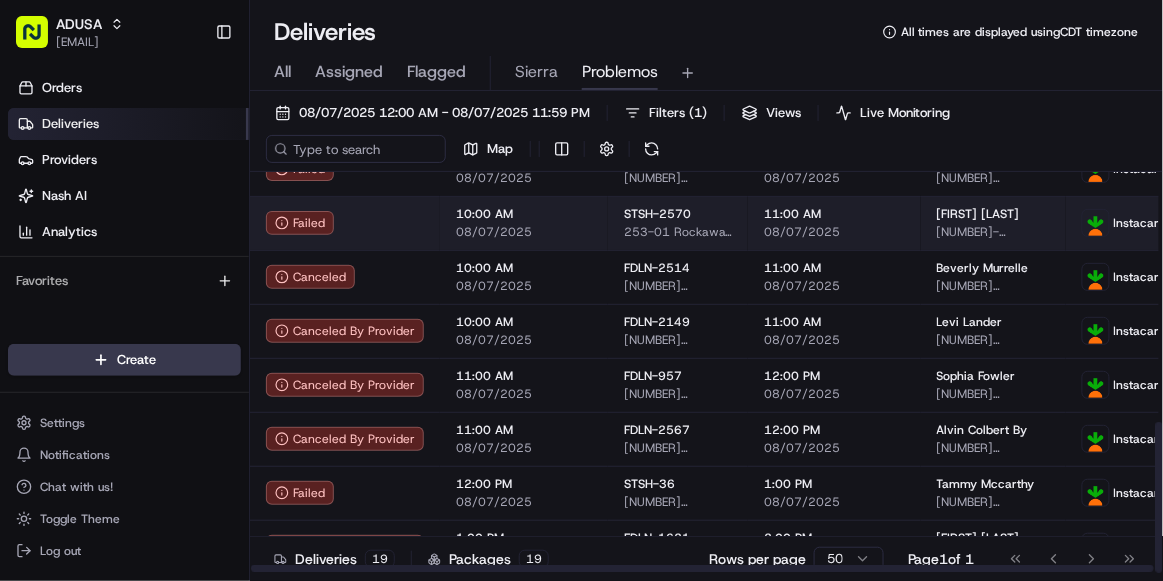 scroll, scrollTop: 664, scrollLeft: 1, axis: both 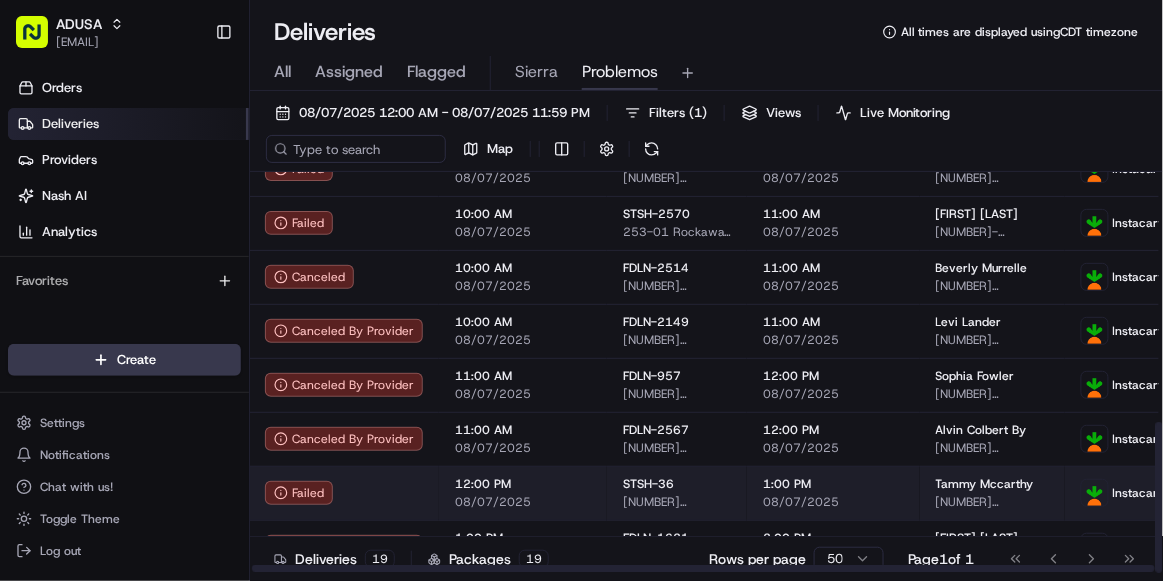 click on "12:00 PM 08/07/2025" at bounding box center [523, 493] 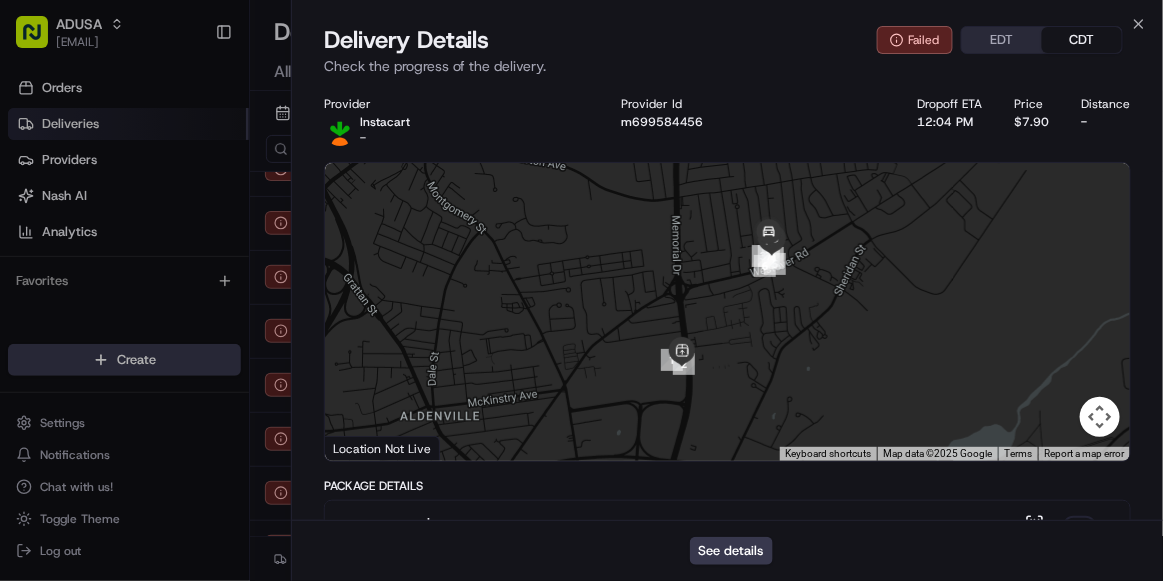 click on "Provider Instacart - Provider Id m699584456 Dropoff ETA 12:04 PM Price $7.90 Distance -" at bounding box center [727, 121] 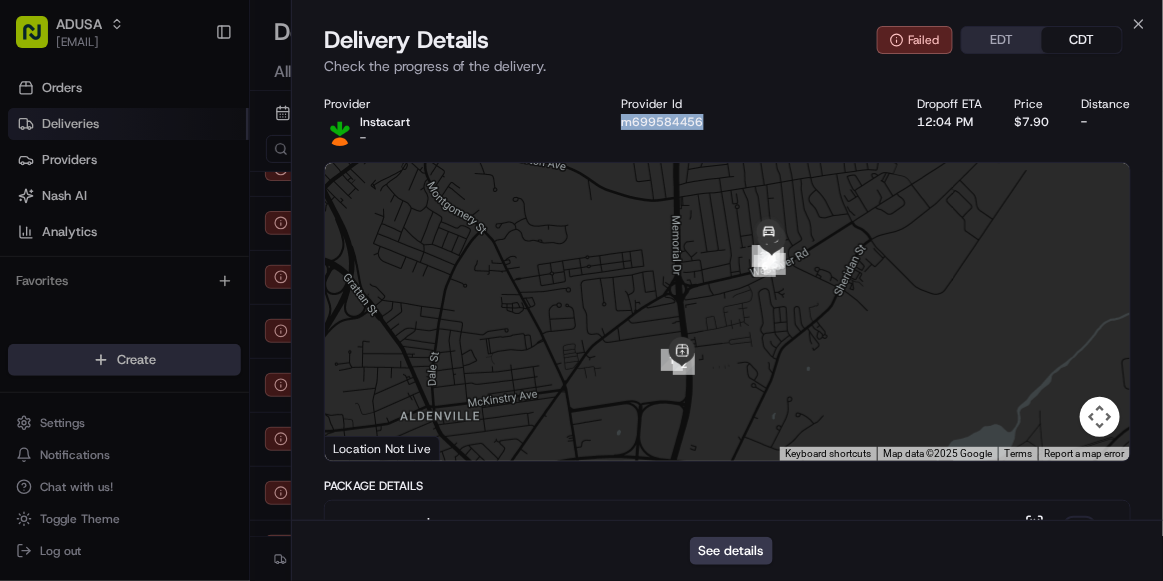 click on "Provider Instacart - Provider Id m699584456 Dropoff ETA 12:04 PM Price $7.90 Distance -" at bounding box center (727, 121) 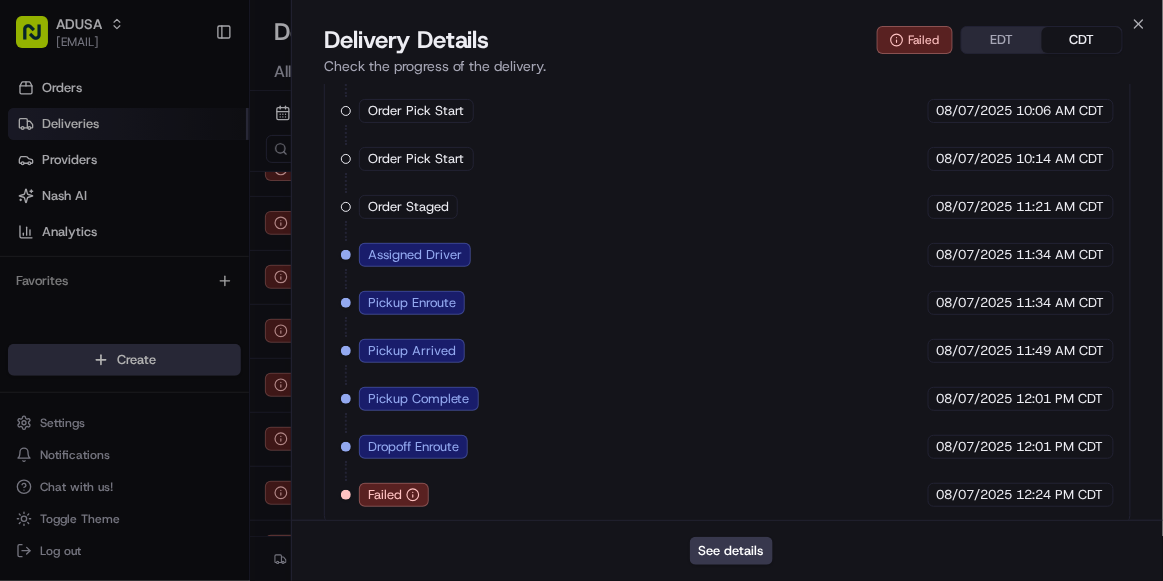 scroll, scrollTop: 0, scrollLeft: 0, axis: both 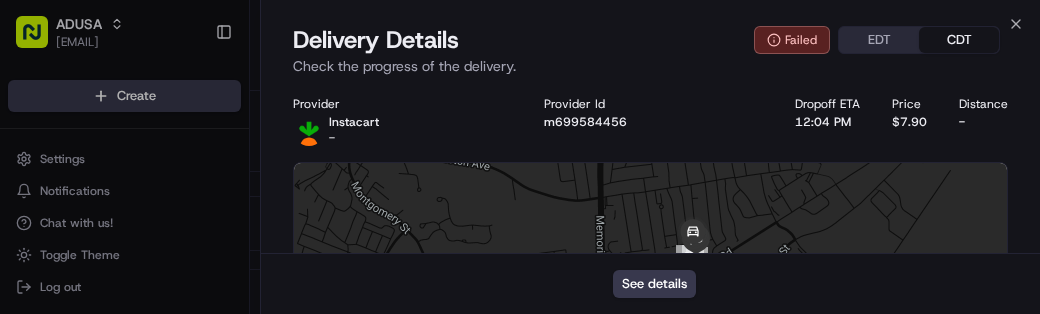 click on "Provider Id" at bounding box center (653, 104) 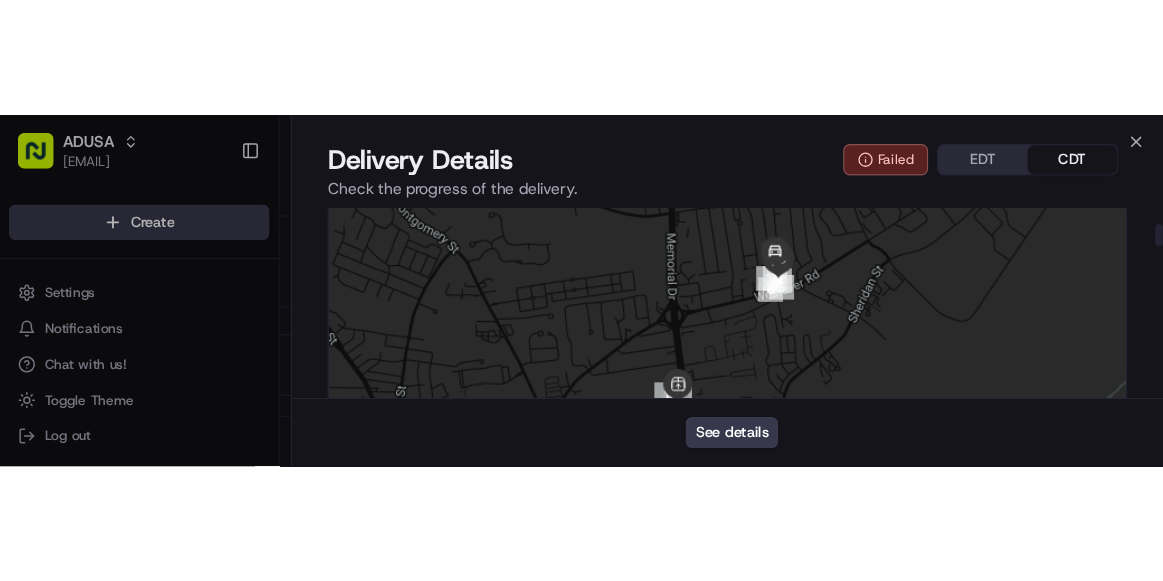 scroll, scrollTop: 112, scrollLeft: 0, axis: vertical 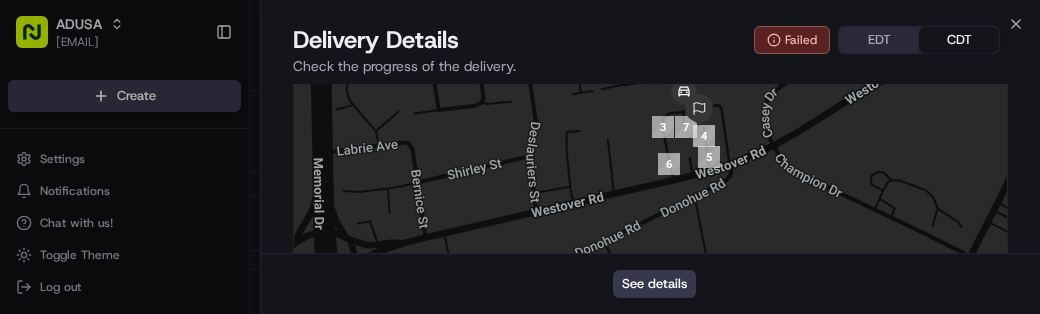 drag, startPoint x: 692, startPoint y: 160, endPoint x: 710, endPoint y: 268, distance: 109.48972 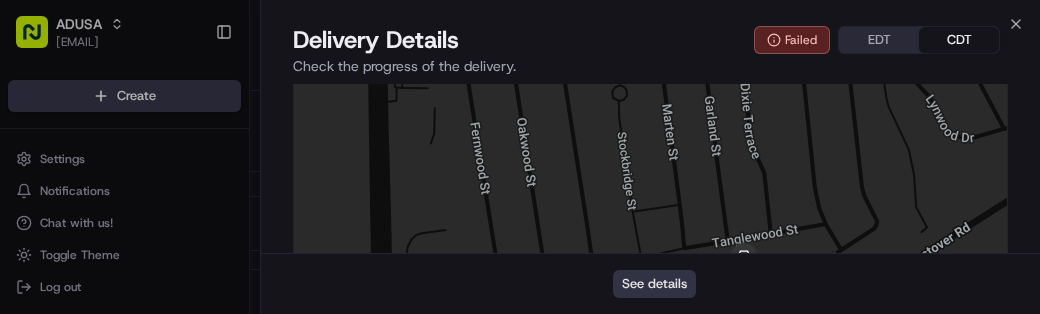 click on "See details" at bounding box center [654, 284] 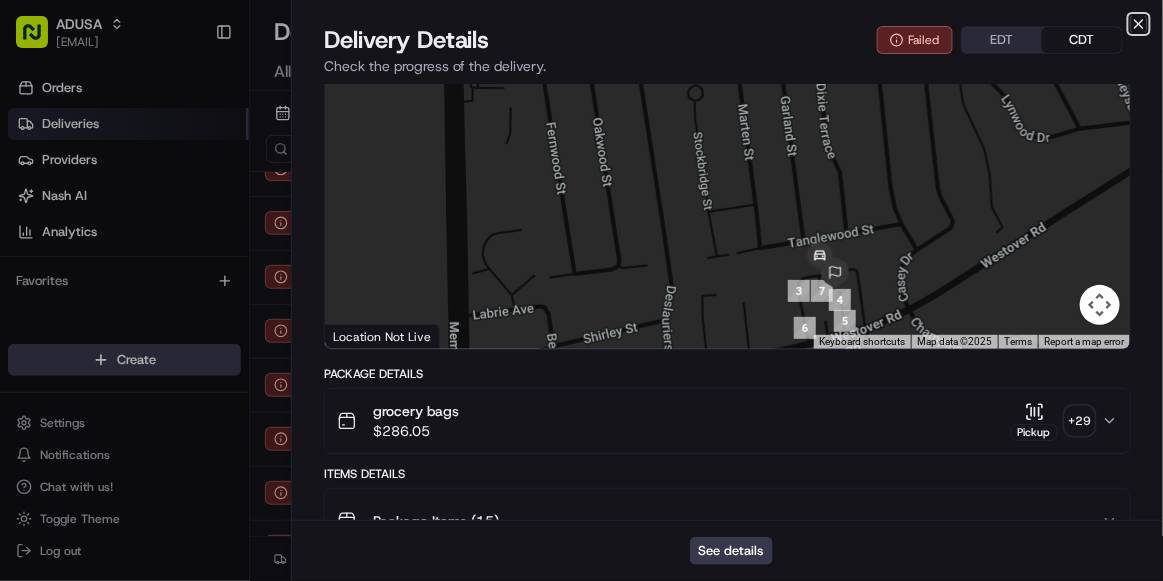 click 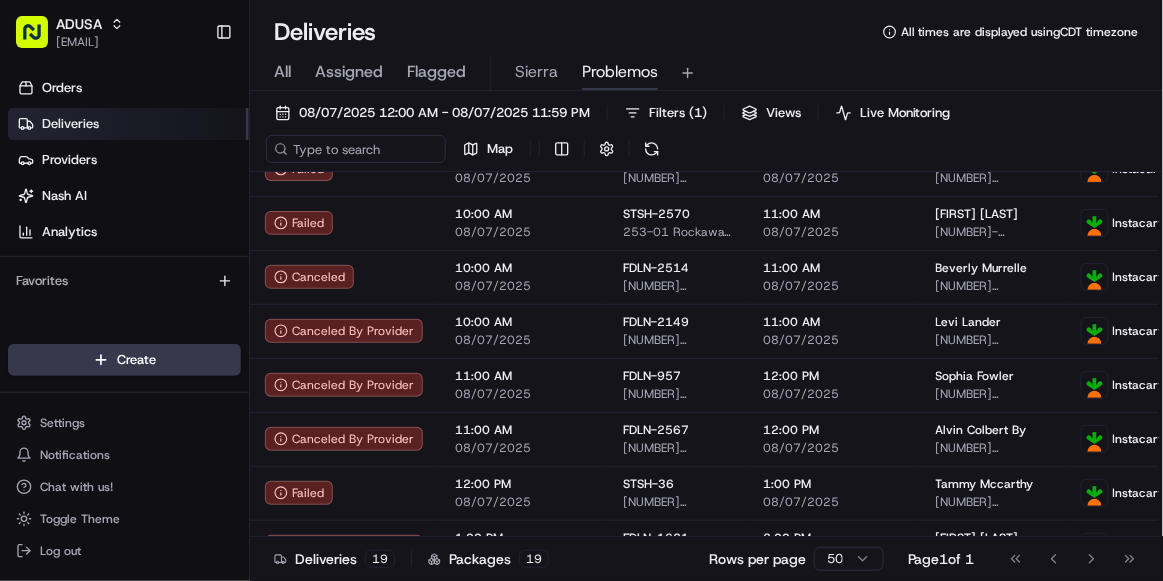 click on "All Assigned Flagged Sierra Problemos" at bounding box center (706, 73) 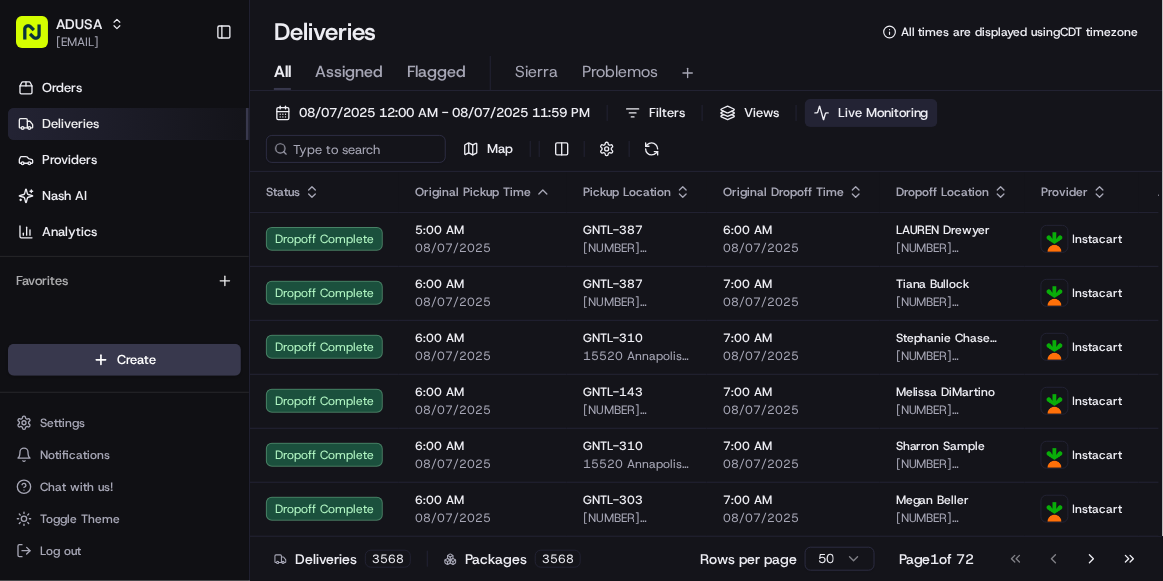 click on "Live Monitoring" at bounding box center (883, 113) 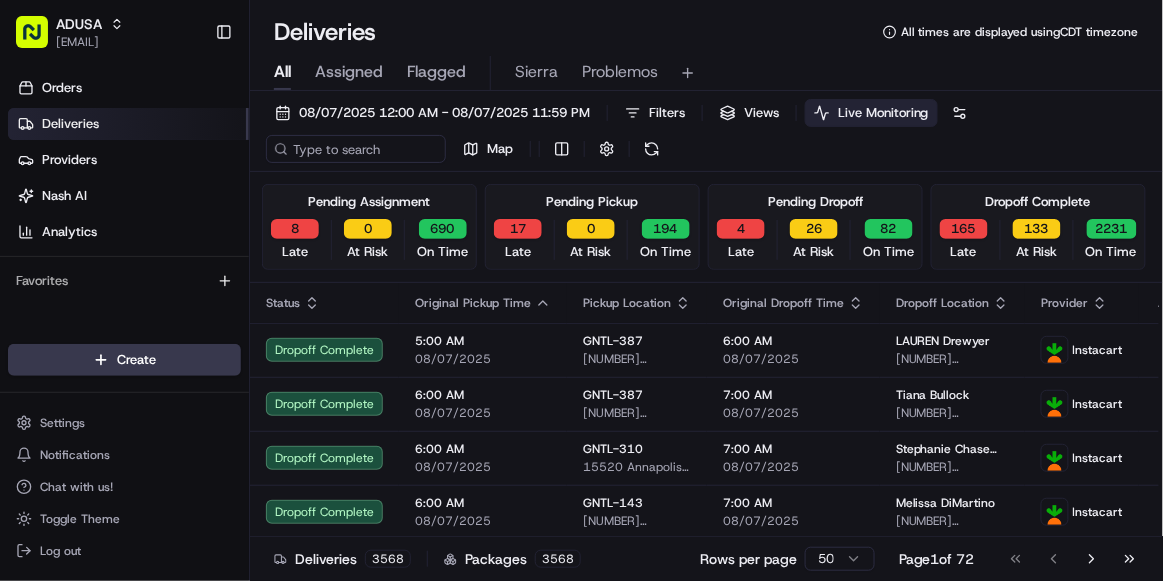 click on "8 Late" at bounding box center (295, 240) 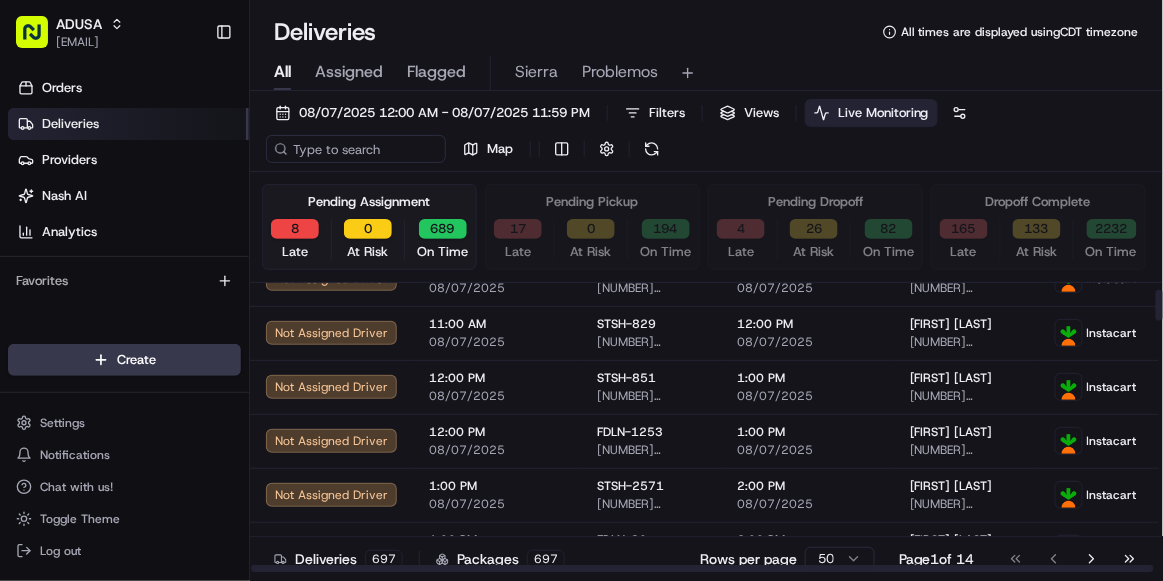 scroll, scrollTop: 0, scrollLeft: 0, axis: both 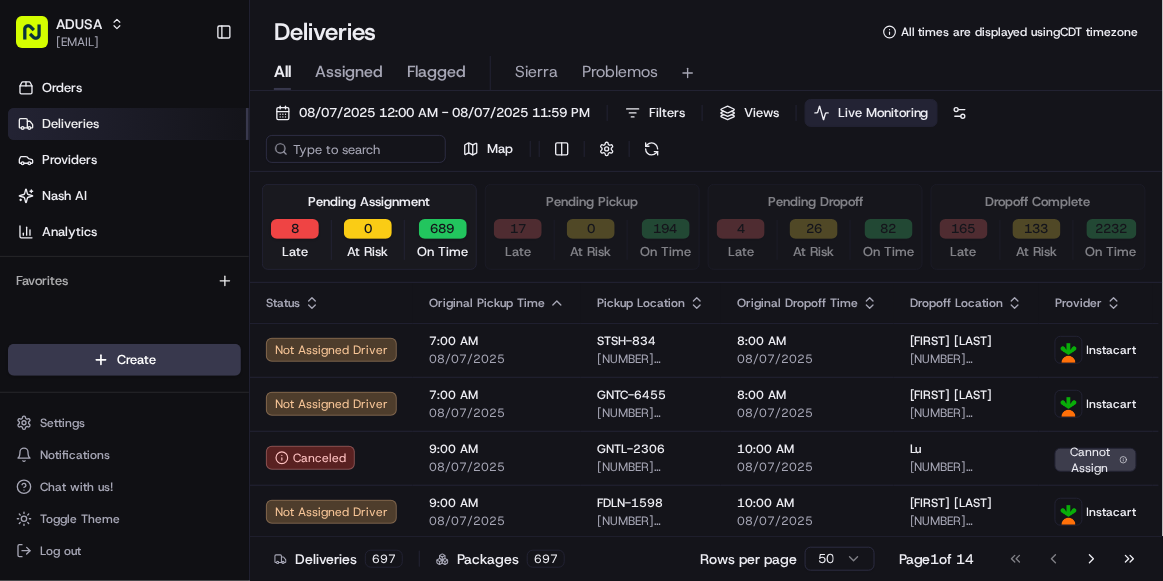 click on "Live Monitoring" at bounding box center [871, 113] 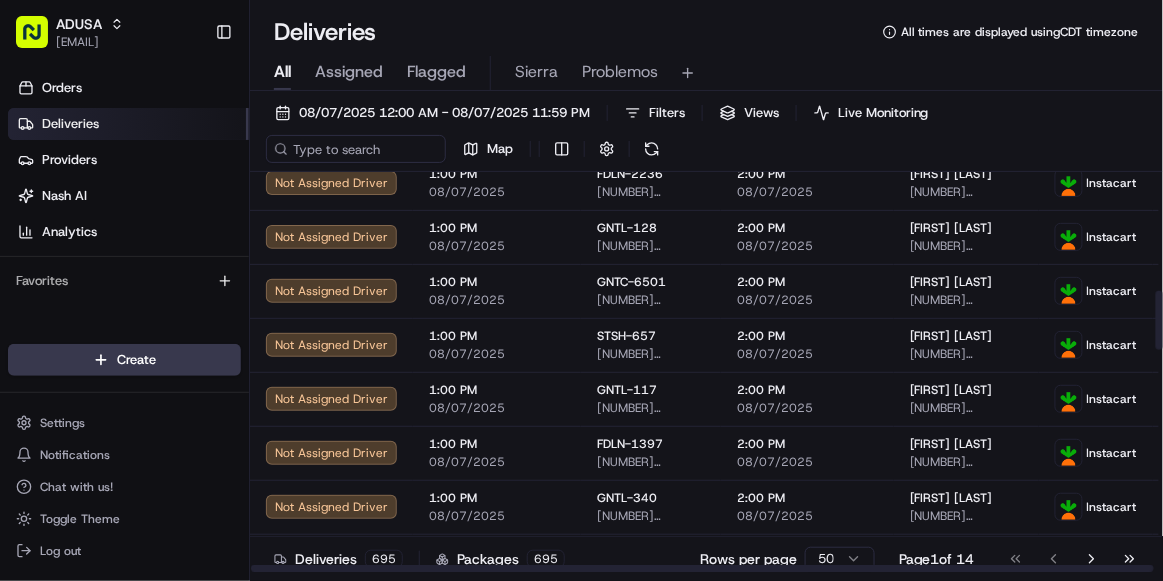 scroll, scrollTop: 814, scrollLeft: 0, axis: vertical 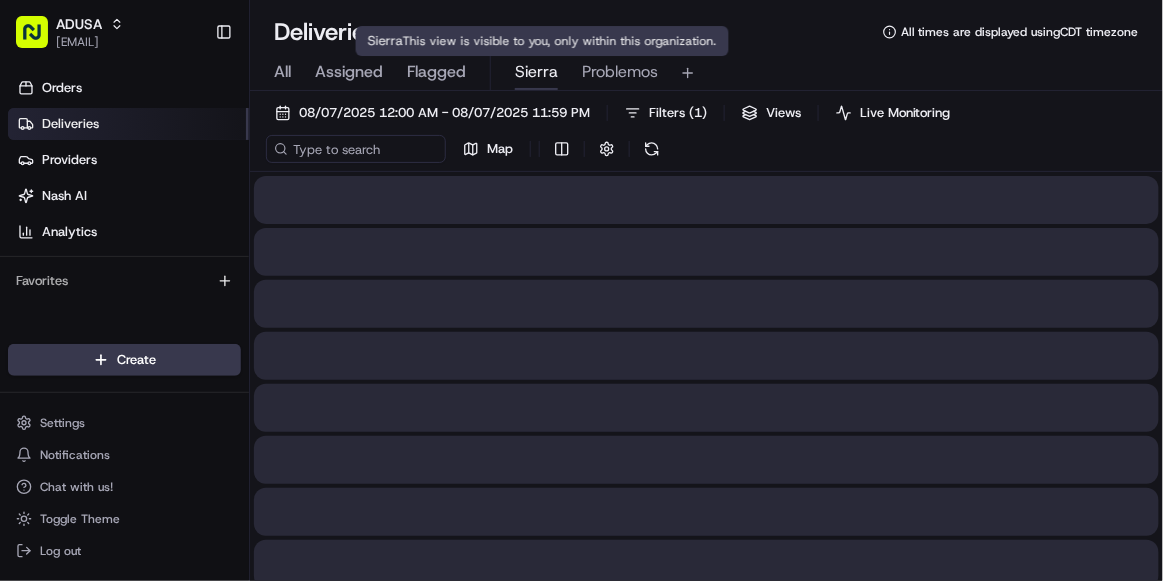 click on "Sierra" at bounding box center (536, 72) 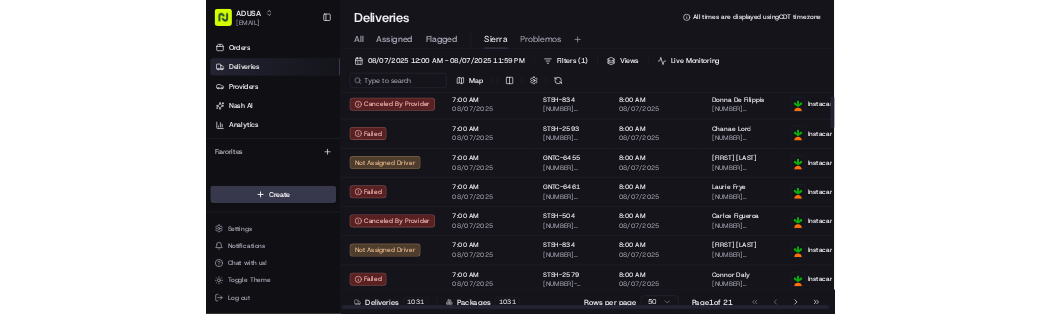 scroll, scrollTop: 47, scrollLeft: 0, axis: vertical 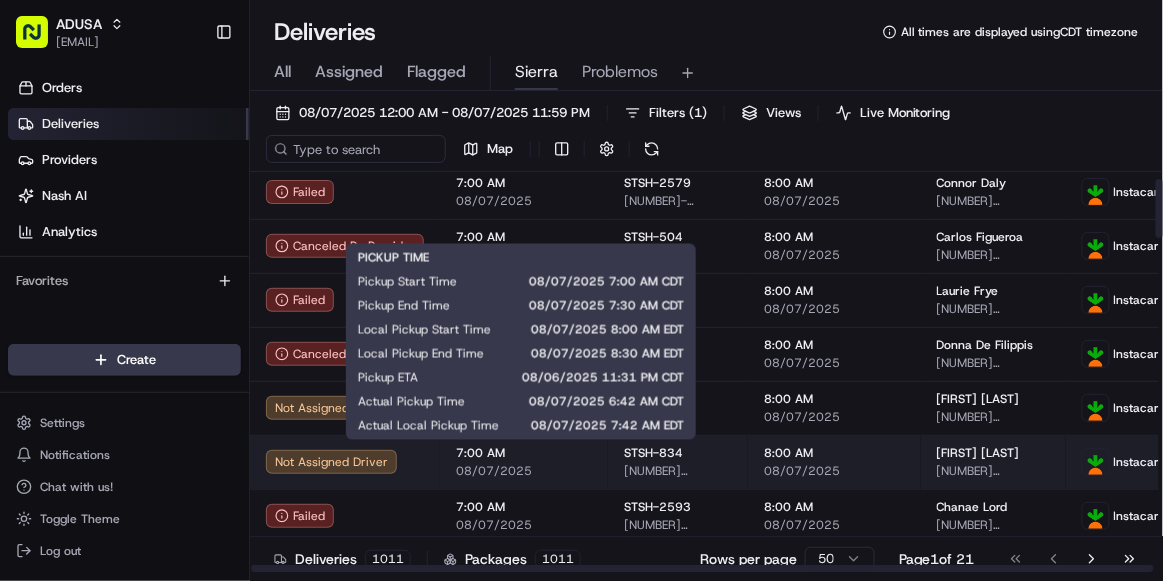 click on "08/07/2025" at bounding box center [524, 471] 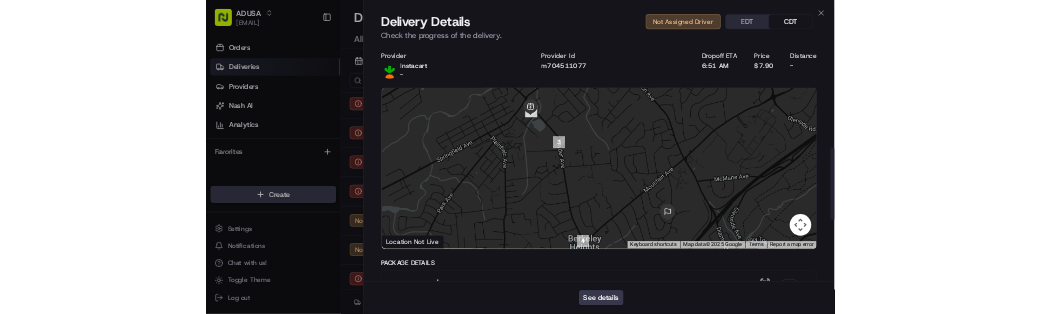 scroll, scrollTop: 992, scrollLeft: 0, axis: vertical 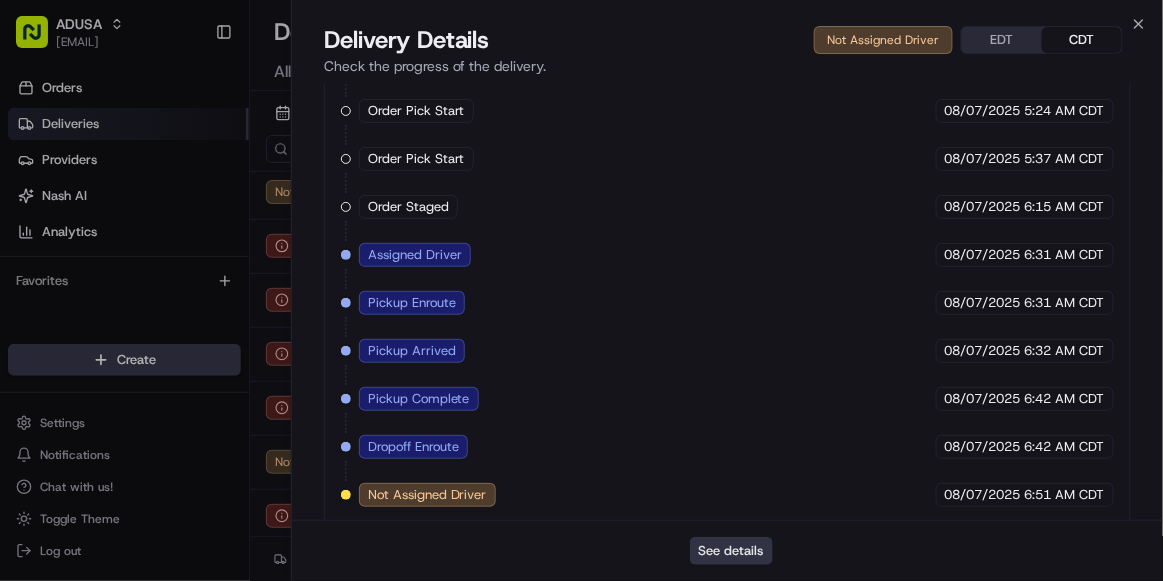 click on "See details" at bounding box center (731, 551) 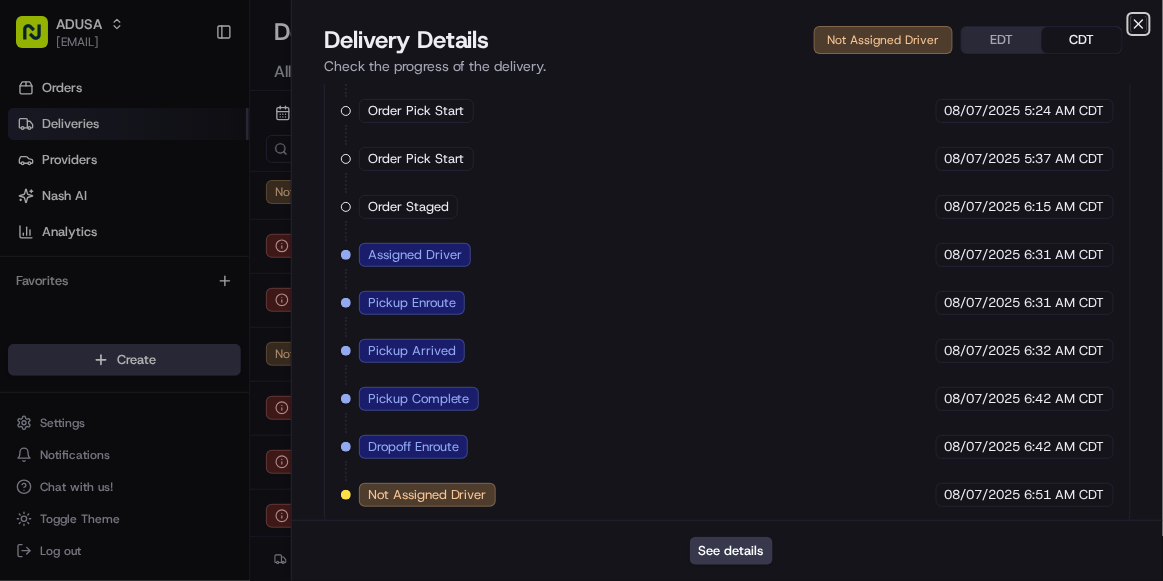 click 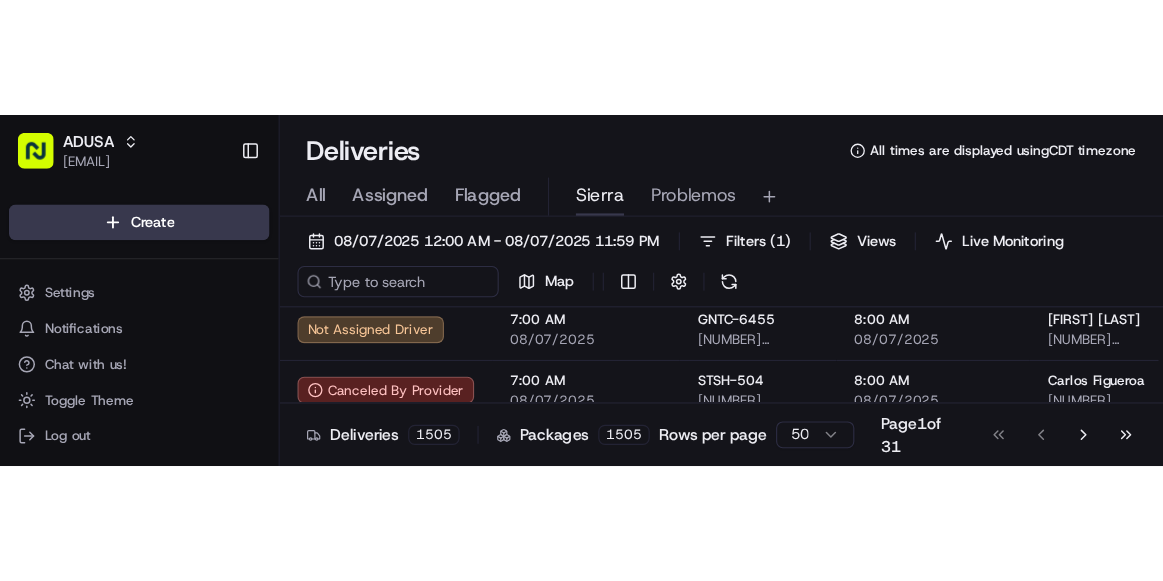 scroll, scrollTop: 0, scrollLeft: 0, axis: both 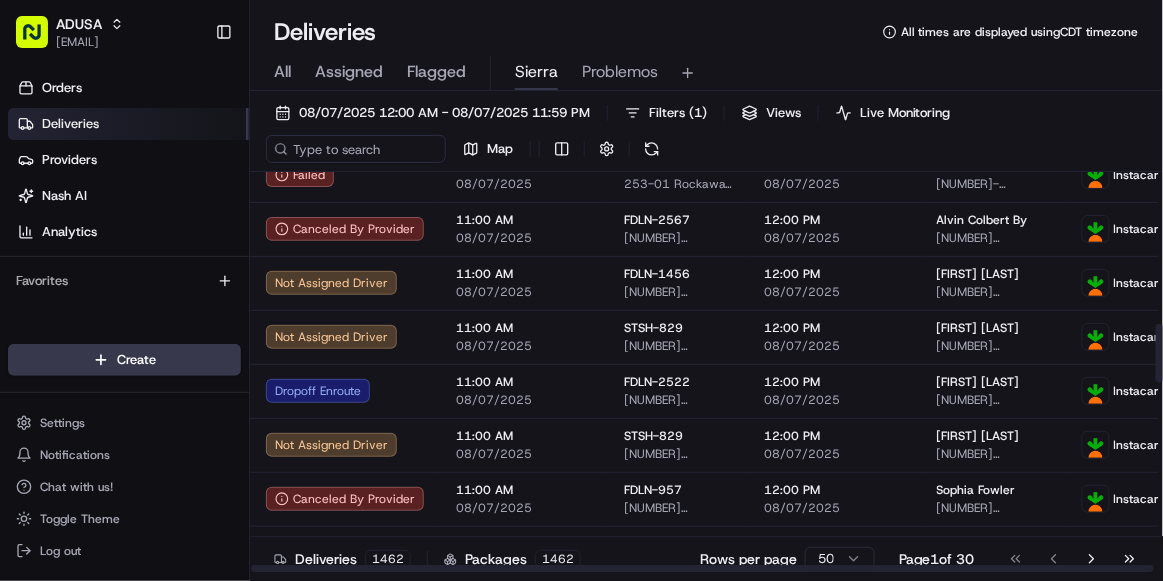 click on "08/07/2025" at bounding box center [524, 346] 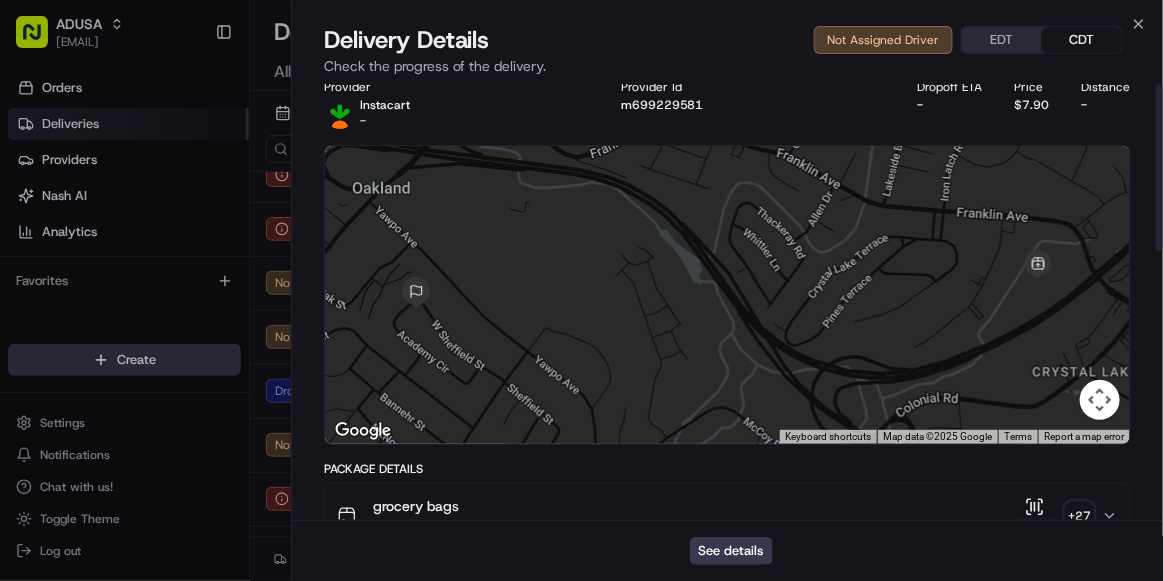 scroll, scrollTop: 0, scrollLeft: 0, axis: both 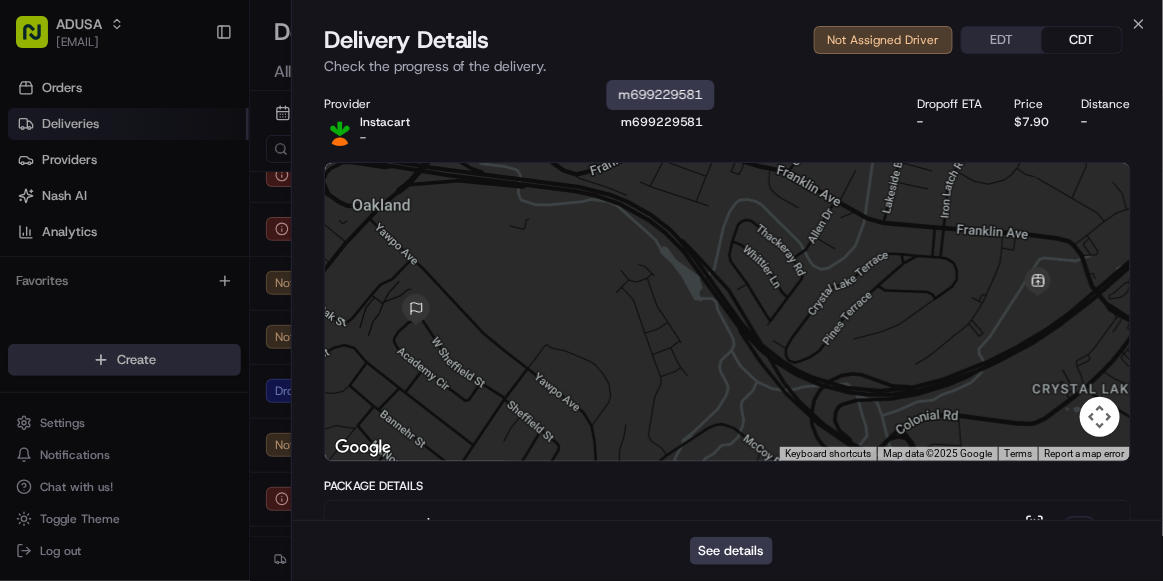 click on "Provider Instacart - Provider Id m699229581 Dropoff ETA - Price $7.90 Distance -" at bounding box center [727, 121] 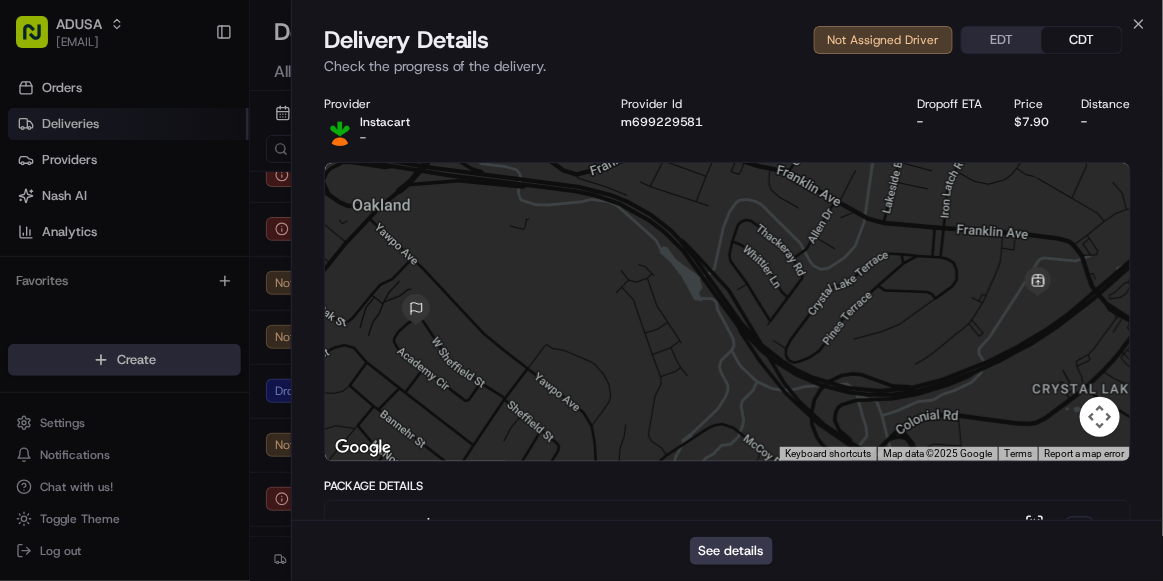 click on "Provider Instacart - Provider Id m699229581 Dropoff ETA - Price $7.90 Distance -" at bounding box center [727, 121] 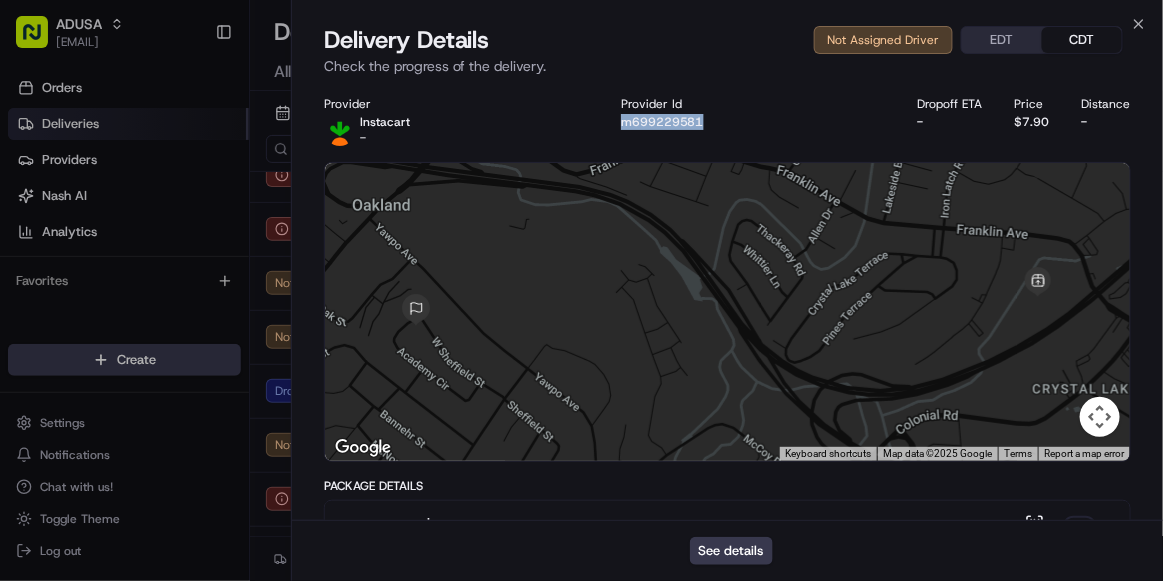 click on "Provider Instacart - Provider Id m699229581 Dropoff ETA - Price $7.90 Distance -" at bounding box center [727, 121] 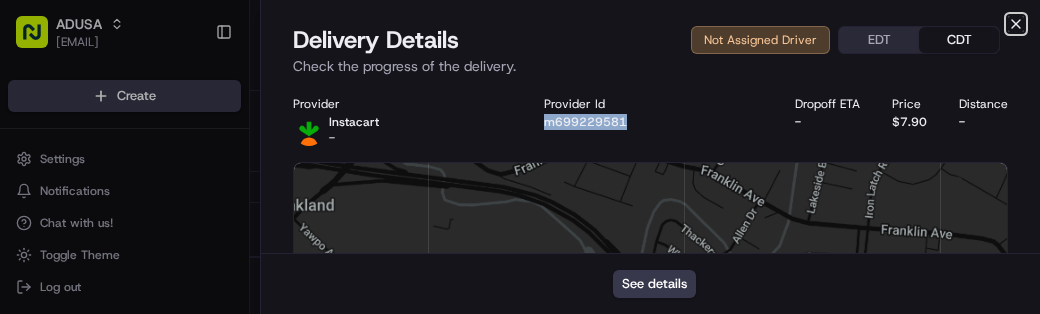 click 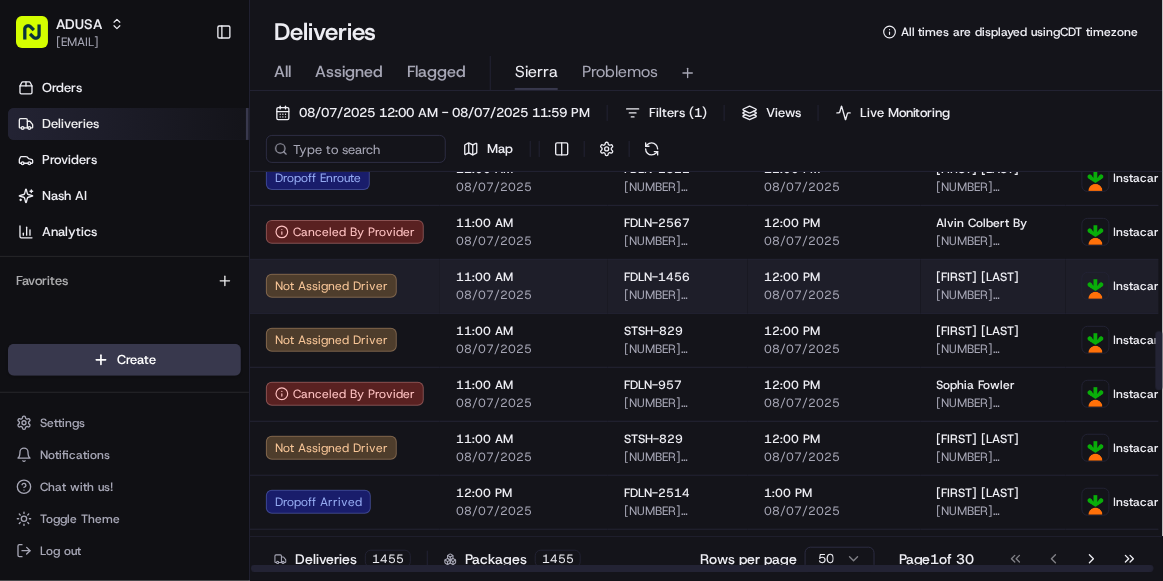scroll, scrollTop: 1088, scrollLeft: 0, axis: vertical 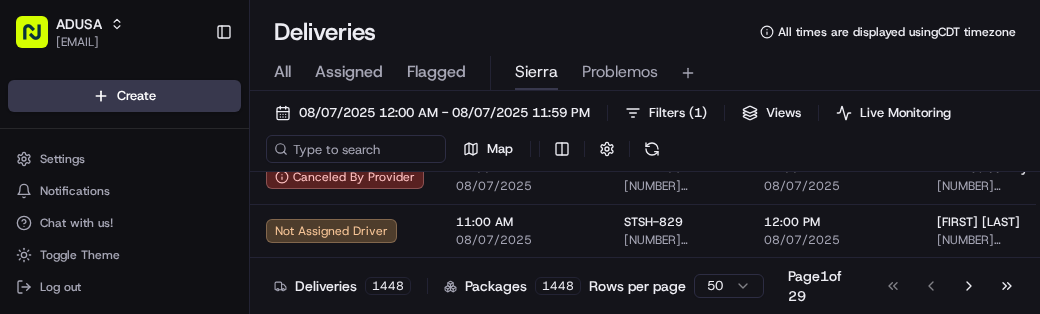click on "08/07/2025 12:00 AM - 08/07/2025 11:59 PM Filters ( 1 ) Views Live Monitoring Map" at bounding box center [645, 135] 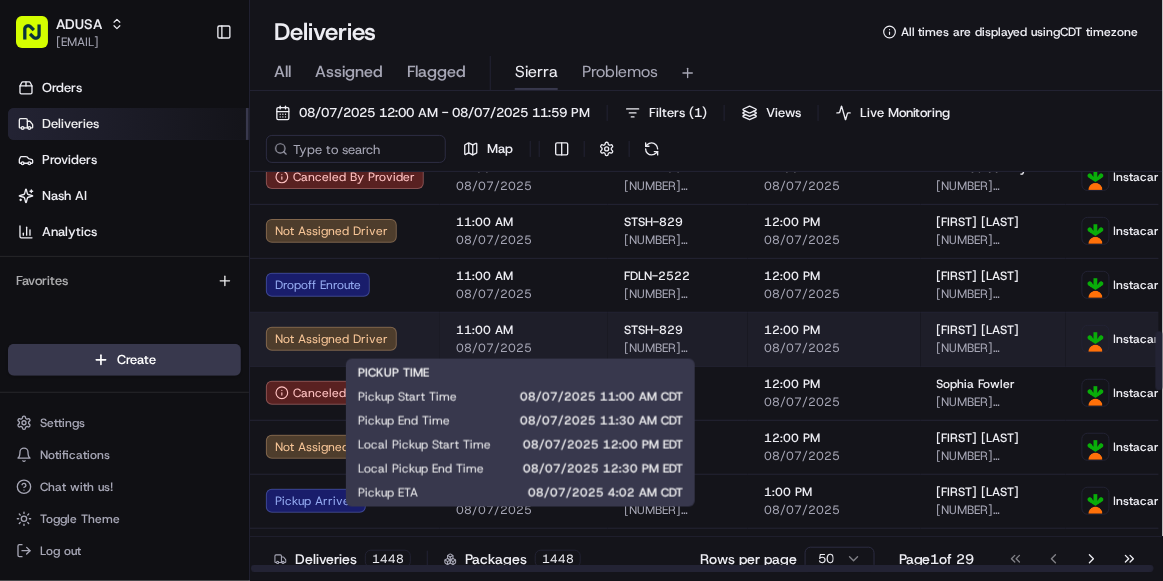 click on "11:00 AM 08/07/2025" at bounding box center [524, 339] 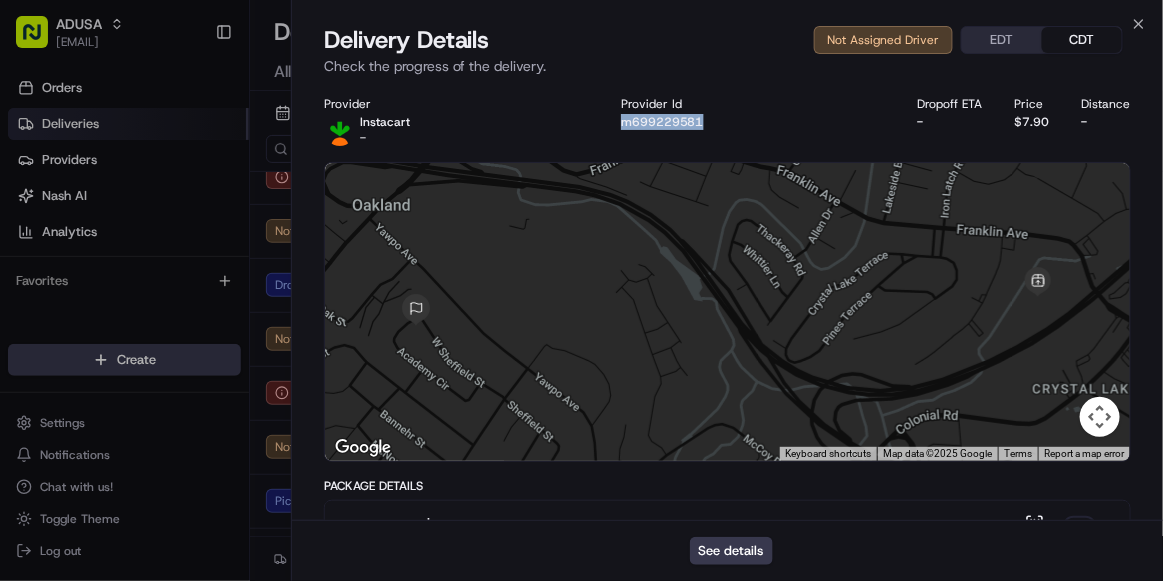 drag, startPoint x: 715, startPoint y: 130, endPoint x: 615, endPoint y: 134, distance: 100.07997 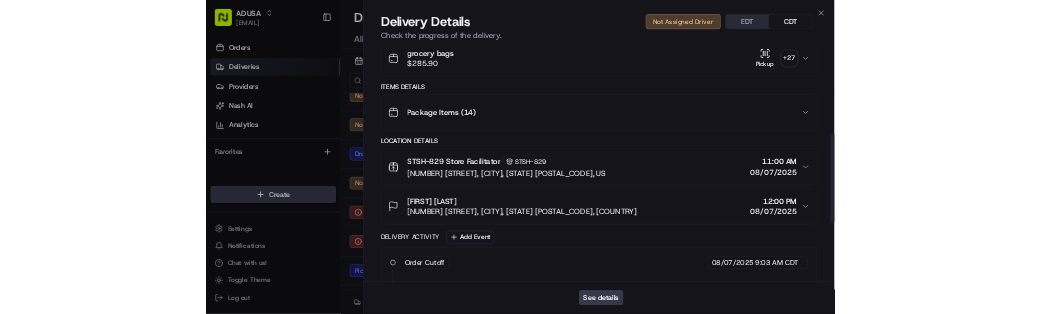 scroll, scrollTop: 424, scrollLeft: 0, axis: vertical 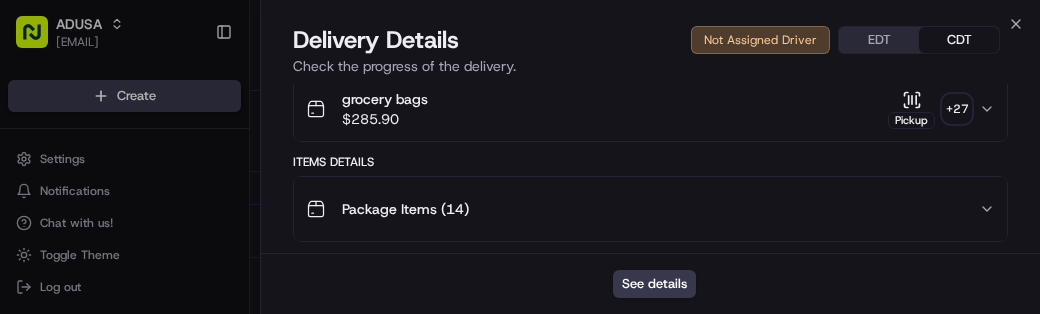 click on "grocery bags $ 285.90 Pickup + 27" at bounding box center [642, 109] 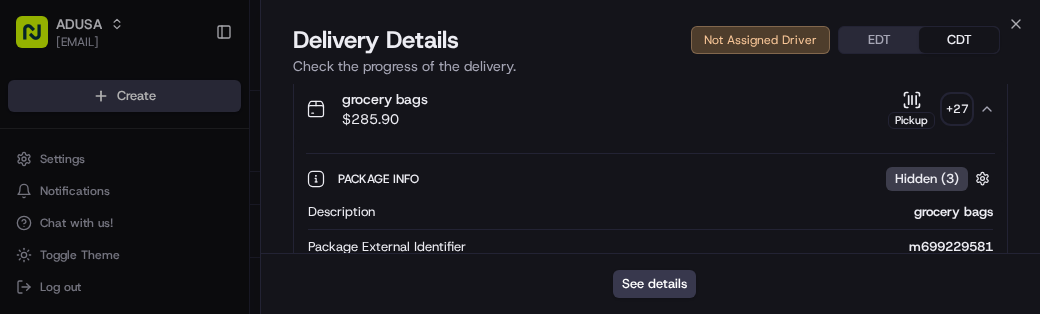 click on "grocery bags $ 285.90 Pickup + 27" at bounding box center (642, 109) 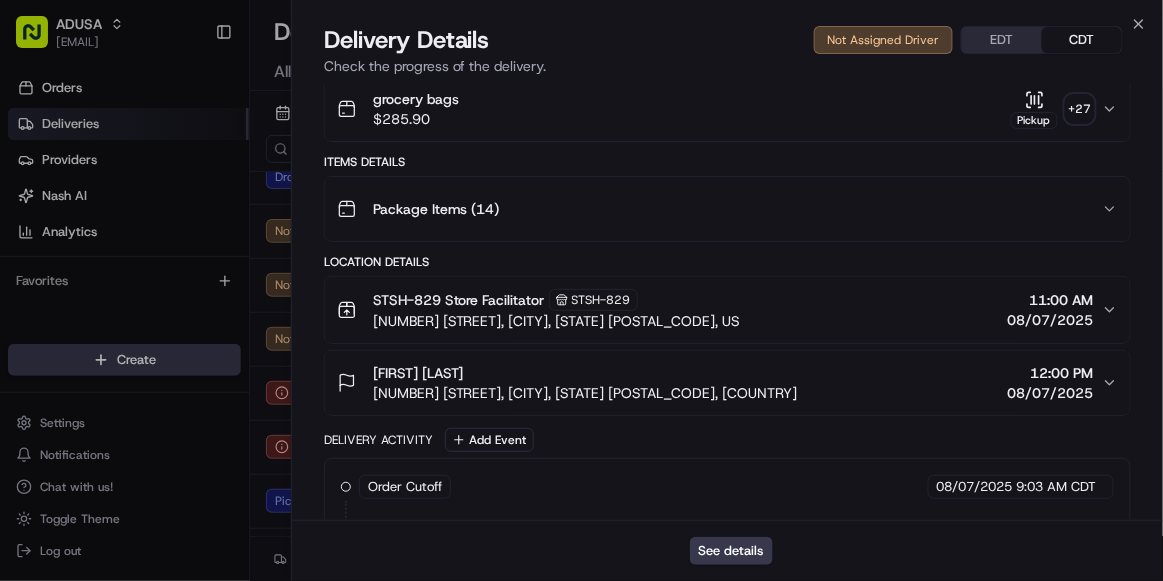 scroll, scrollTop: 709, scrollLeft: 0, axis: vertical 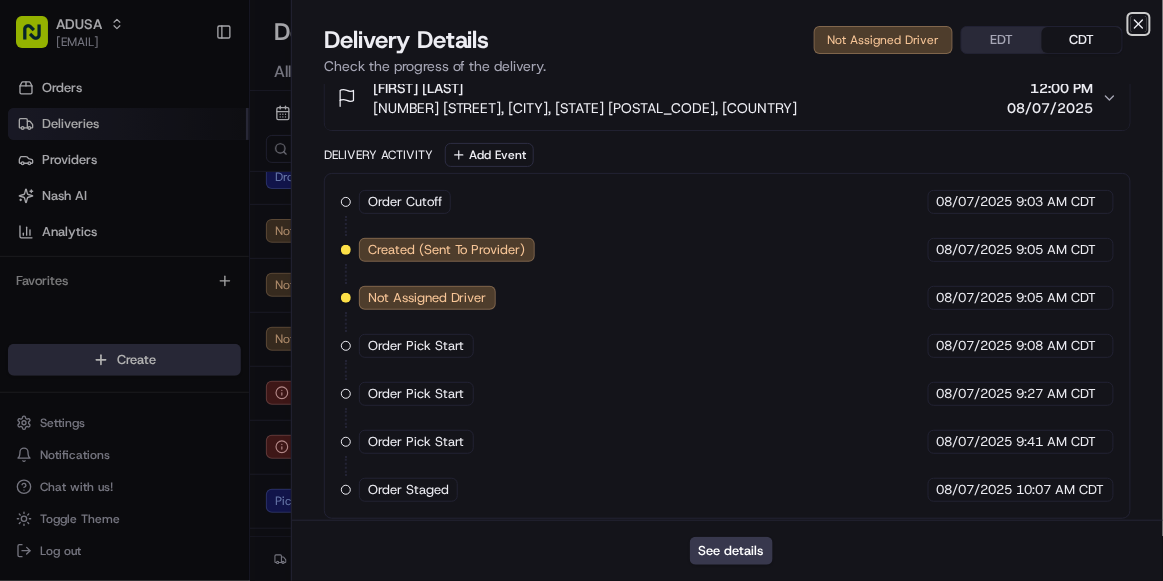 click 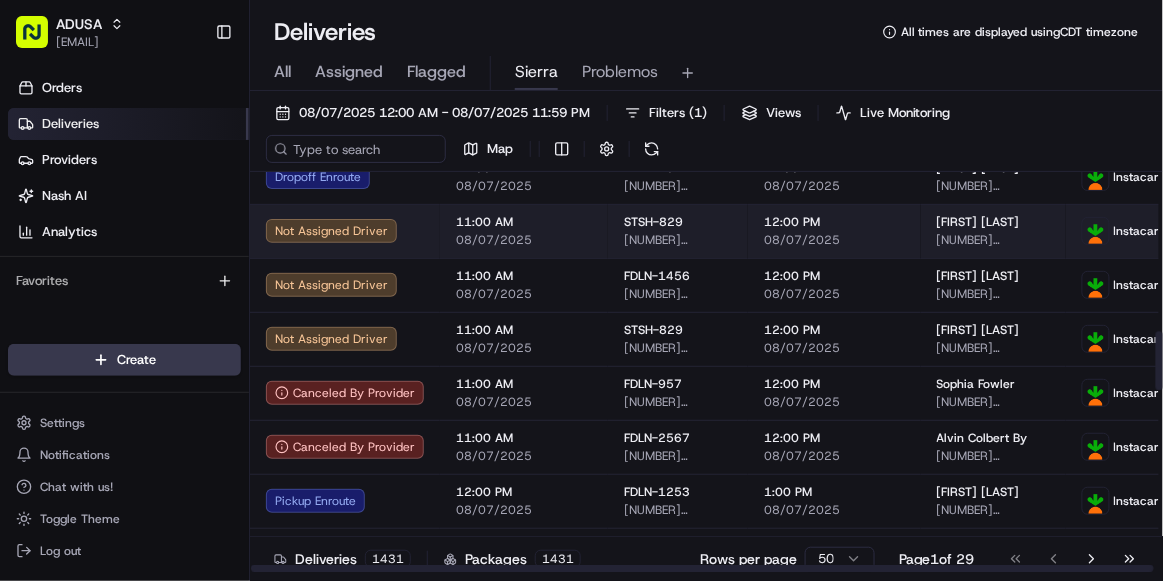click on "11:00 AM 08/07/2025" at bounding box center [524, 231] 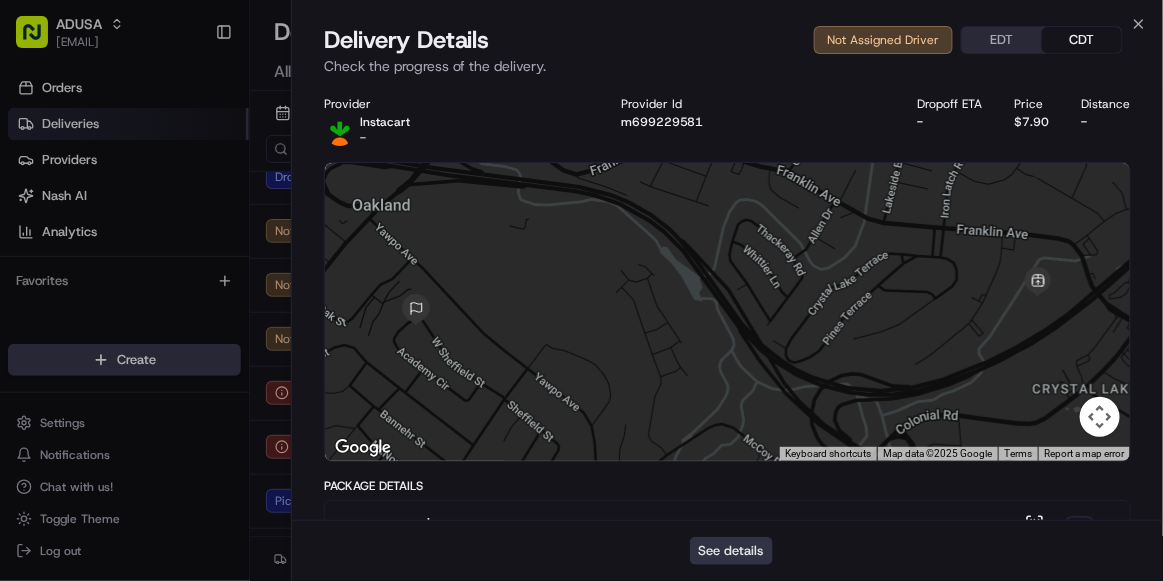 click on "See details" at bounding box center (731, 551) 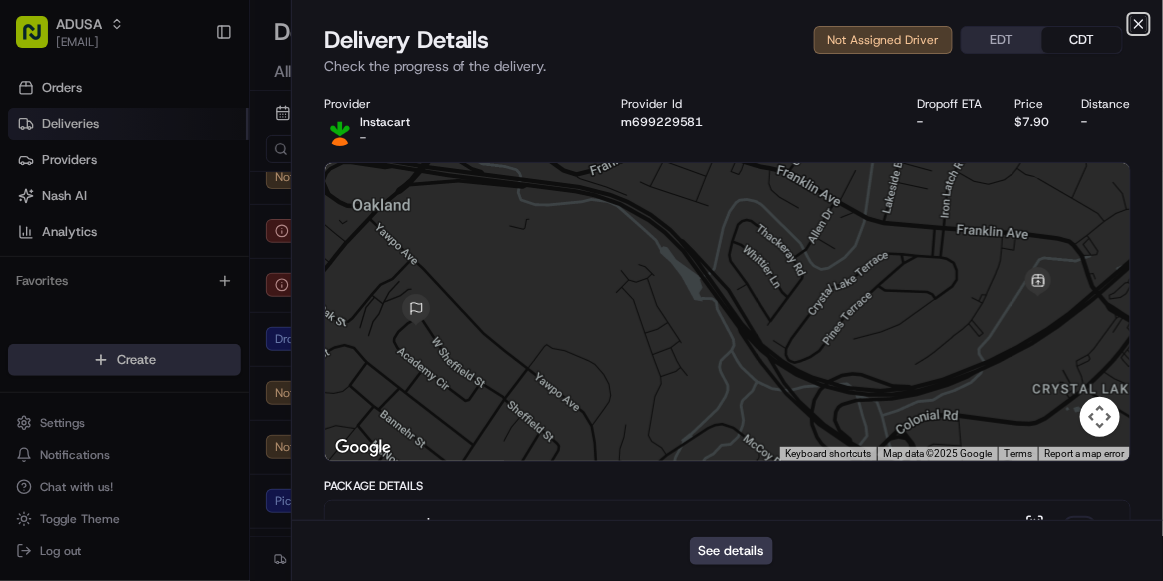 click 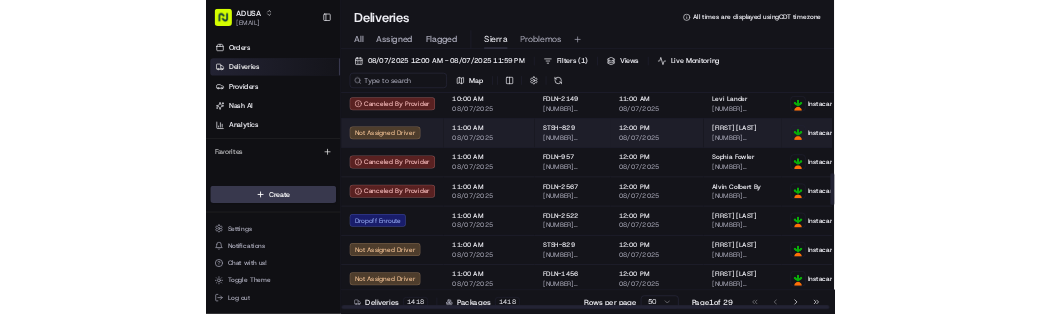 scroll, scrollTop: 1015, scrollLeft: 0, axis: vertical 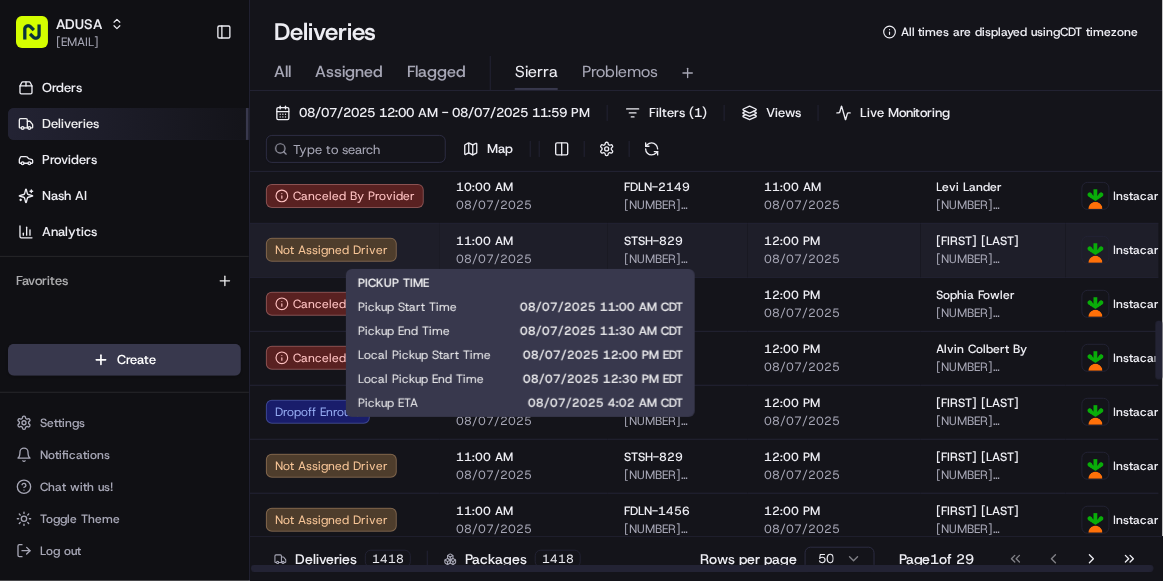 click on "11:00 AM" at bounding box center [524, 241] 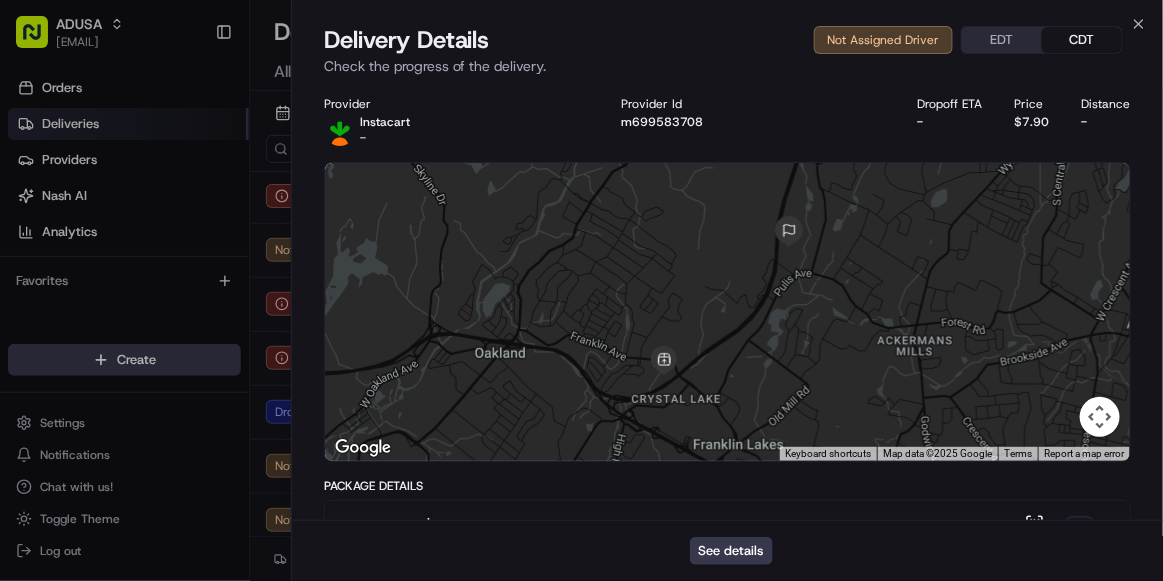 click on "Provider Instacart - Provider Id m699583708 Dropoff ETA - Price $7.90 Distance -" at bounding box center (727, 121) 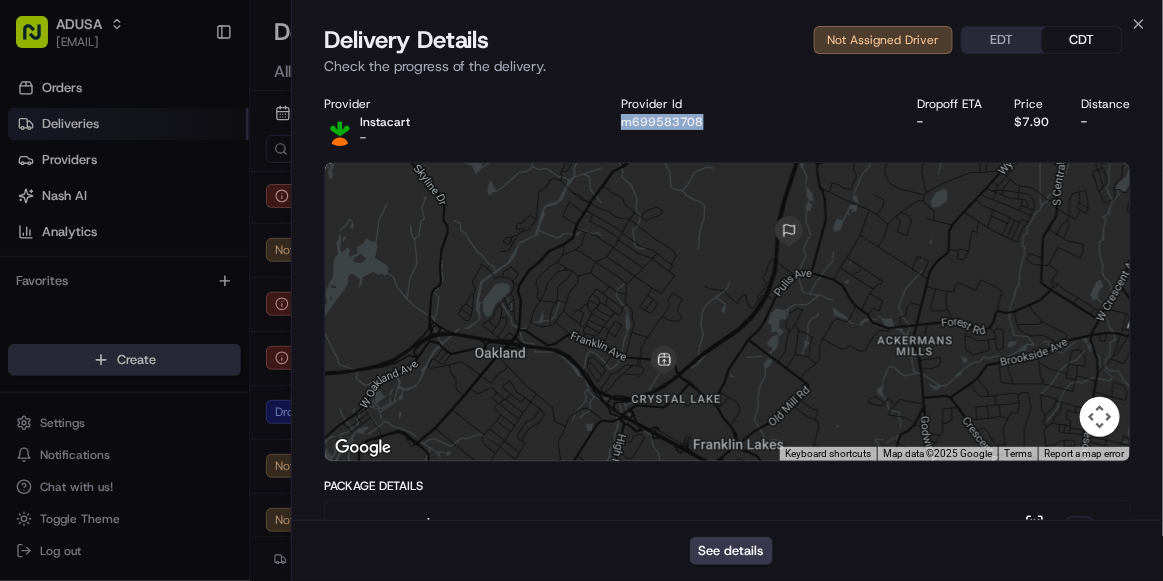 click on "Provider Instacart - Provider Id m699583708 Dropoff ETA - Price $7.90 Distance -" at bounding box center (727, 121) 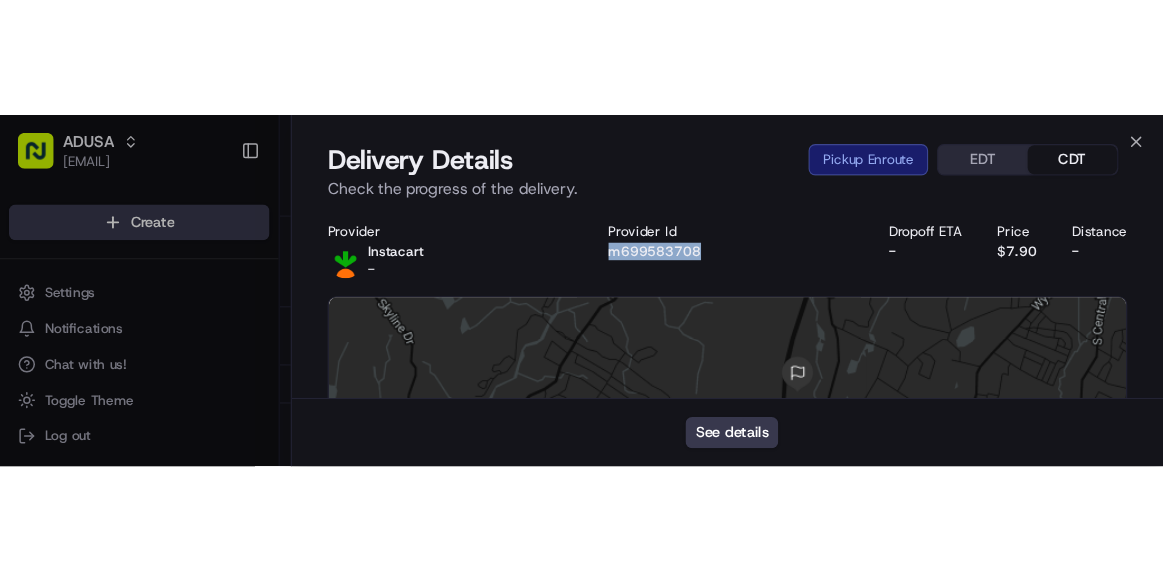 scroll, scrollTop: 0, scrollLeft: 0, axis: both 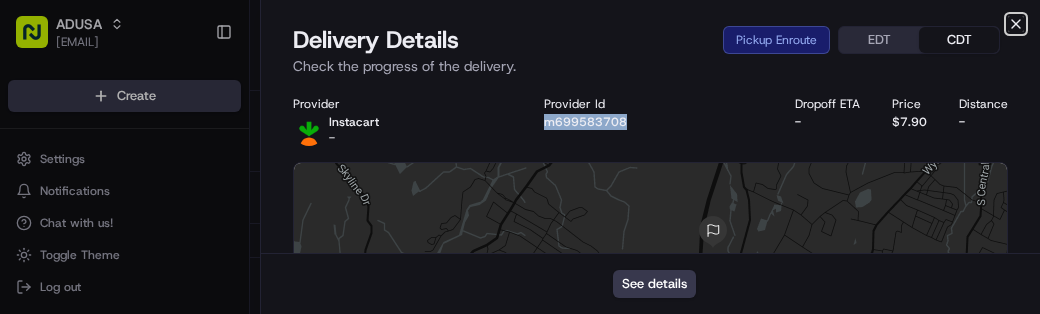 click 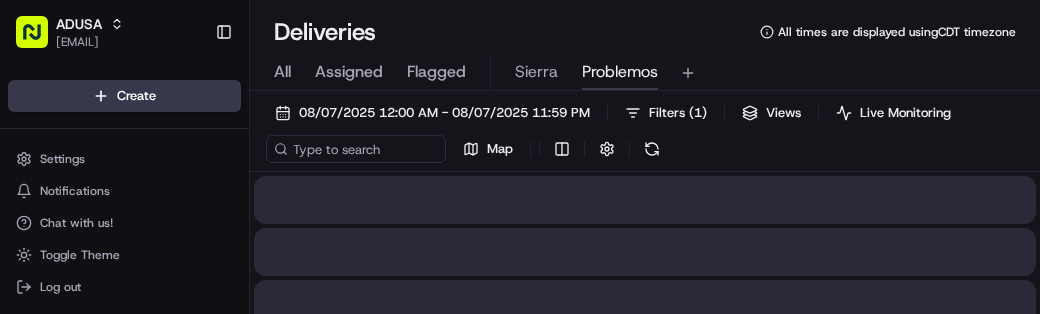 click on "Problemos" at bounding box center [620, 72] 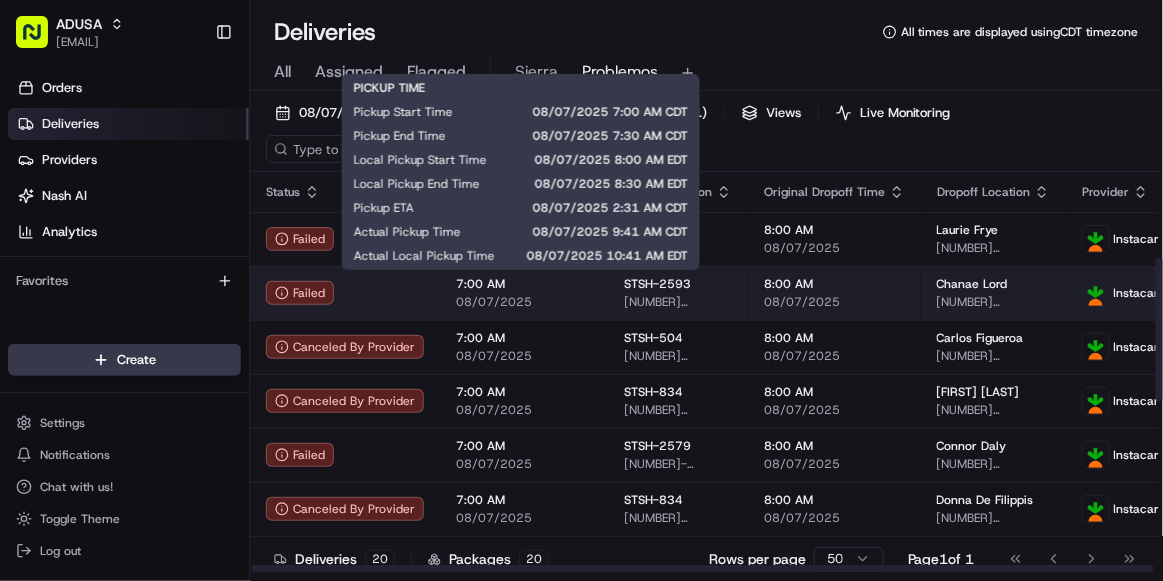 scroll, scrollTop: 718, scrollLeft: 0, axis: vertical 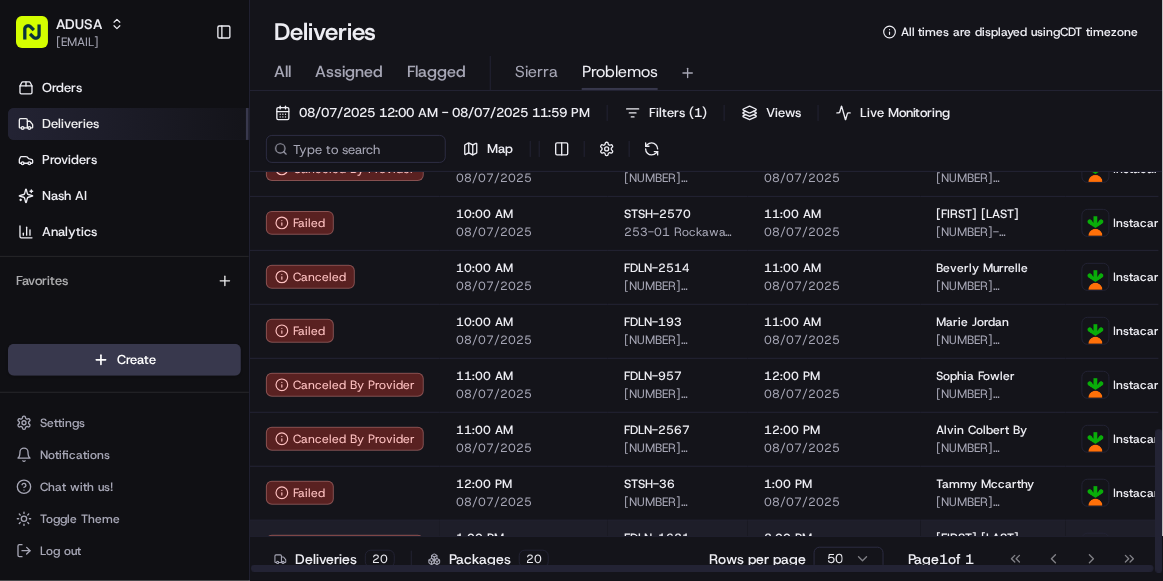click on "FDLN-1621 3501 U.S. Hwy 601 N, Mocksville, NC 27028, US" at bounding box center (678, 547) 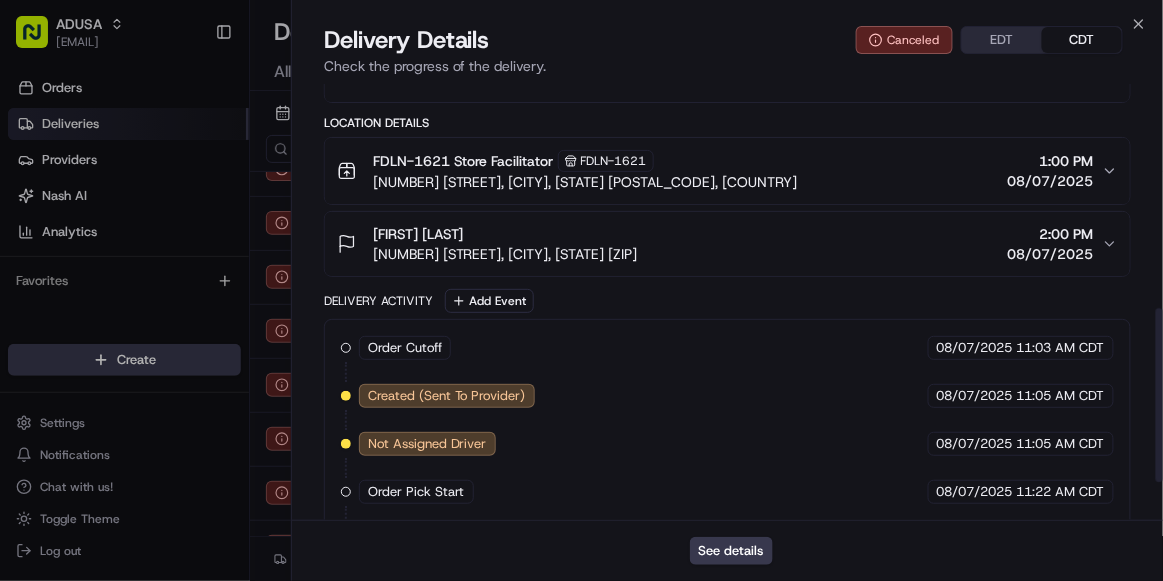 scroll, scrollTop: 563, scrollLeft: 0, axis: vertical 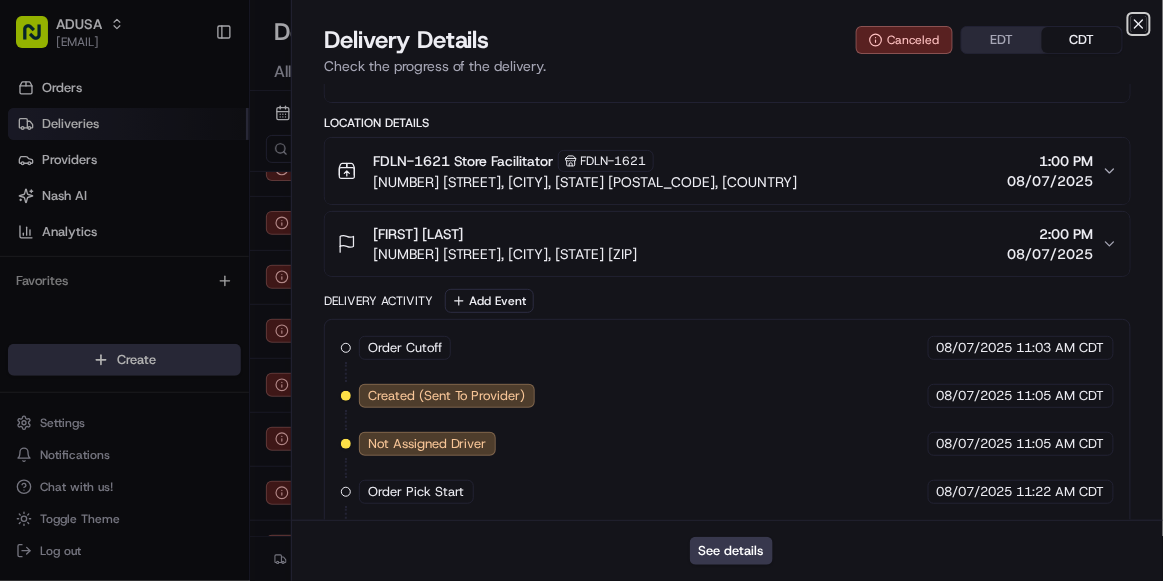 click 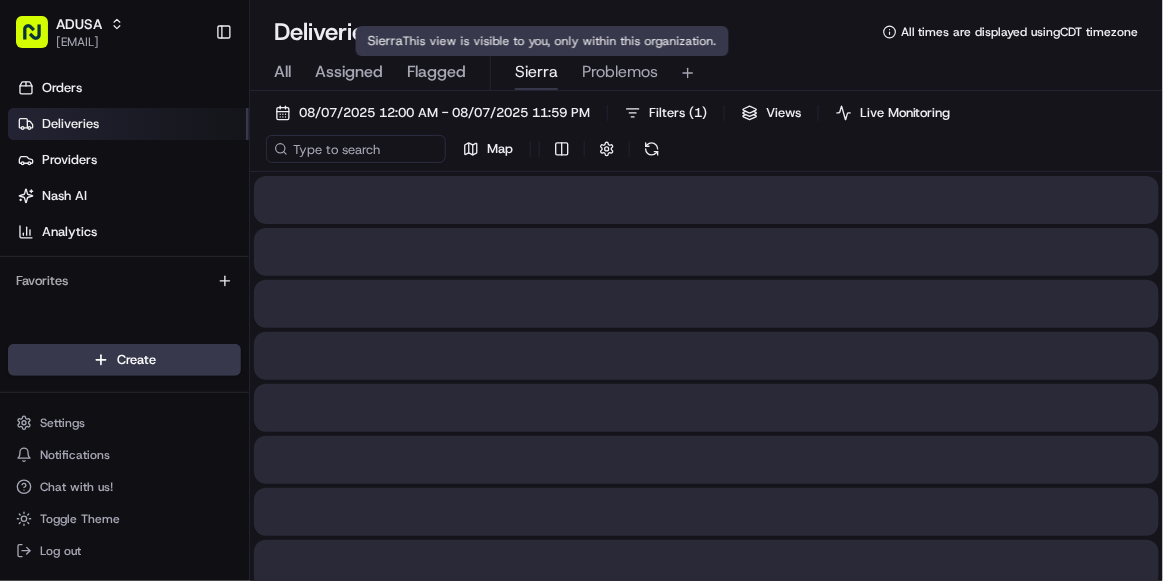 click on "Sierra" at bounding box center [536, 72] 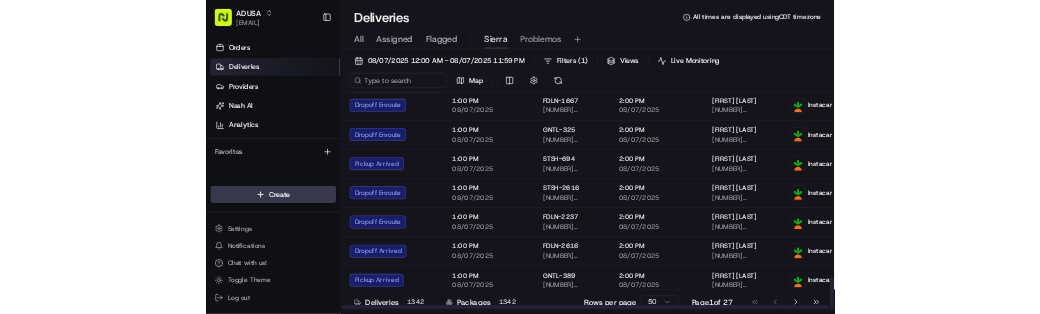 scroll, scrollTop: 2338, scrollLeft: 0, axis: vertical 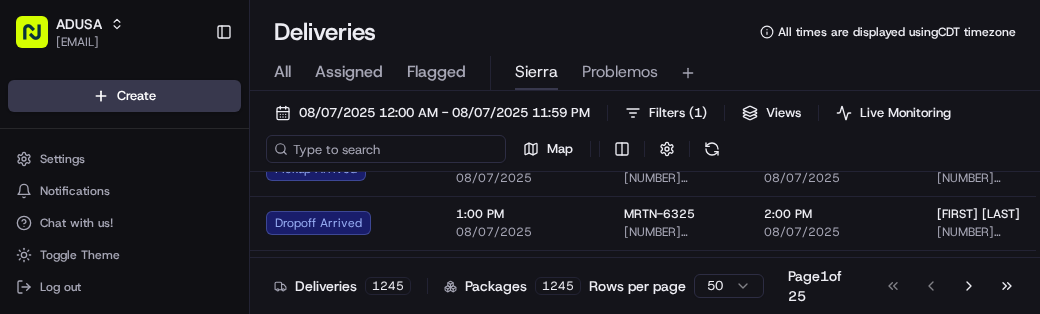 click at bounding box center (386, 149) 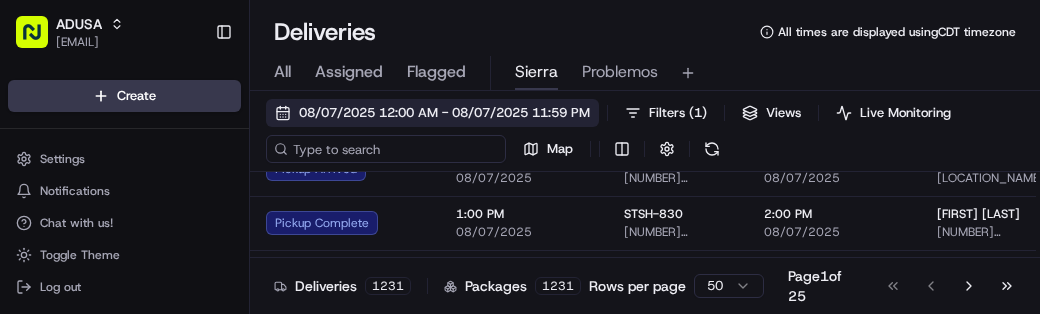 paste on "m705037614" 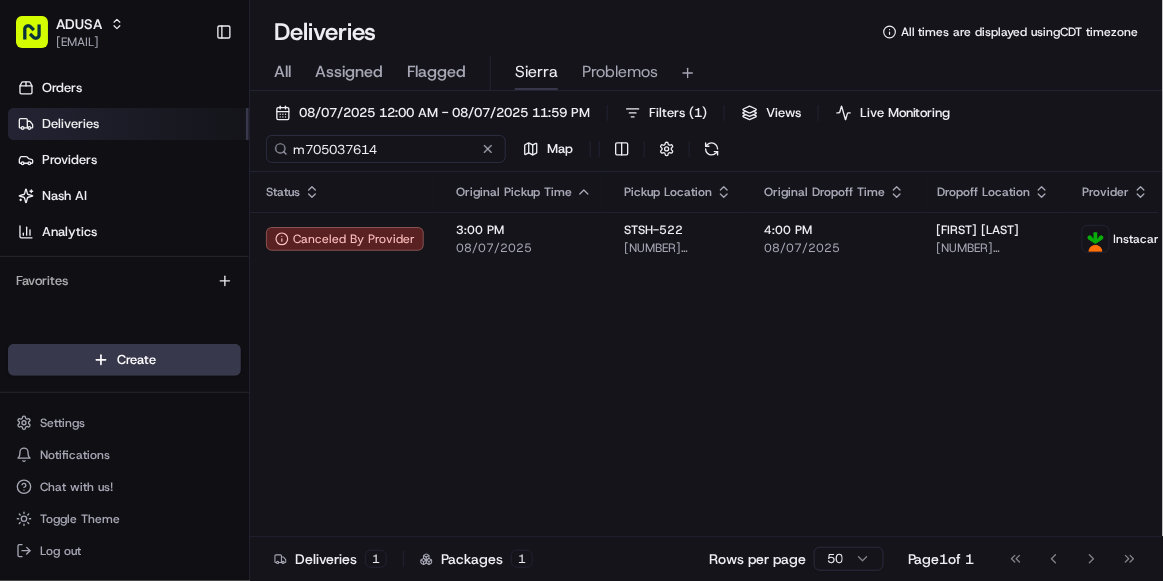 scroll, scrollTop: 0, scrollLeft: 0, axis: both 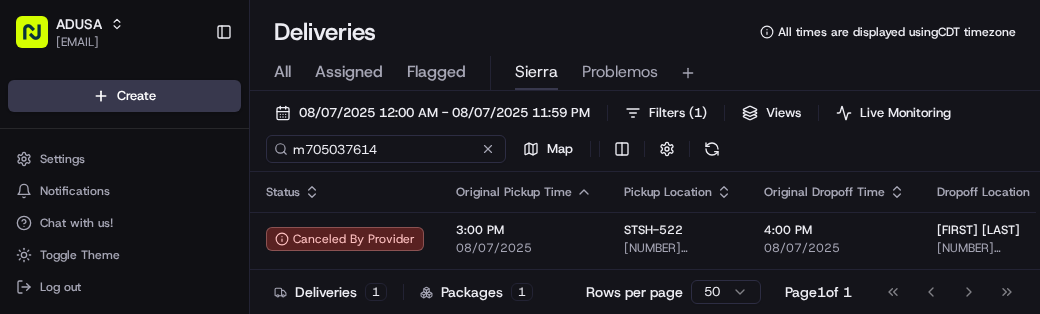 type on "m705037614" 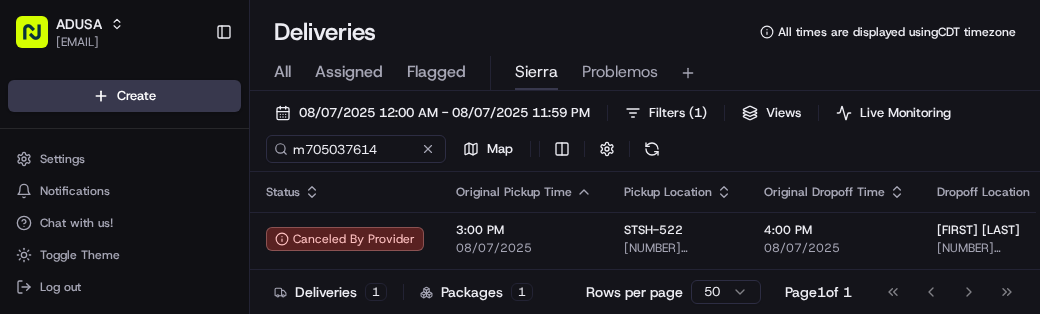 click on "08/07/2025 12:00 AM - 08/07/2025 11:59 PM Filters ( 1 ) Views Live Monitoring m705037614 Map Status Original Pickup Time Pickup Location Original Dropoff Time Dropoff Location Provider Job External Id Action Canceled By Provider 3:00 PM 08/07/2025 STSH-522 111 Vredenburgh Ave, Yonkers, NY 10704, US 4:00 PM 08/07/2025 Dustin Melkan 205 S Waverly St, Yonkers, NY 10701, USA Instacart m705037614 Deliveries 1 Packages 1 Rows per page 50 Page  1  of   1 Go to first page Go to previous page Go to next page Go to last page" at bounding box center [645, 222] 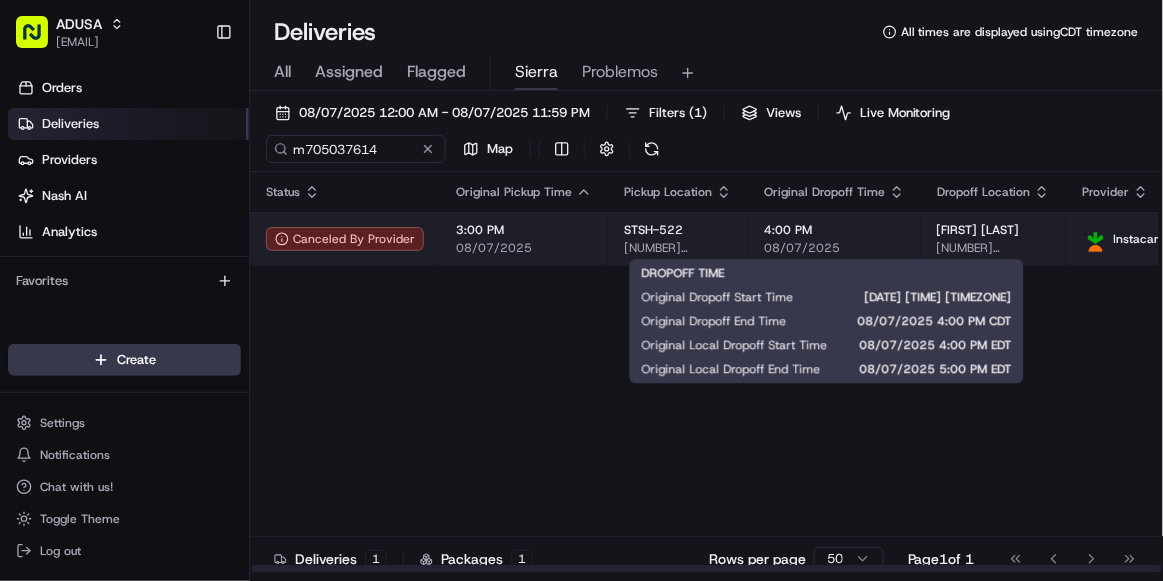 click on "4:00 PM 08/07/2025" at bounding box center (834, 239) 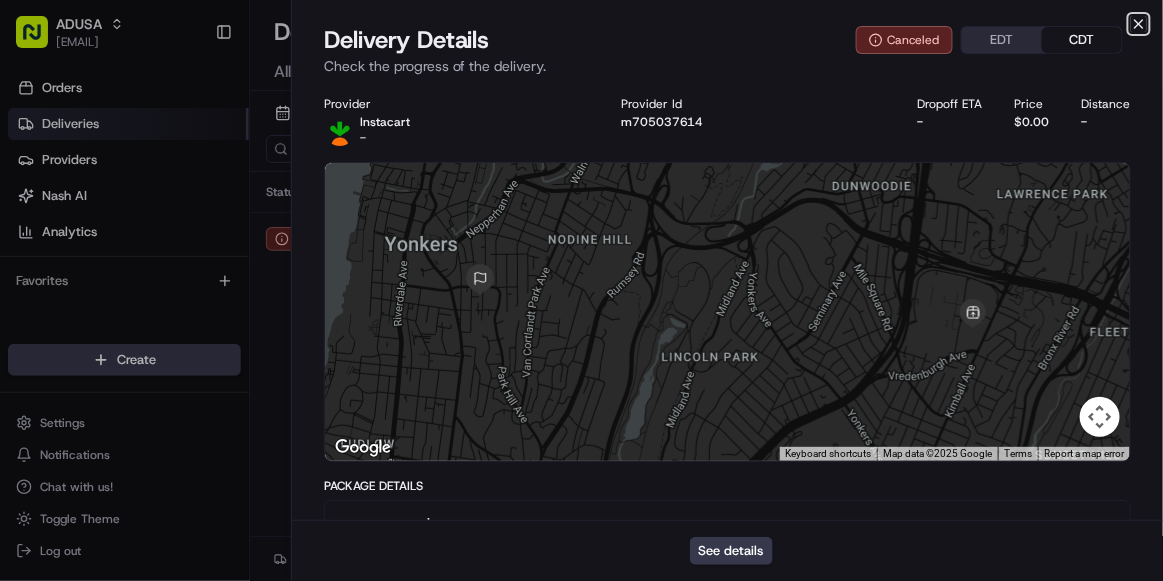 click 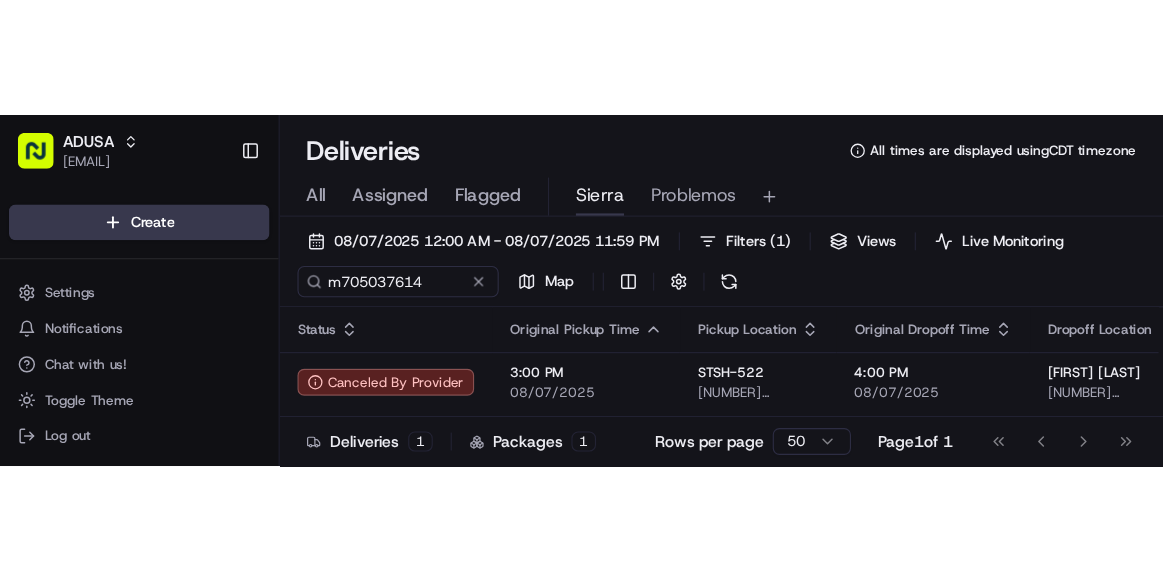 scroll, scrollTop: 0, scrollLeft: 0, axis: both 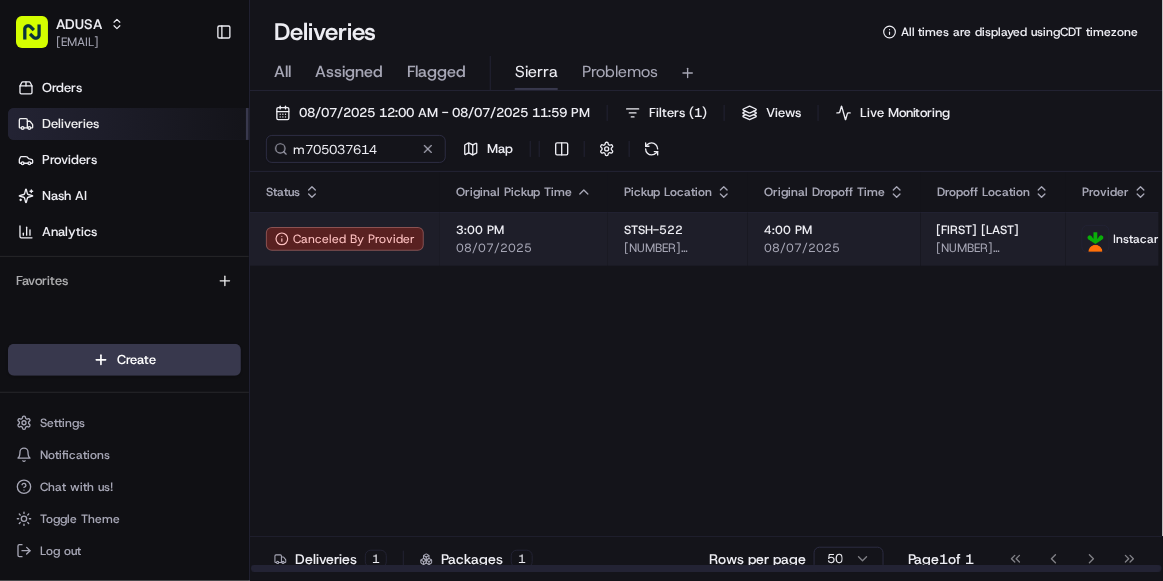 click on "4:00 PM" at bounding box center (834, 230) 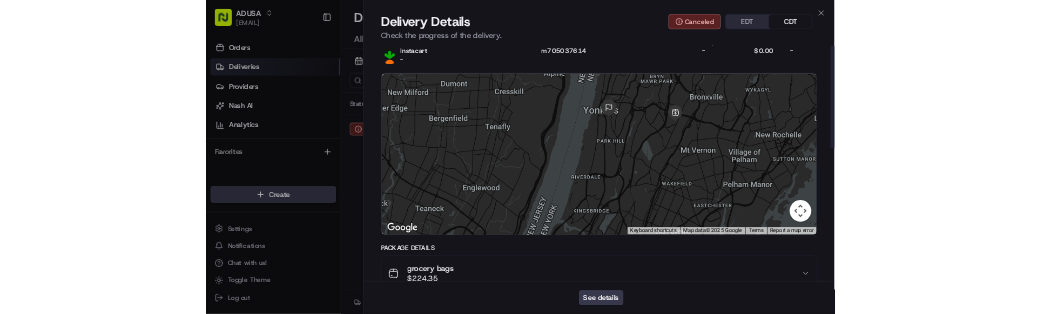 scroll, scrollTop: 0, scrollLeft: 0, axis: both 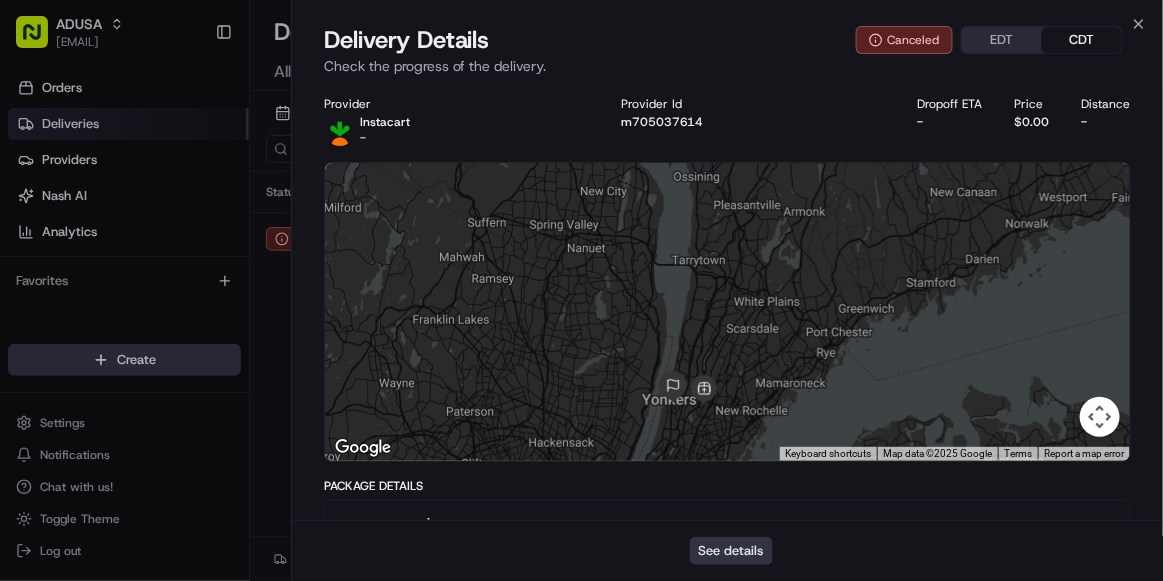 click on "See details" at bounding box center (731, 551) 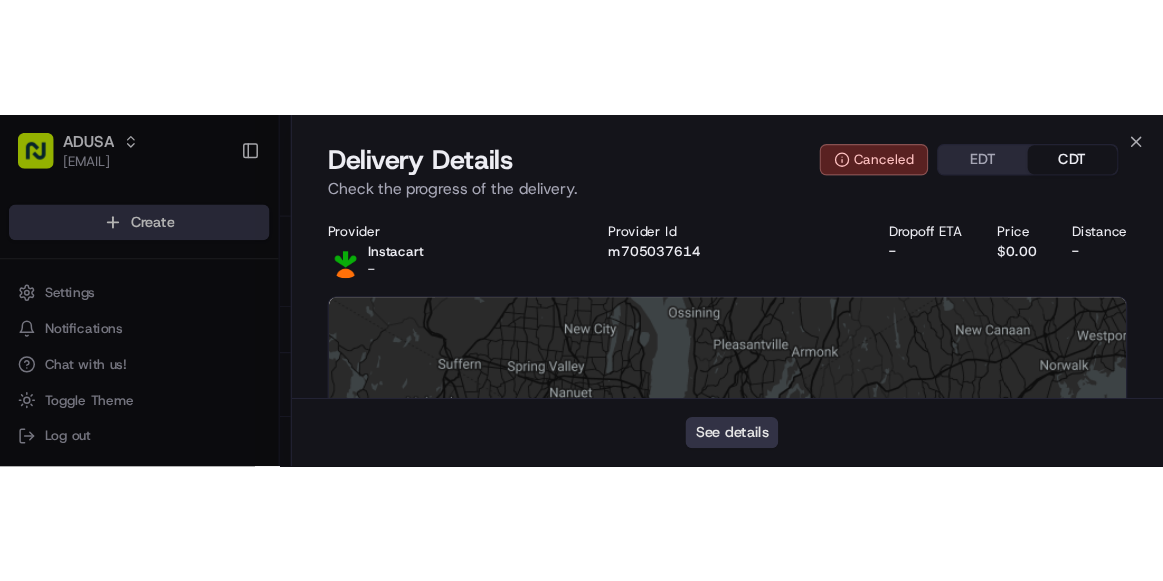 scroll, scrollTop: 0, scrollLeft: 0, axis: both 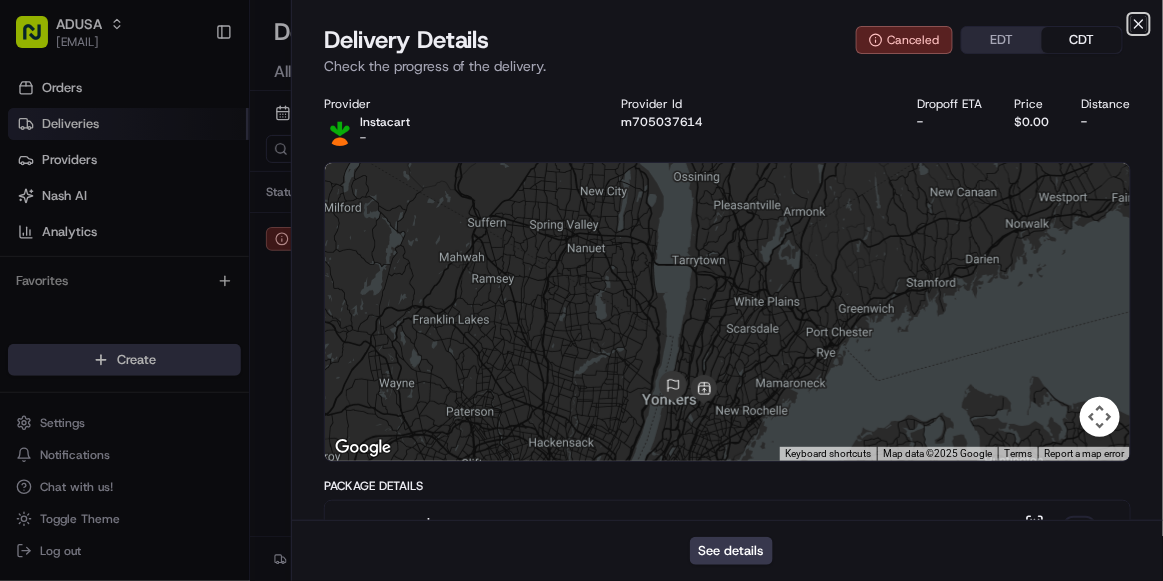 click 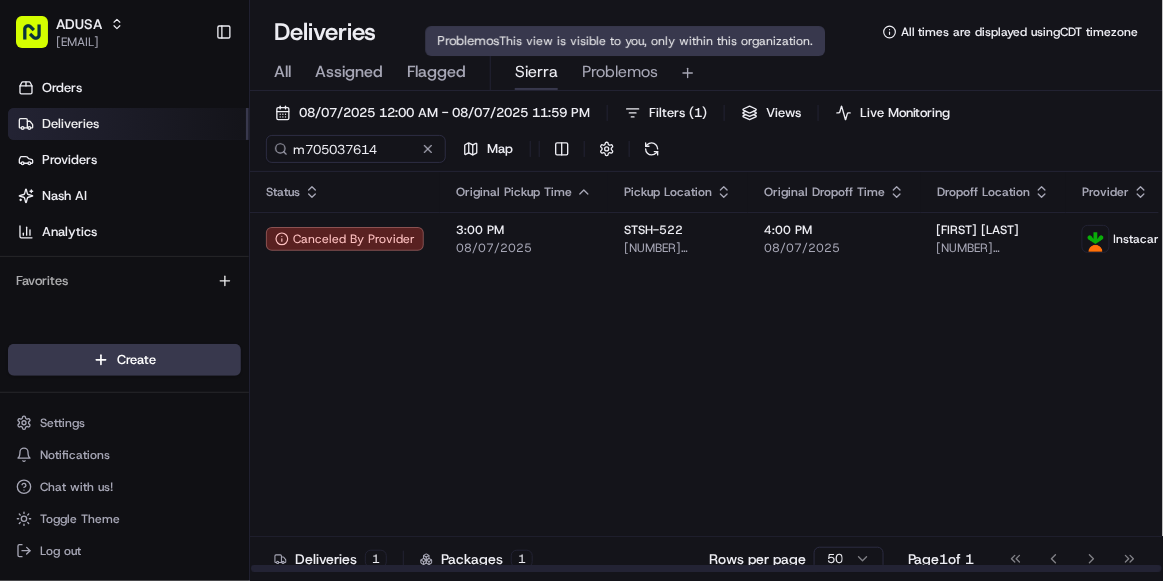 type 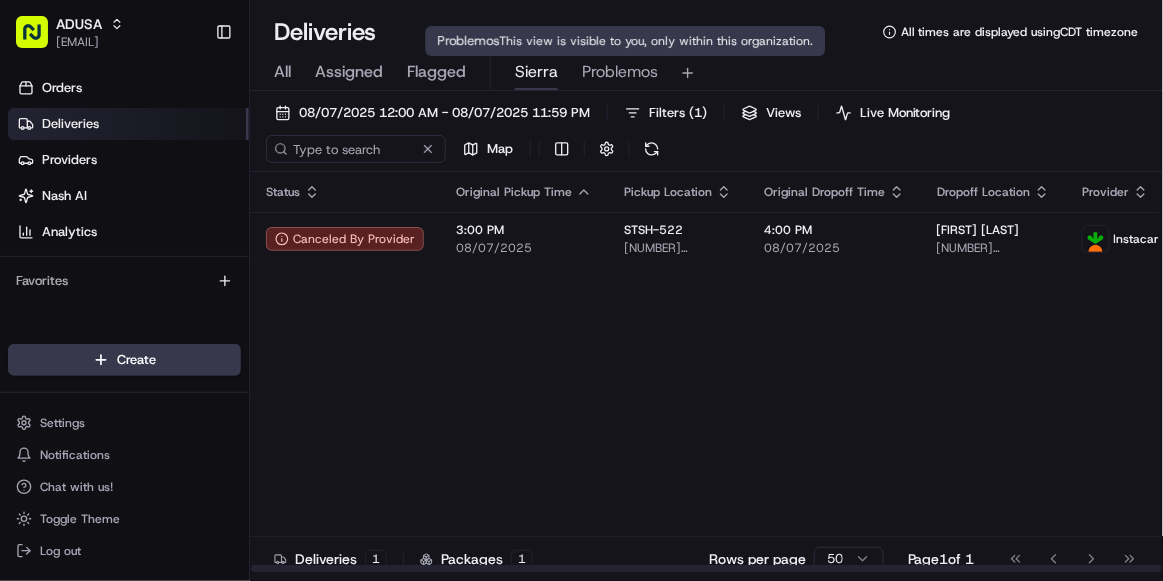 click on "Problemos" at bounding box center (620, 72) 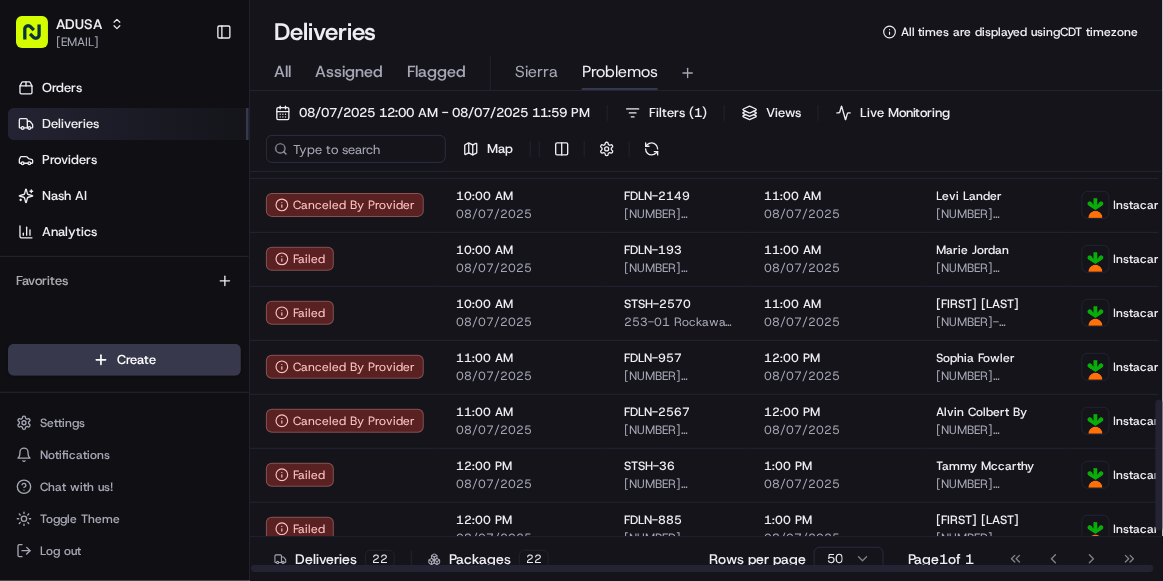 scroll, scrollTop: 826, scrollLeft: 0, axis: vertical 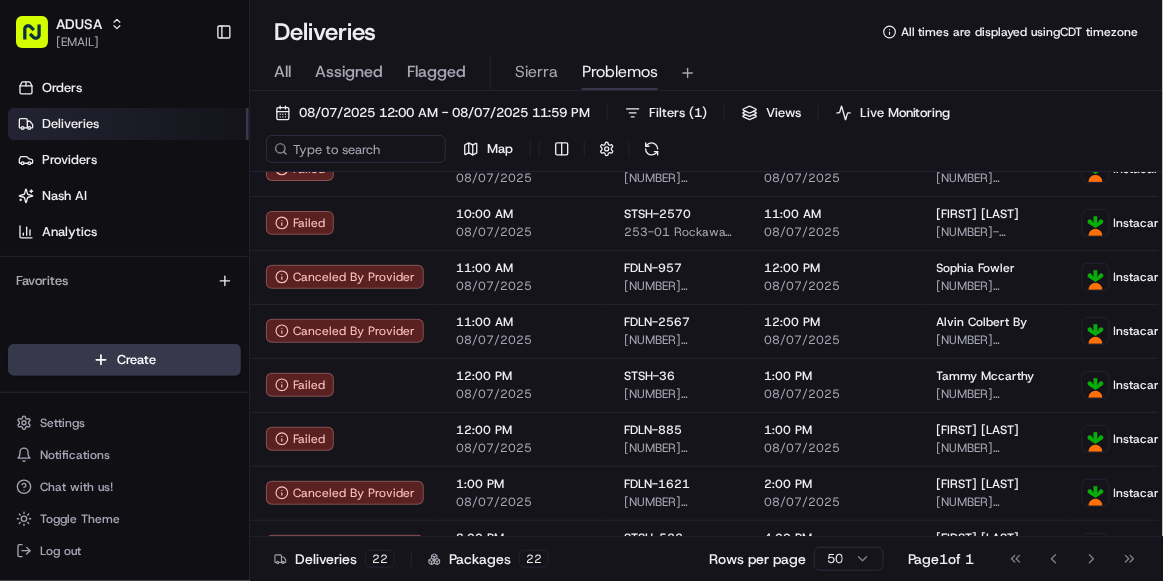 drag, startPoint x: 512, startPoint y: 75, endPoint x: 527, endPoint y: 73, distance: 15.132746 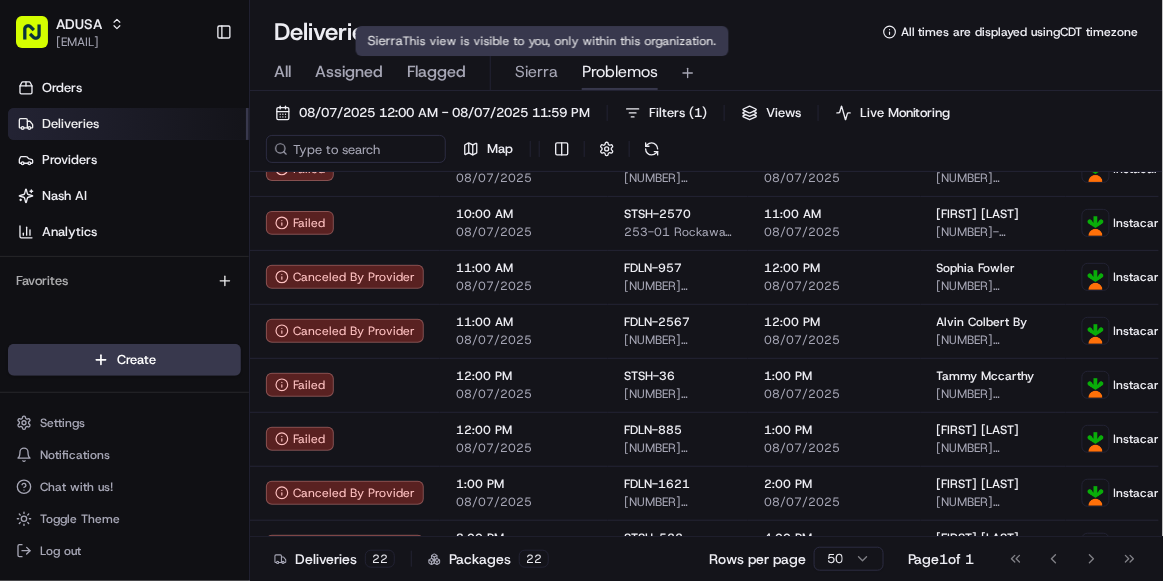 click on "Sierra" at bounding box center [536, 72] 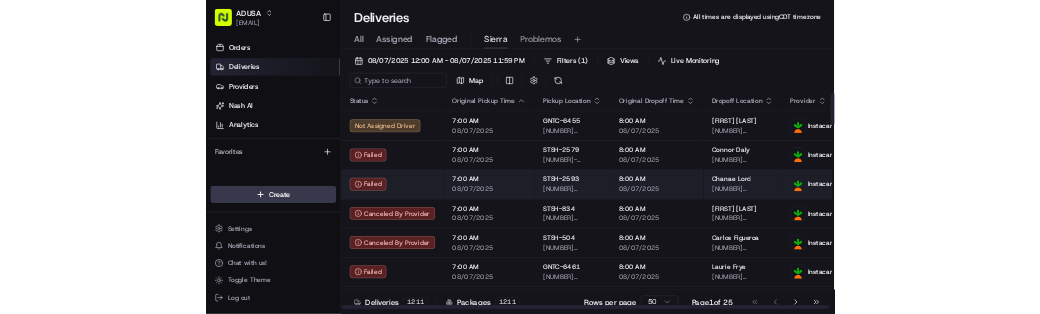 scroll, scrollTop: 0, scrollLeft: 0, axis: both 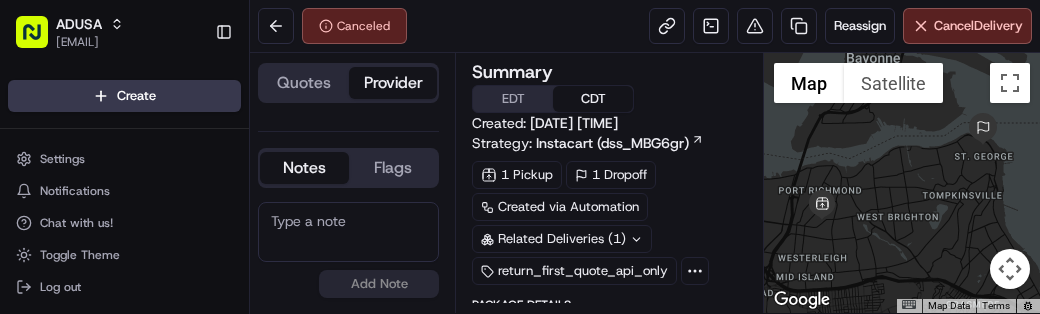 click on "return_first_quote_api_only" at bounding box center (574, 271) 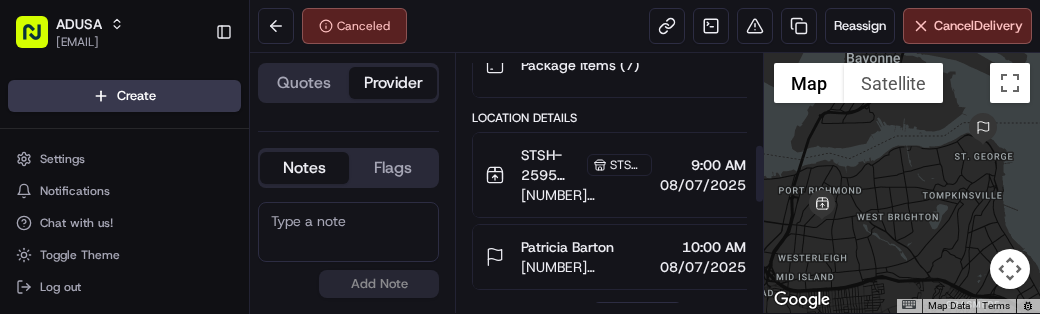 scroll, scrollTop: 397, scrollLeft: 0, axis: vertical 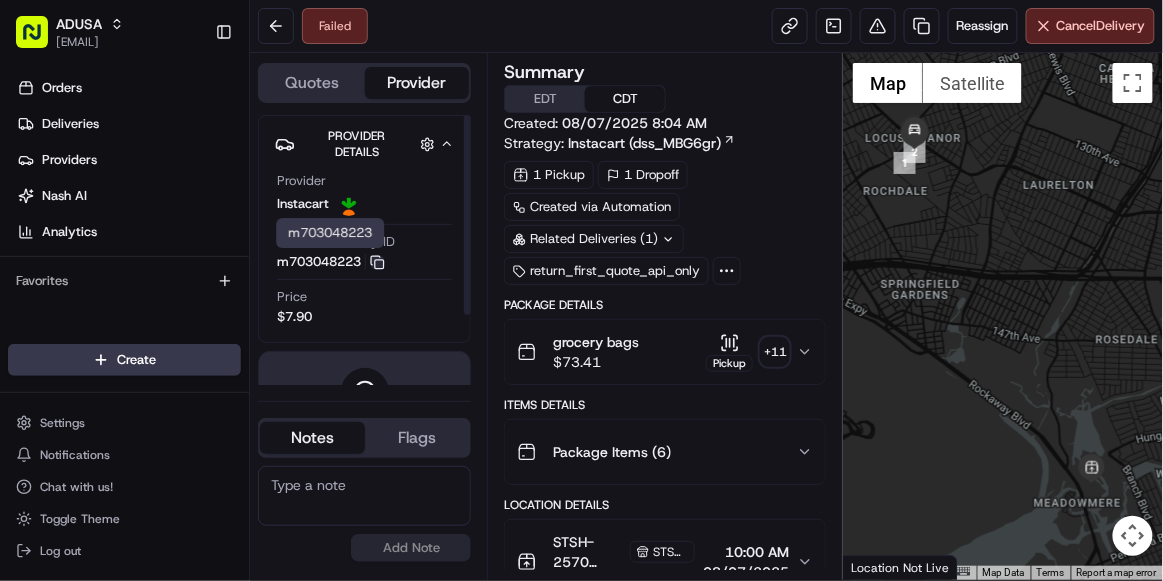 click 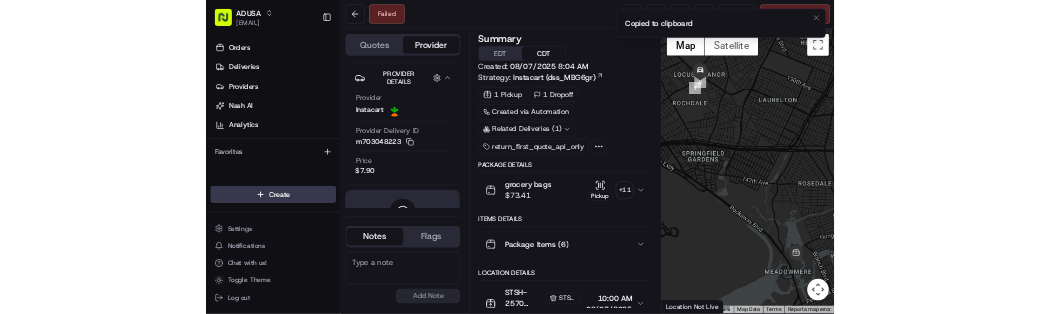scroll, scrollTop: 0, scrollLeft: 0, axis: both 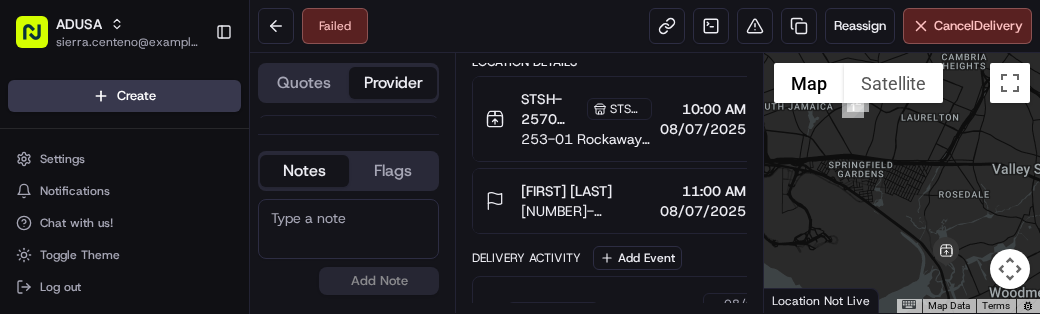 click at bounding box center [348, 229] 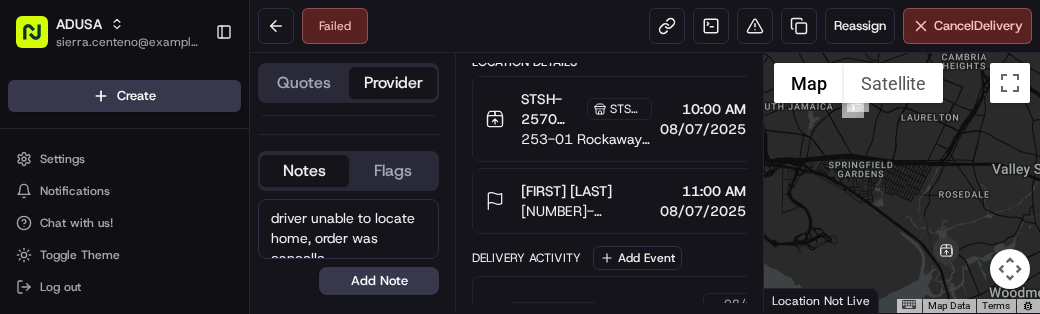 scroll, scrollTop: 7, scrollLeft: 0, axis: vertical 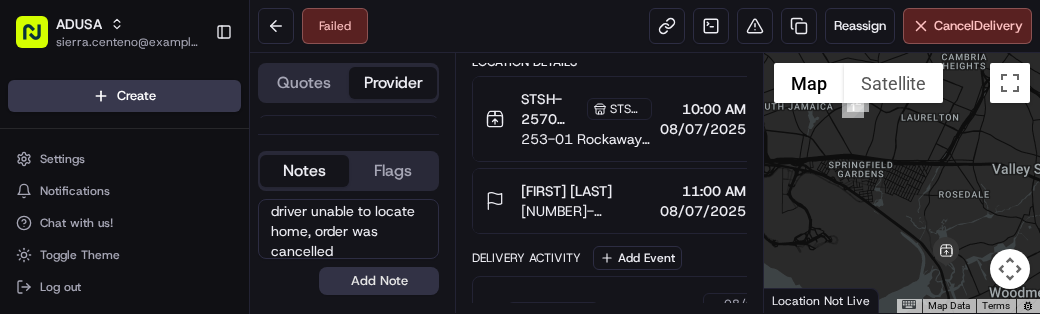type on "driver unable to locate home, order was cancelled" 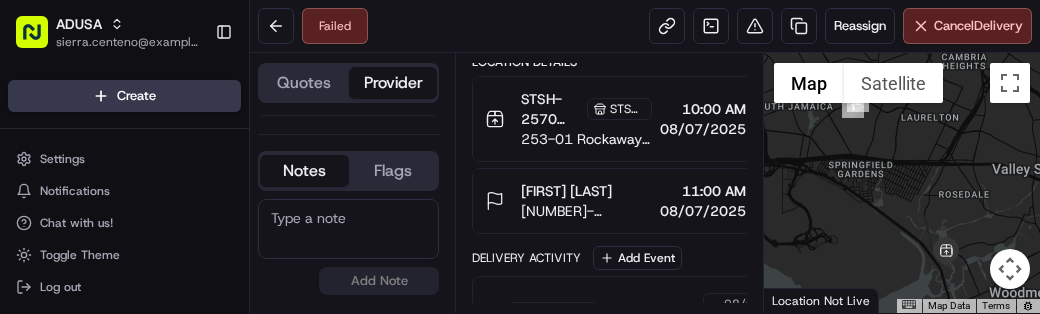 scroll, scrollTop: 0, scrollLeft: 0, axis: both 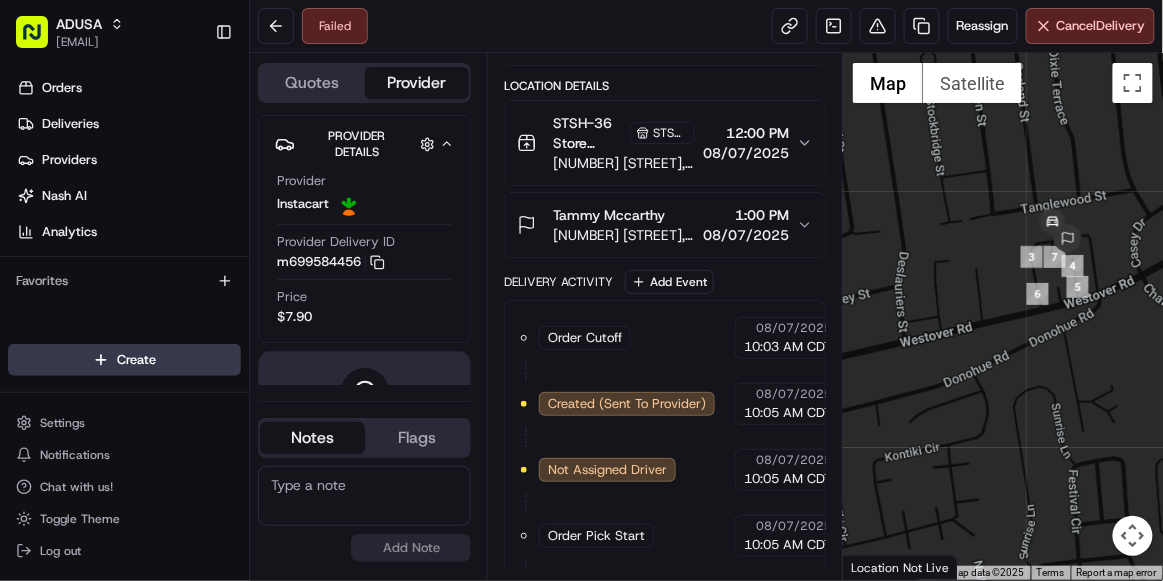 click at bounding box center (1003, 316) 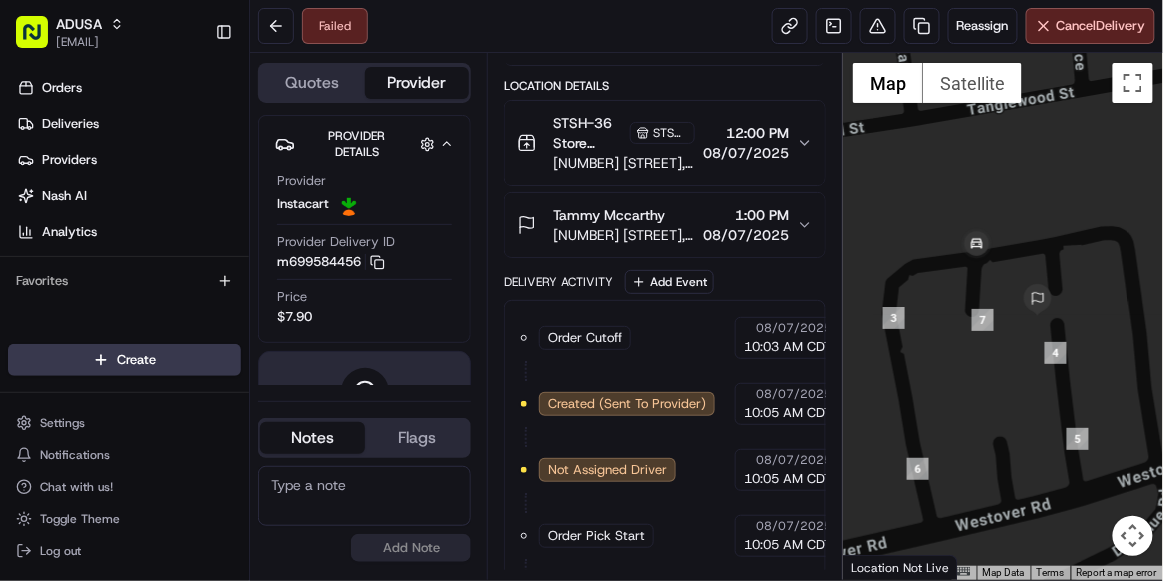click on "1:00 PM" at bounding box center [746, 215] 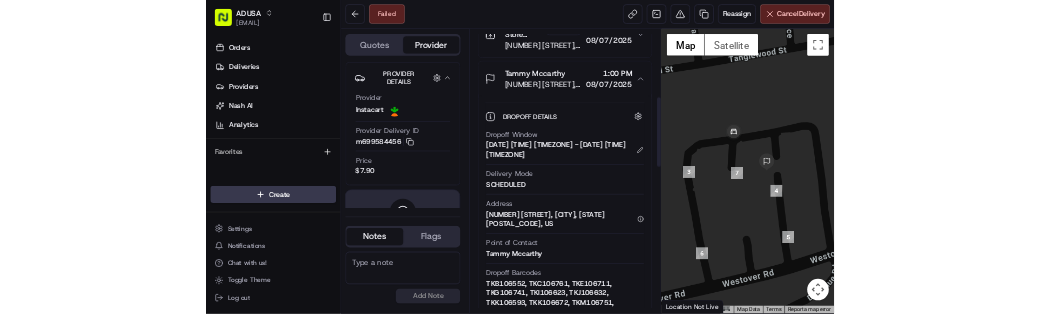 scroll, scrollTop: 499, scrollLeft: 0, axis: vertical 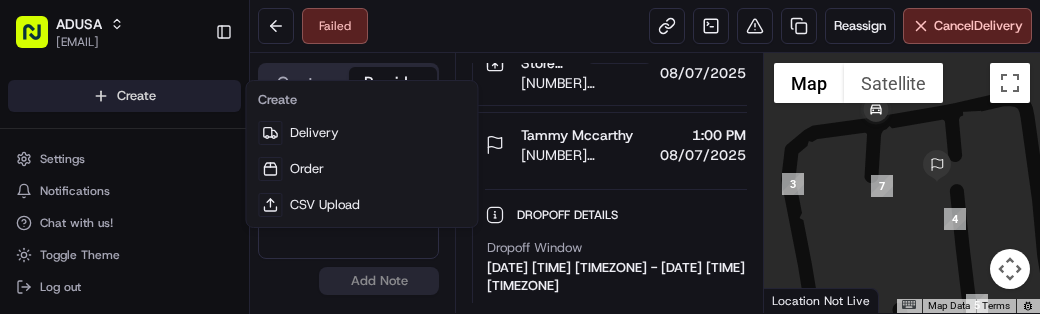 click on "ADUSA sierra.centeno@adusa.com Toggle Sidebar Orders Deliveries Providers Nash AI Analytics Favorites Main Menu Members & Organization Organization Users Roles Preferences Customization Tracking Orchestration Automations Dispatch Strategy Locations Pickup Locations Dropoff Locations Zones Shifts Delivery Windows Billing Billing Refund Requests Integrations Notification Triggers Webhooks API Keys Request Logs Create Settings Notifications Chat with us! Toggle Theme Log out Failed Reassign Cancel  Delivery Quotes Provider Provider Details Hidden ( 3 ) Provider Instacart   Provider Delivery ID m699584456 Copy  m699584456 Price $7.90 Driver information is not available yet. Notes Flags No results found Add Note No results found Add Flag Summary EDT CDT Created:   08/07/2025 10:05 AM Strategy:   Instacart (dss_MBG6gr) 1   Pickup 1   Dropoff Created via Automation Related Deliveries   (1) return_first_quote_api_only Package Details grocery bags $ 286.05 Pickup + 29 Items Details Package Items ( 15 )" at bounding box center [520, 157] 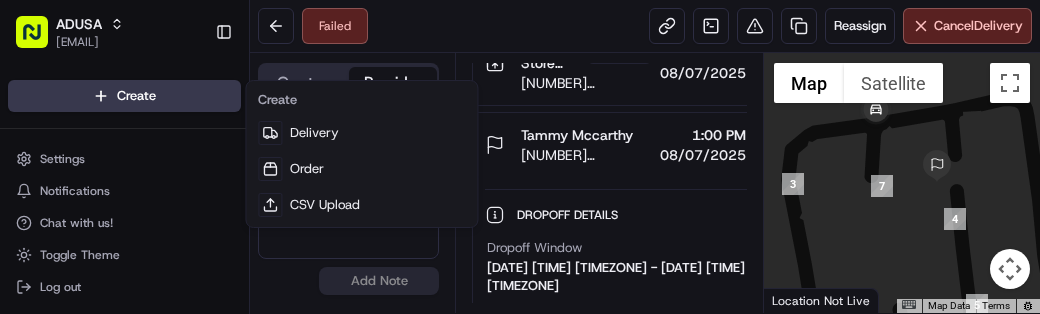 click on "ADUSA sierra.centeno@adusa.com Toggle Sidebar Orders Deliveries Providers Nash AI Analytics Favorites Main Menu Members & Organization Organization Users Roles Preferences Customization Tracking Orchestration Automations Dispatch Strategy Locations Pickup Locations Dropoff Locations Zones Shifts Delivery Windows Billing Billing Refund Requests Integrations Notification Triggers Webhooks API Keys Request Logs Create Settings Notifications Chat with us! Toggle Theme Log out Failed Reassign Cancel  Delivery Quotes Provider Provider Details Hidden ( 3 ) Provider Instacart   Provider Delivery ID m699584456 Copy  m699584456 Price $7.90 Driver information is not available yet. Notes Flags No results found Add Note No results found Add Flag Summary EDT CDT Created:   08/07/2025 10:05 AM Strategy:   Instacart (dss_MBG6gr) 1   Pickup 1   Dropoff Created via Automation Related Deliveries   (1) return_first_quote_api_only Package Details grocery bags $ 286.05 Pickup + 29 Items Details Package Items ( 15 )" at bounding box center [520, 157] 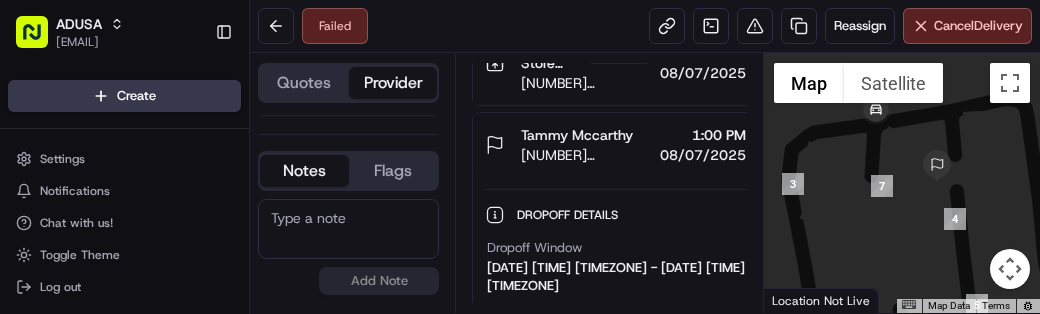 click at bounding box center (348, 229) 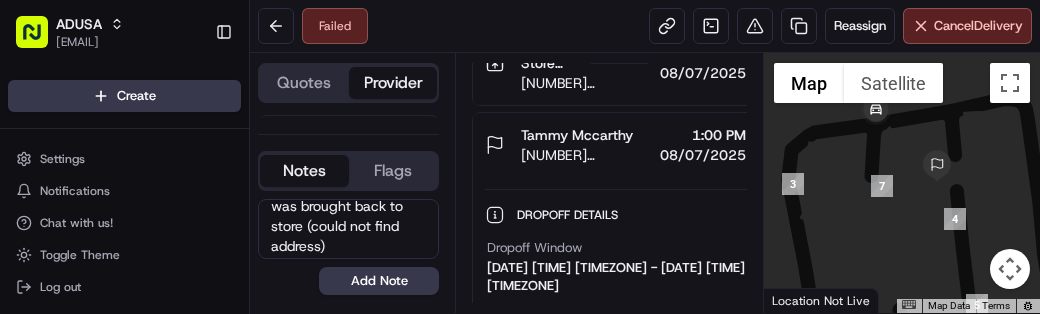 scroll, scrollTop: 56, scrollLeft: 0, axis: vertical 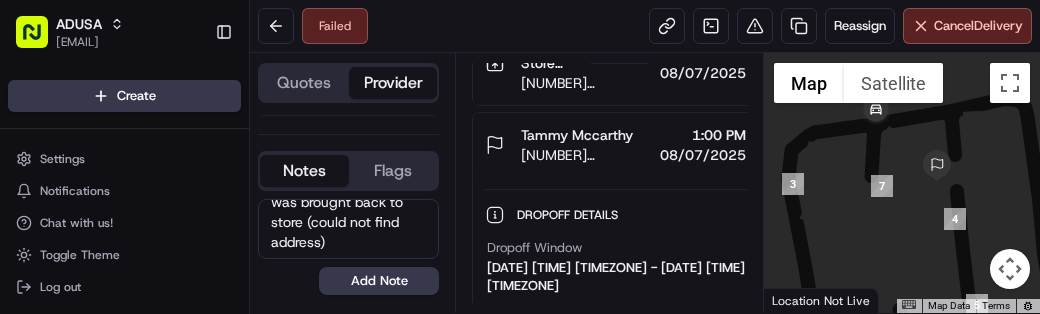 click on "per store customer did not receive order and it was brought back to store (could not find address)" at bounding box center (348, 229) 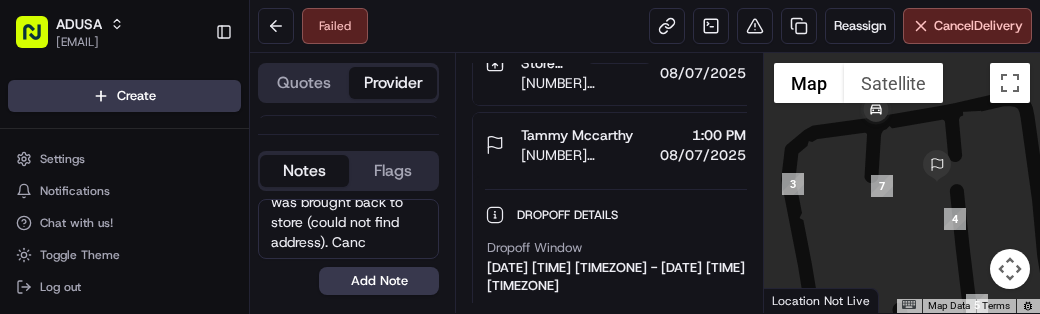 scroll, scrollTop: 67, scrollLeft: 0, axis: vertical 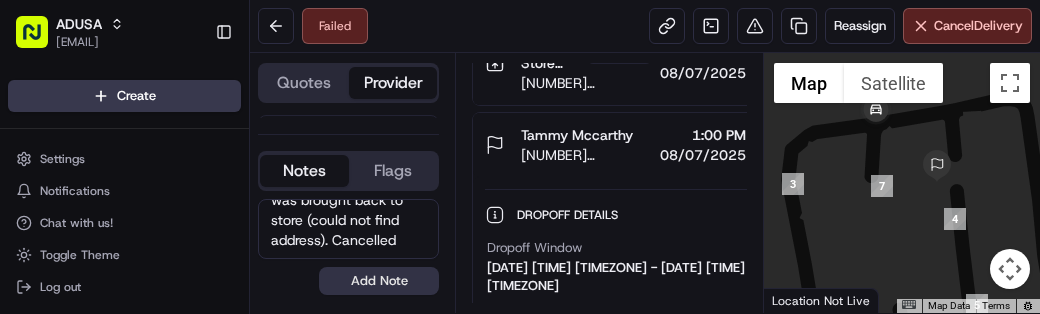 type on "per store customer did not receive order and it was brought back to store (could not find address). Cancelled" 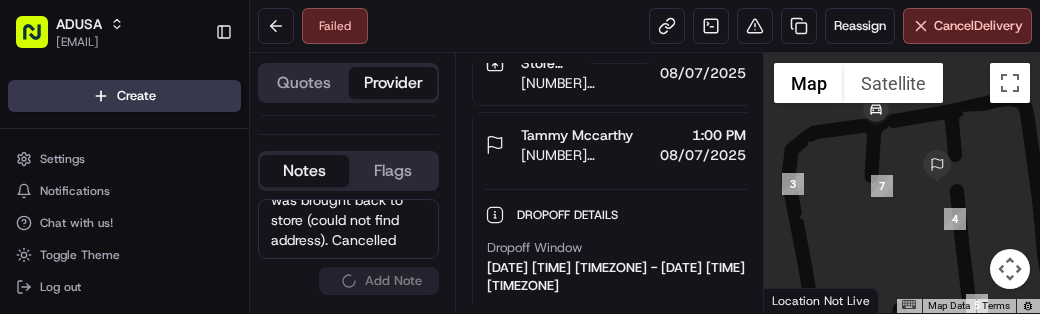 type 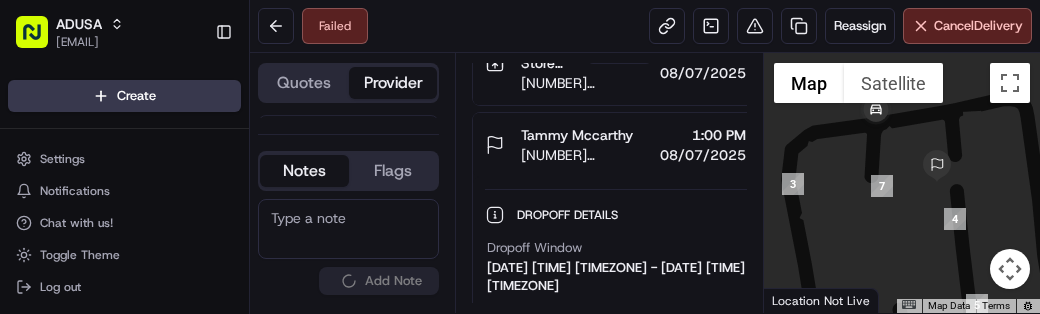 scroll, scrollTop: 0, scrollLeft: 0, axis: both 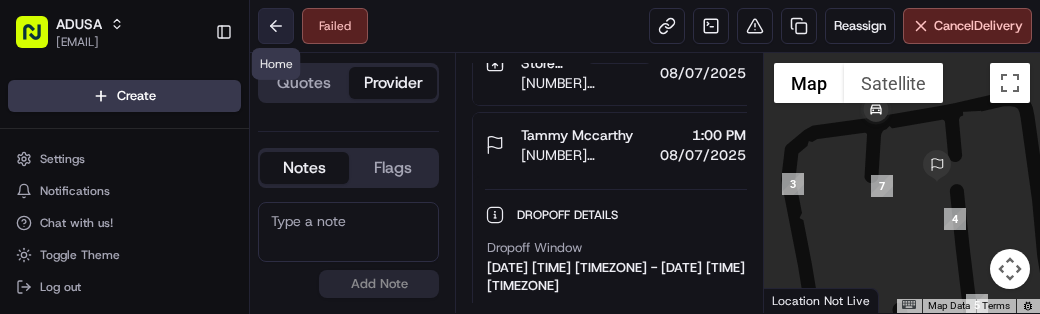 click at bounding box center (276, 26) 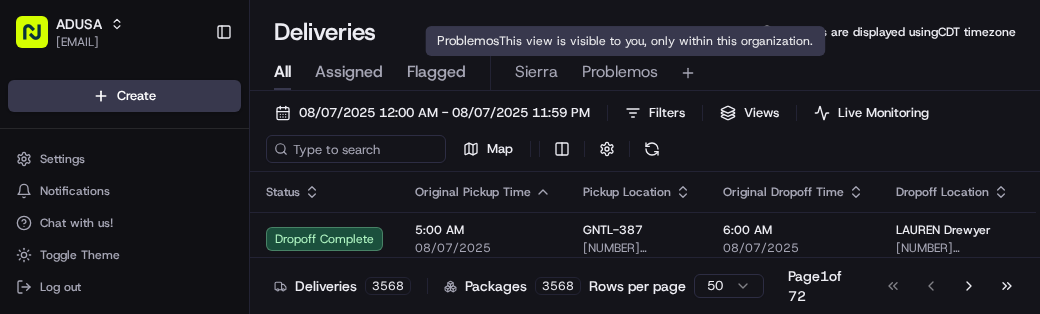 click on "Problemos" at bounding box center [620, 72] 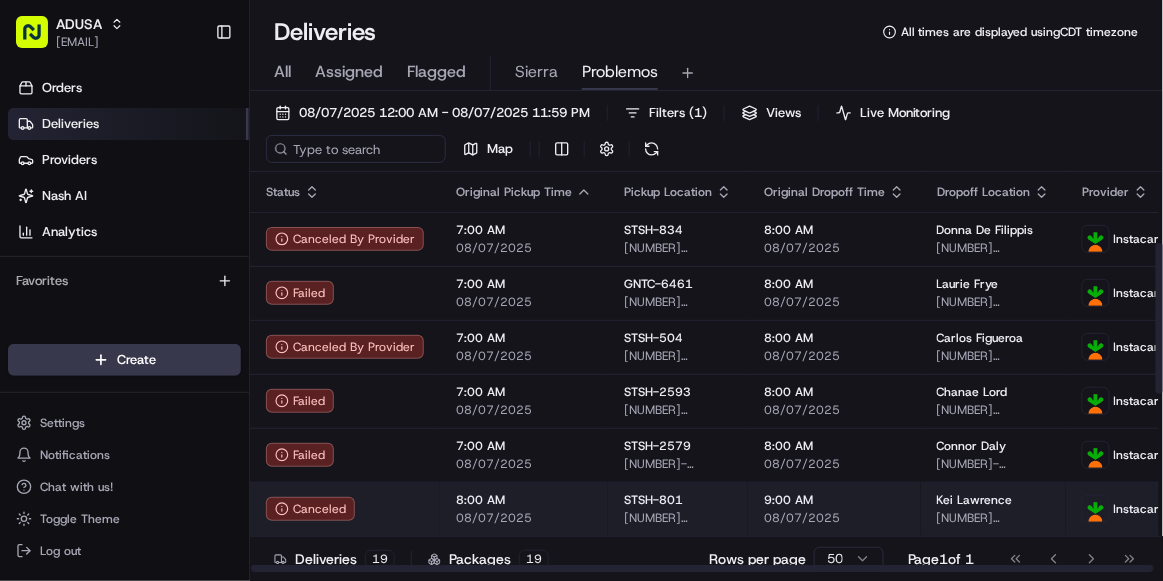 scroll, scrollTop: 664, scrollLeft: 0, axis: vertical 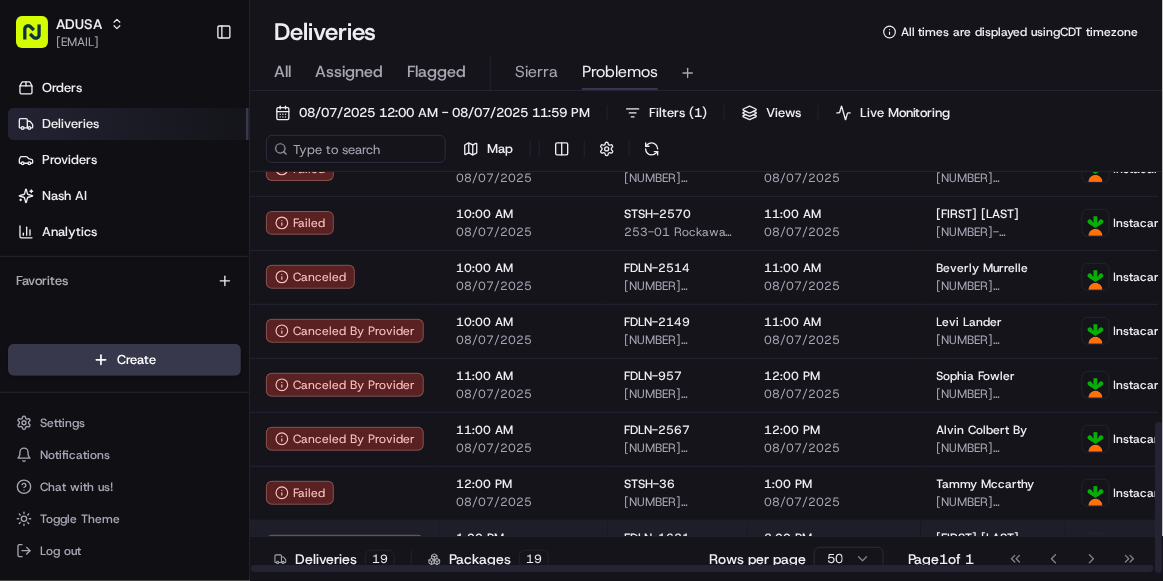 click on "1:00 PM" at bounding box center (524, 538) 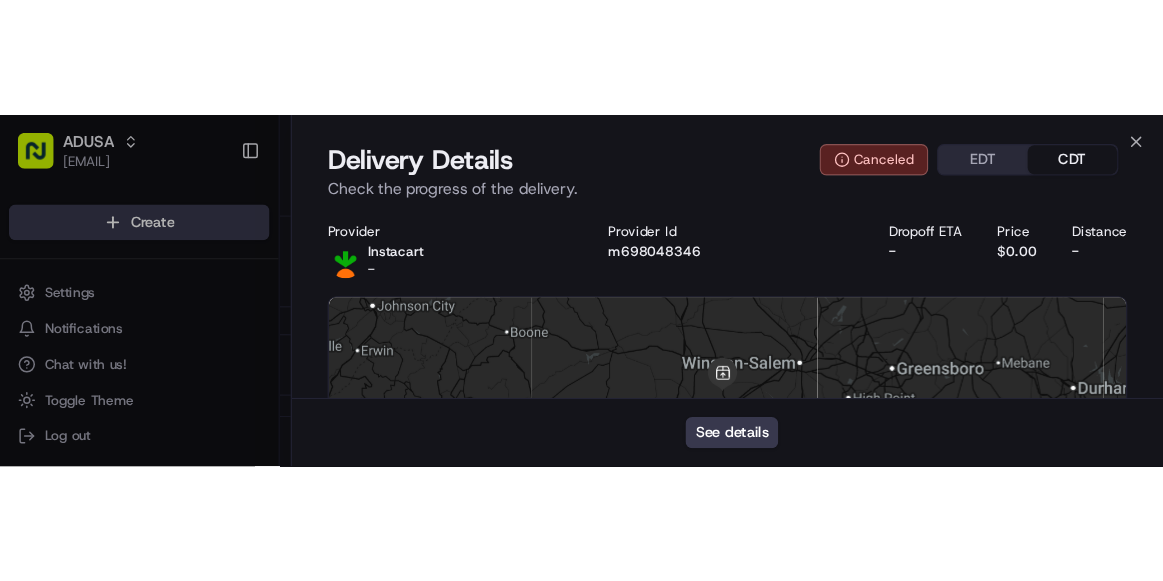 scroll, scrollTop: 0, scrollLeft: 0, axis: both 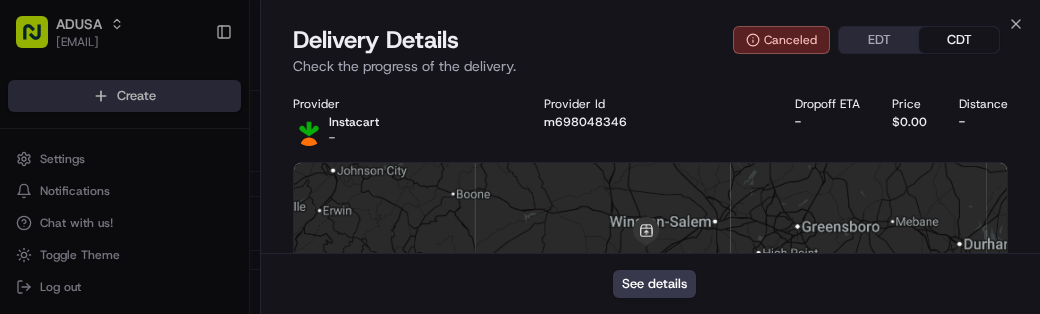 click on "Instacart -" at bounding box center (402, 130) 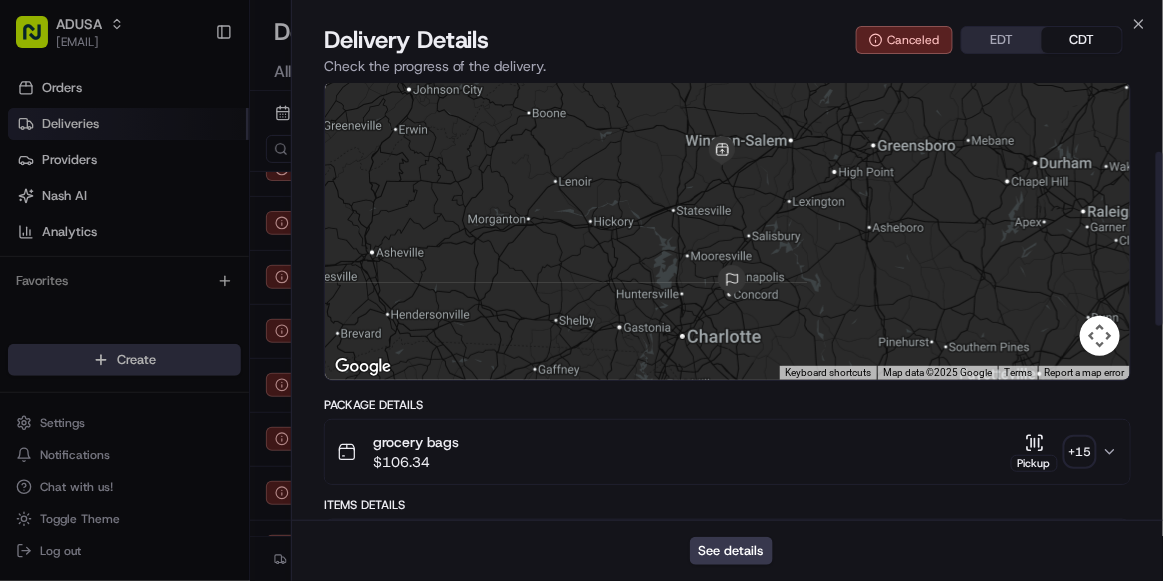 scroll, scrollTop: 0, scrollLeft: 0, axis: both 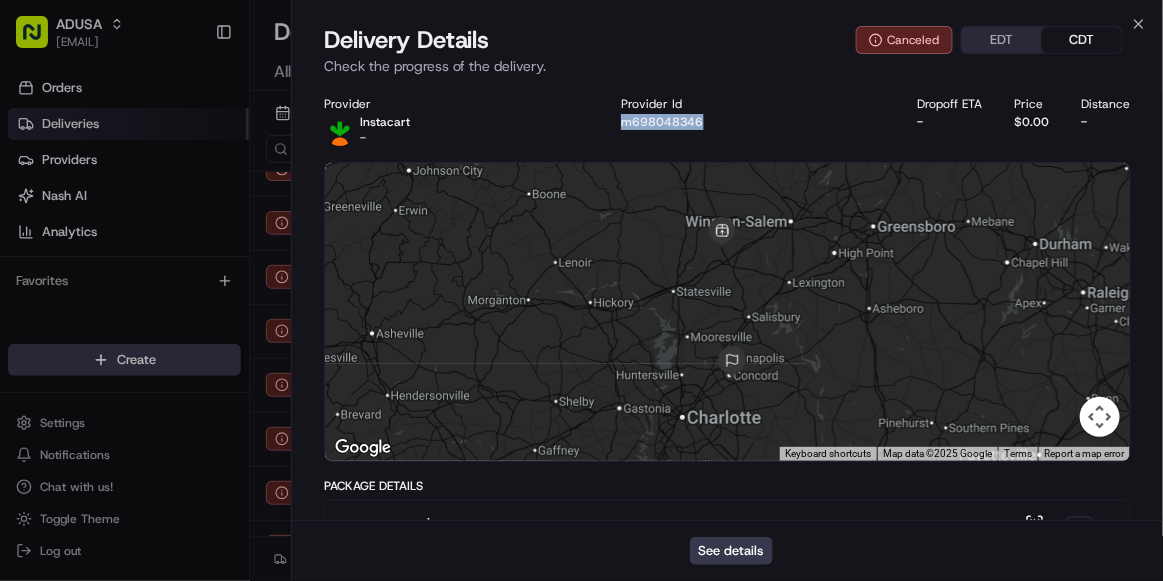drag, startPoint x: 710, startPoint y: 128, endPoint x: 623, endPoint y: 142, distance: 88.11924 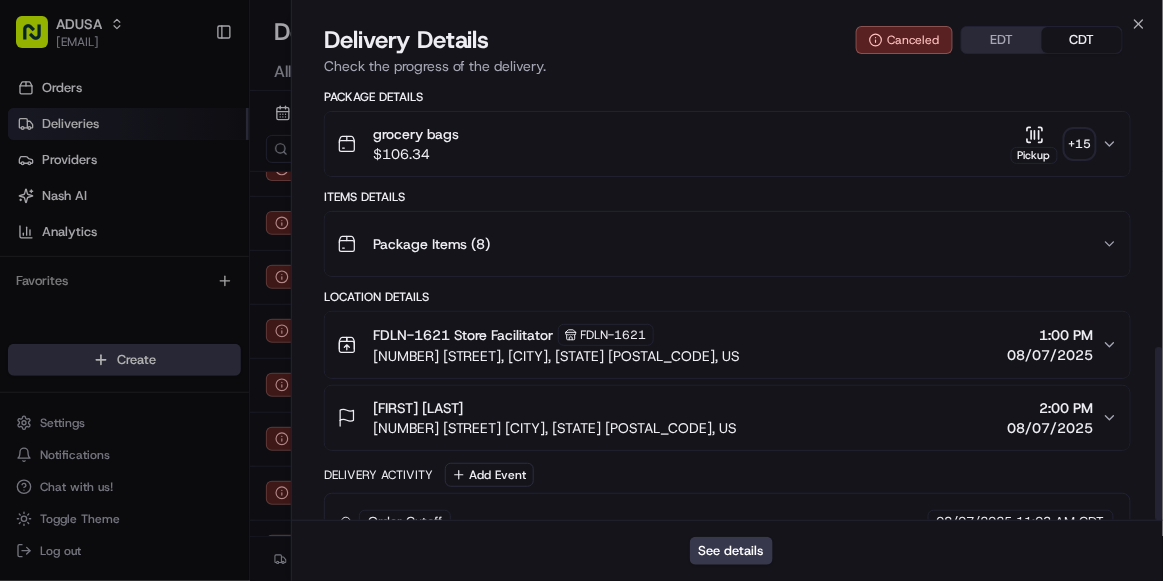 scroll, scrollTop: 661, scrollLeft: 0, axis: vertical 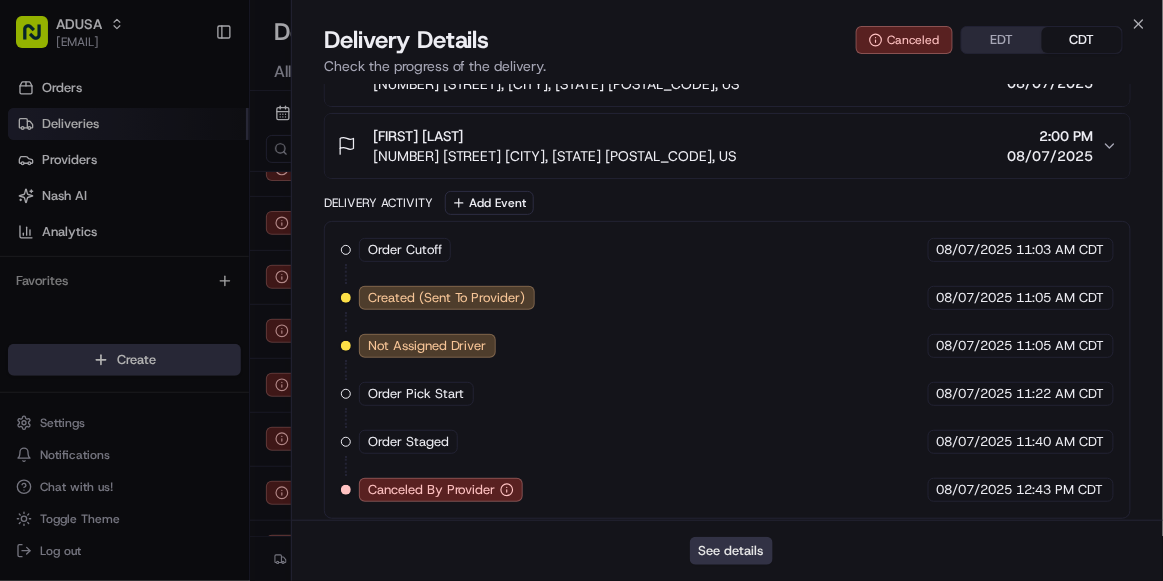 click on "See details" at bounding box center [731, 551] 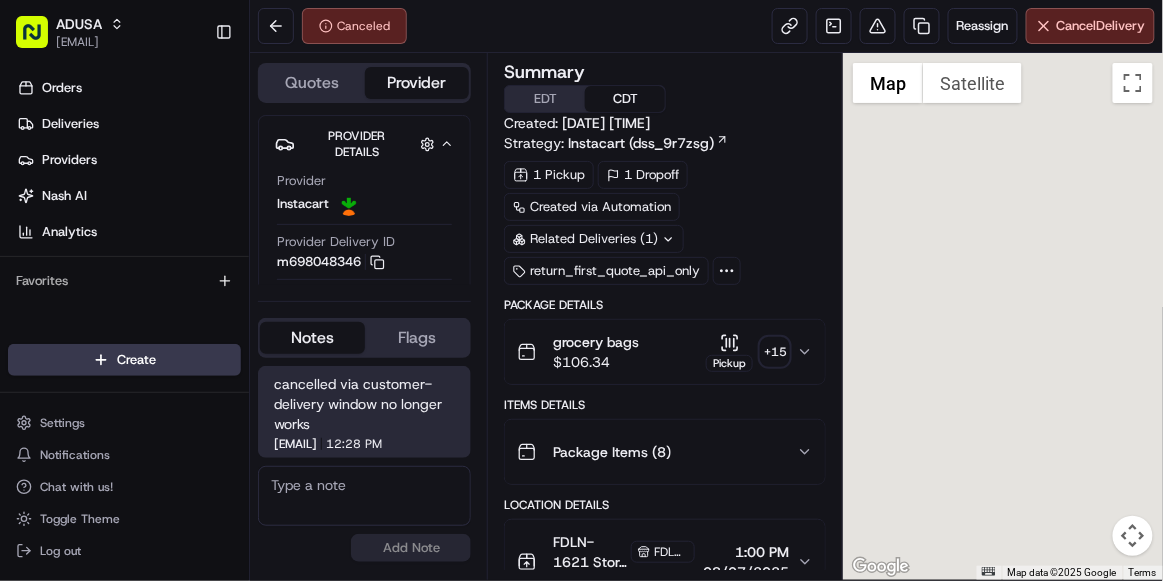 scroll, scrollTop: 0, scrollLeft: 0, axis: both 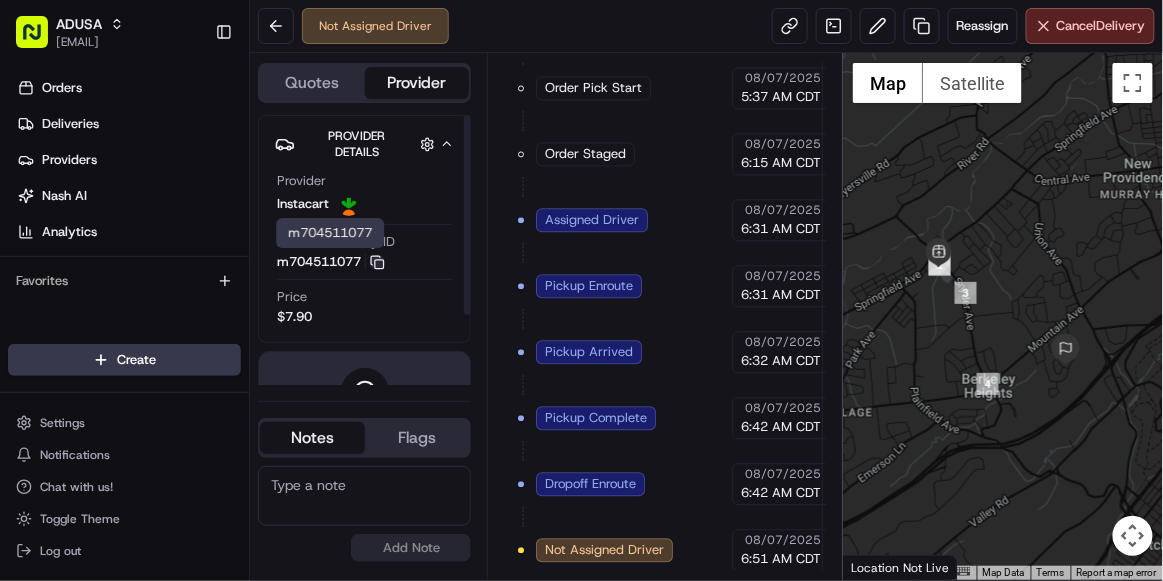 click 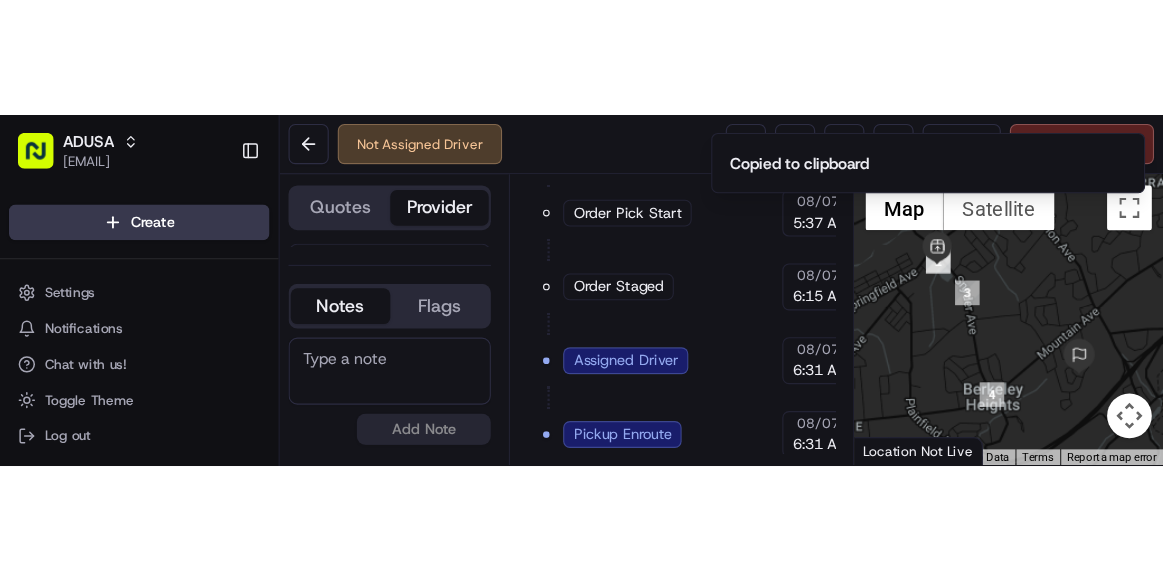 scroll, scrollTop: 0, scrollLeft: 0, axis: both 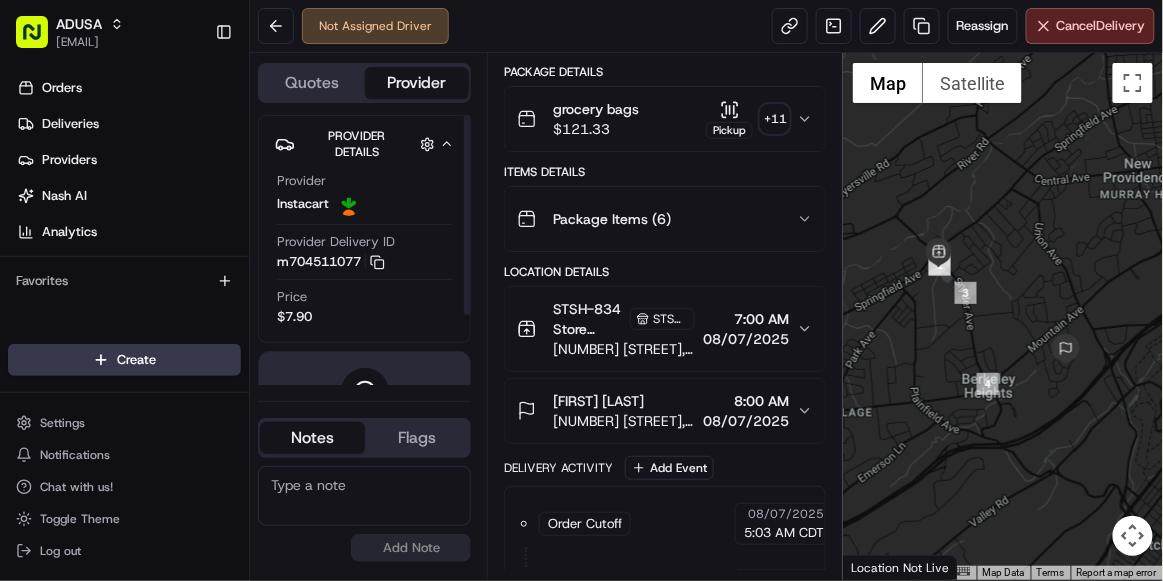 click on "Provider Instacart" at bounding box center (364, 194) 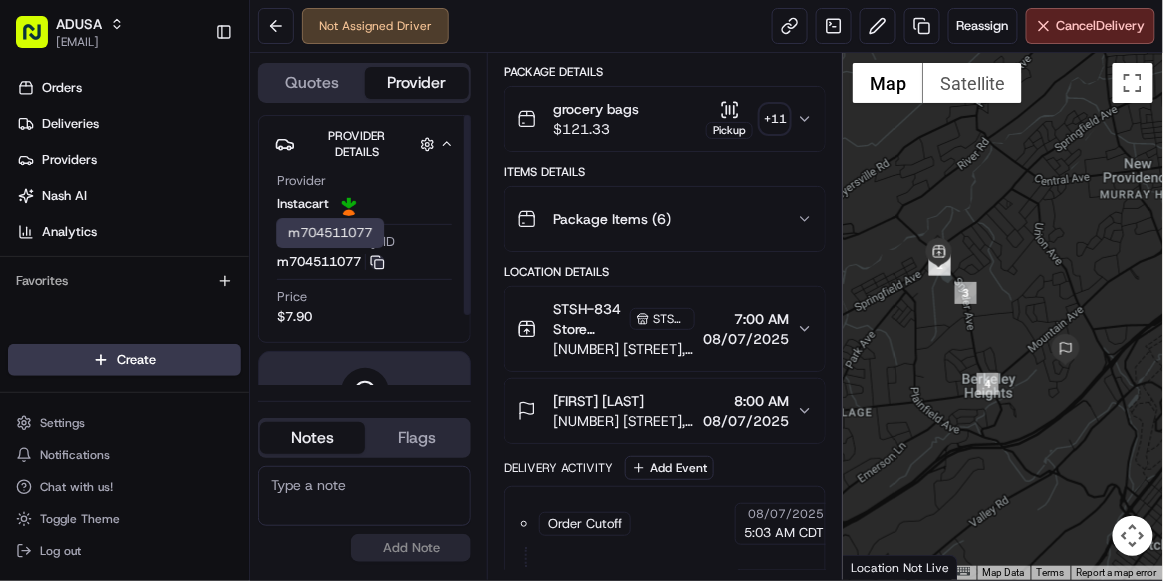 click 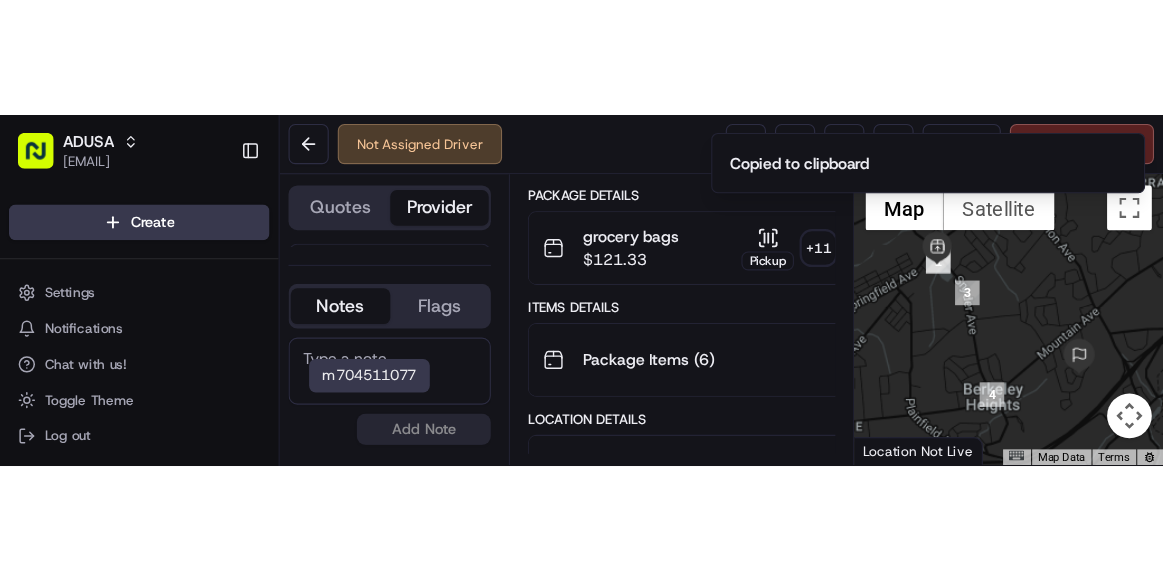 scroll, scrollTop: 0, scrollLeft: 0, axis: both 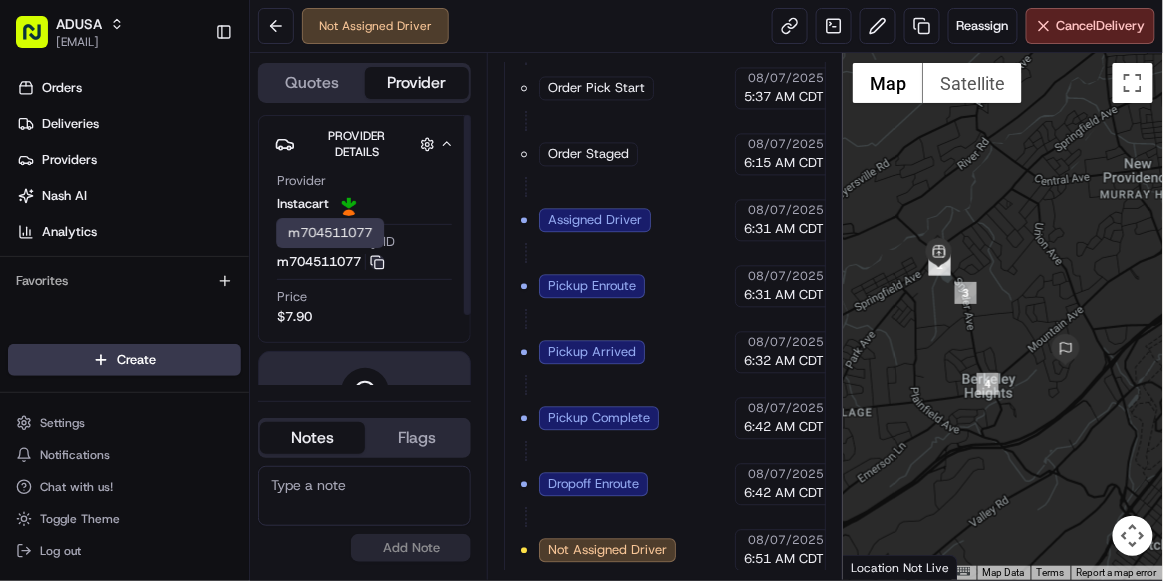 click 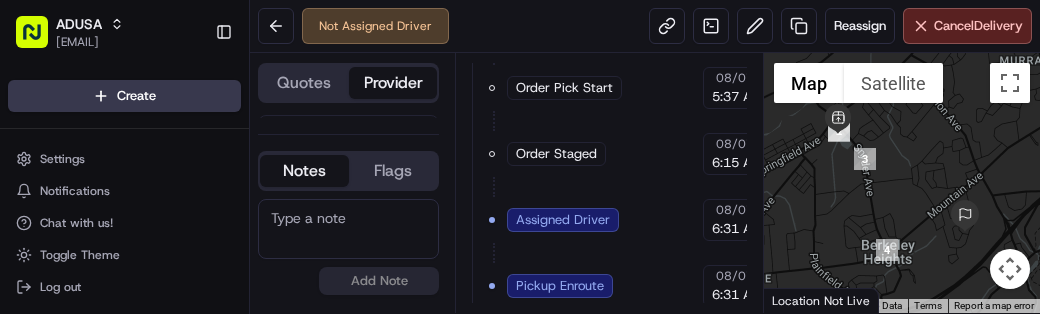 scroll, scrollTop: 0, scrollLeft: 0, axis: both 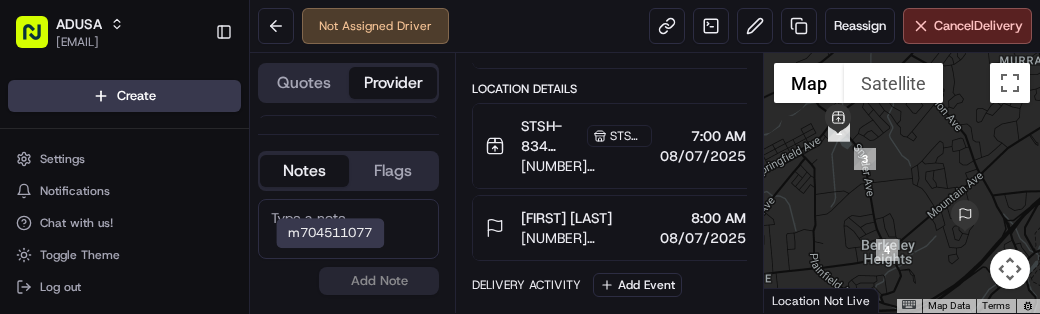 click at bounding box center (348, 229) 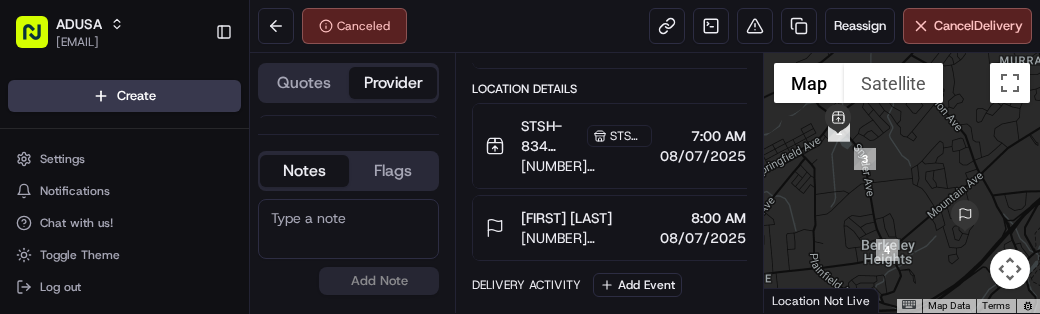 type on "d" 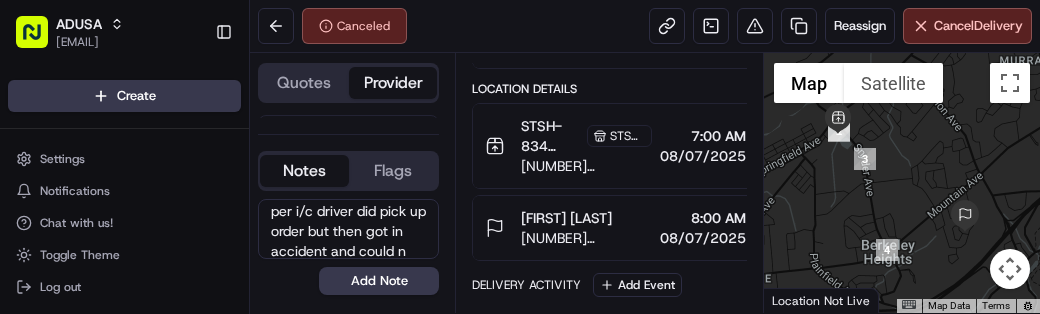 scroll, scrollTop: 27, scrollLeft: 0, axis: vertical 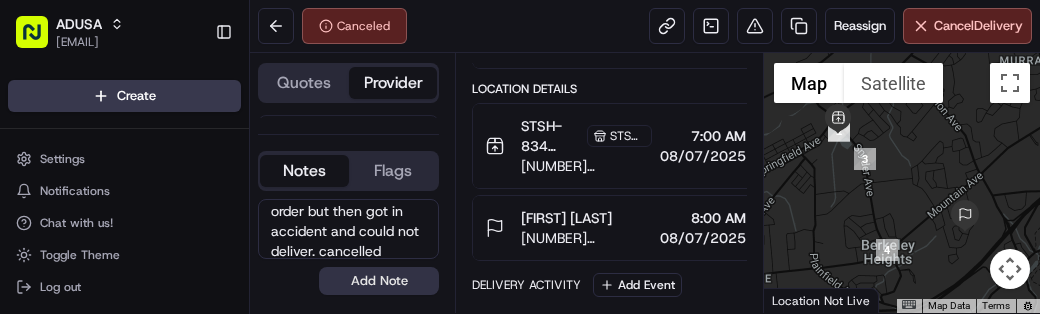 type on "per i/c driver did pick up order but then got in accident and could not deliver. cancelled" 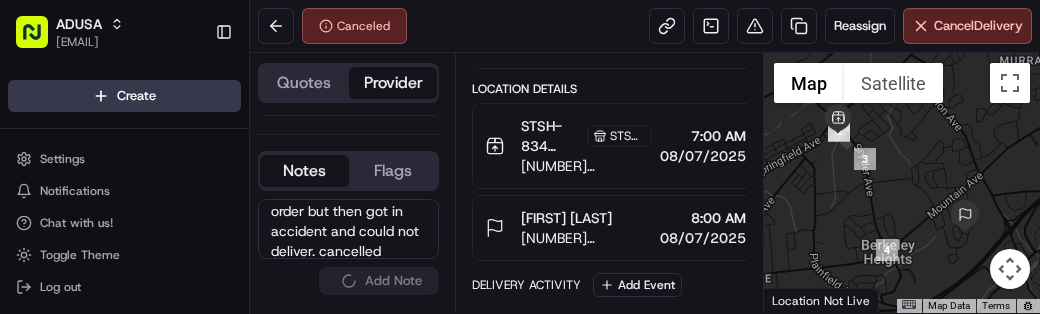 type 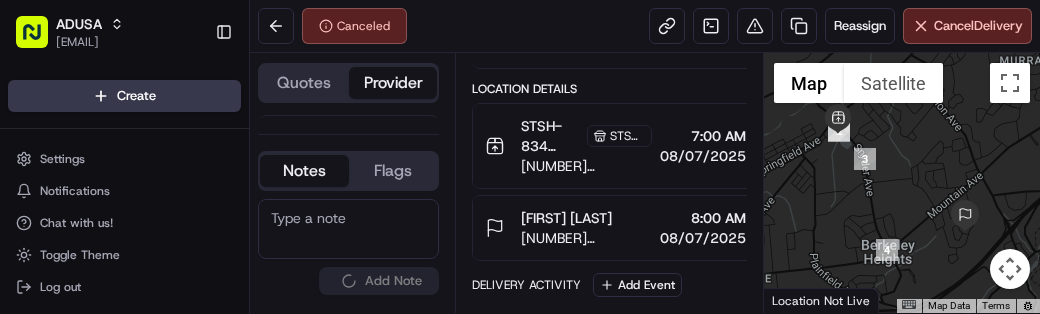 scroll, scrollTop: 0, scrollLeft: 0, axis: both 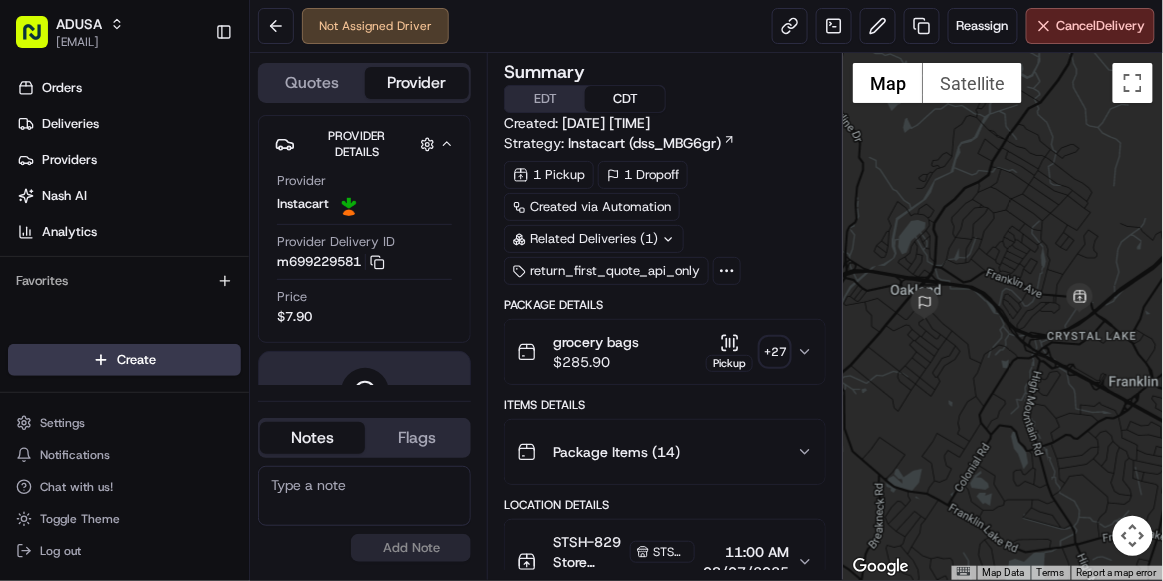 click at bounding box center [364, 496] 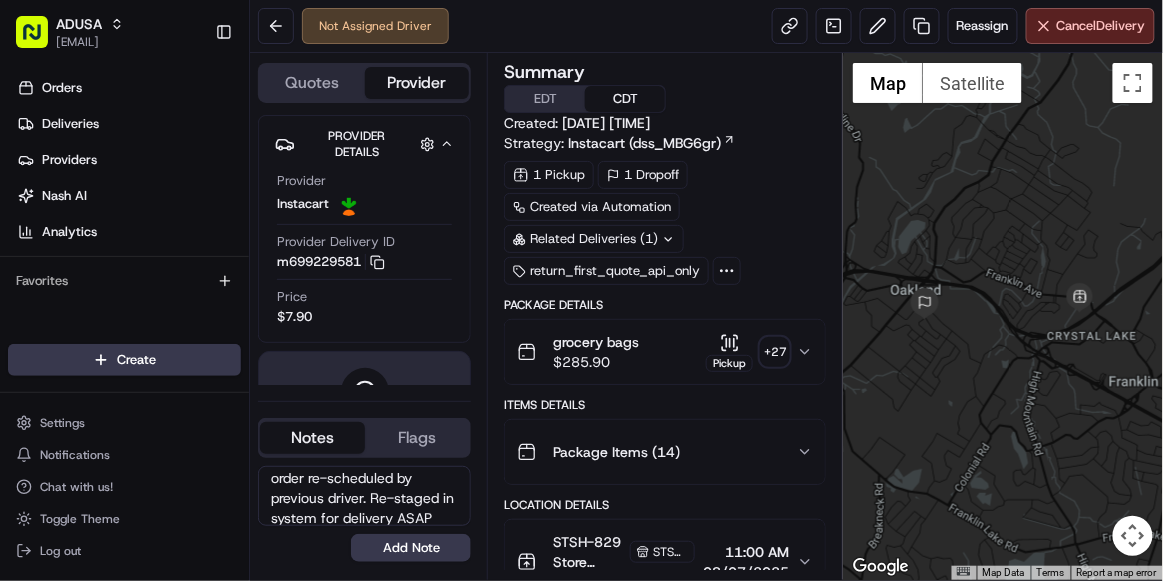 scroll, scrollTop: 27, scrollLeft: 0, axis: vertical 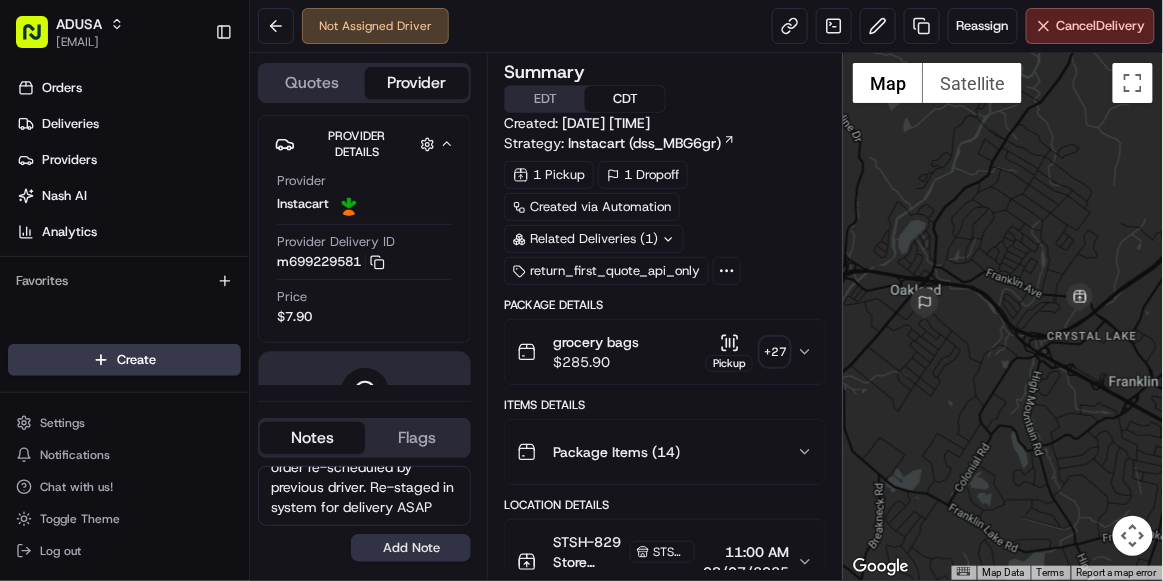 type on "order re-scheduled by previous driver. Re-staged in system for delivery ASAP" 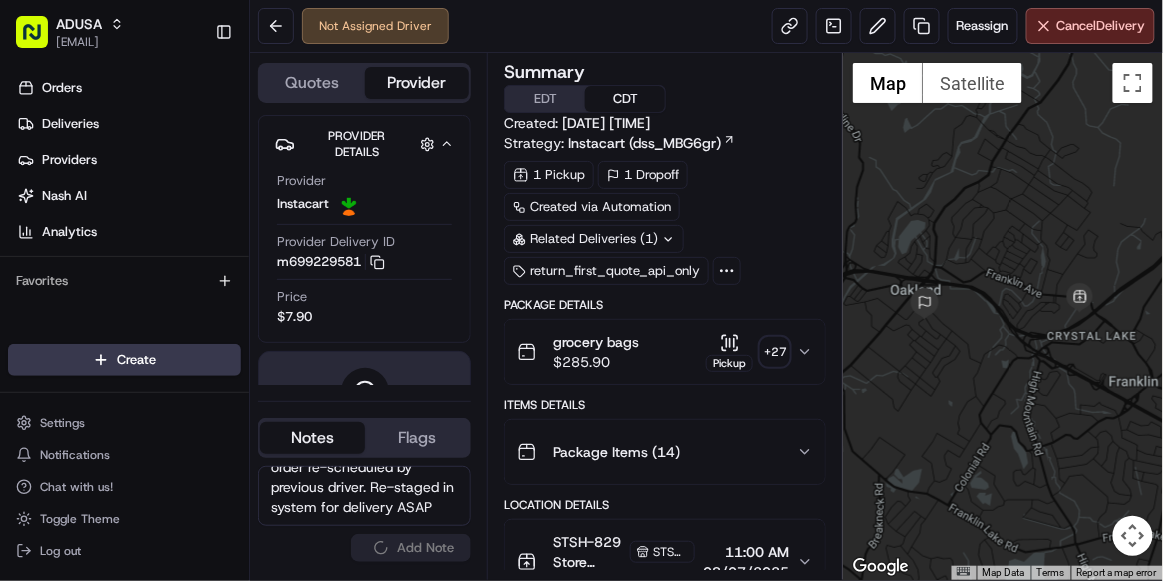 type 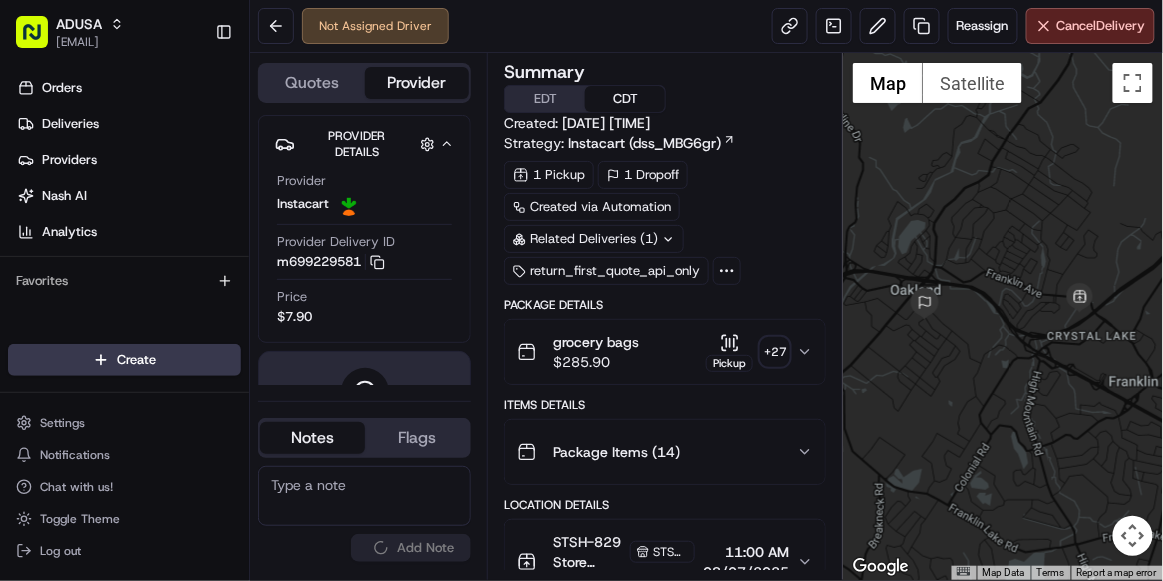 scroll, scrollTop: 0, scrollLeft: 0, axis: both 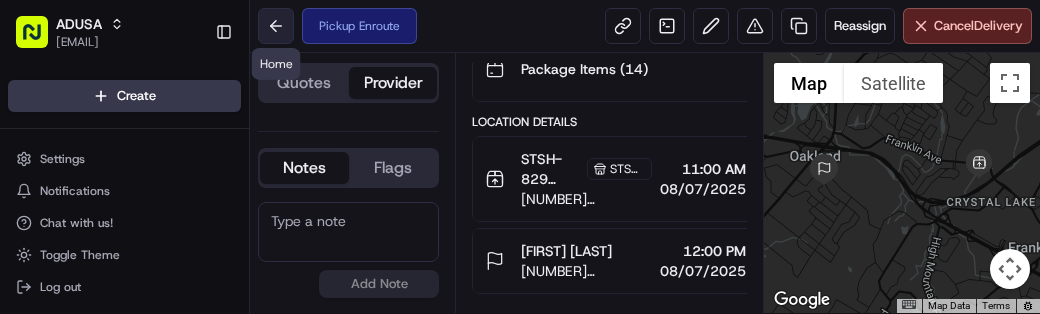 click at bounding box center [276, 26] 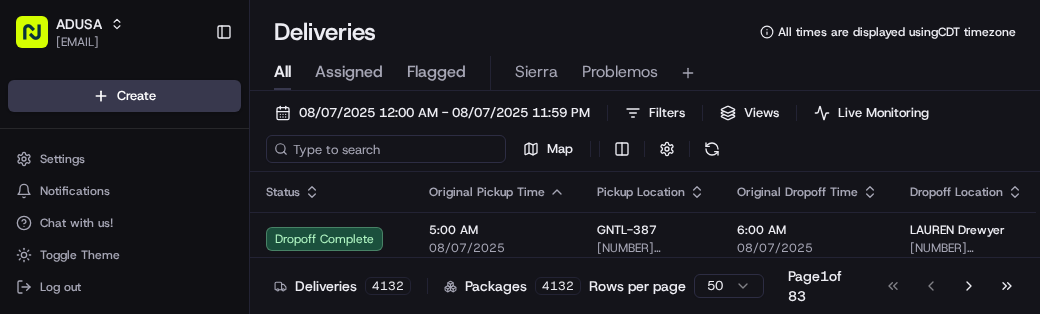 click at bounding box center (386, 149) 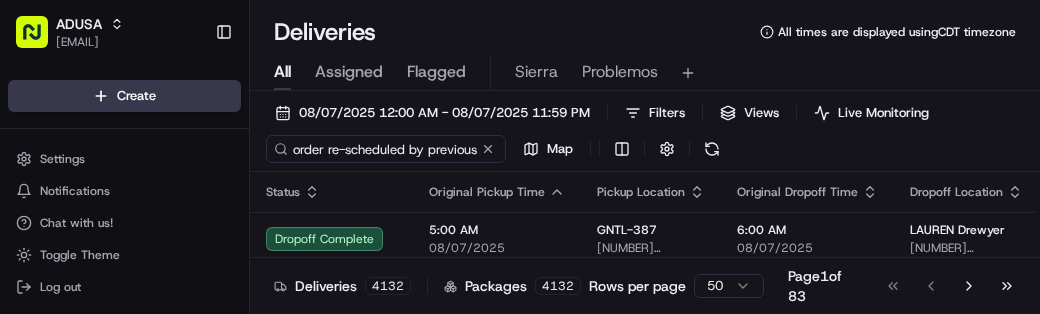 scroll, scrollTop: 0, scrollLeft: 374, axis: horizontal 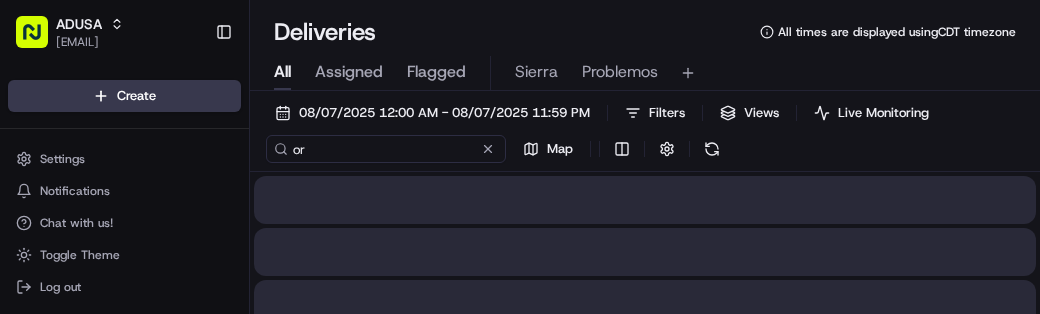 type on "o" 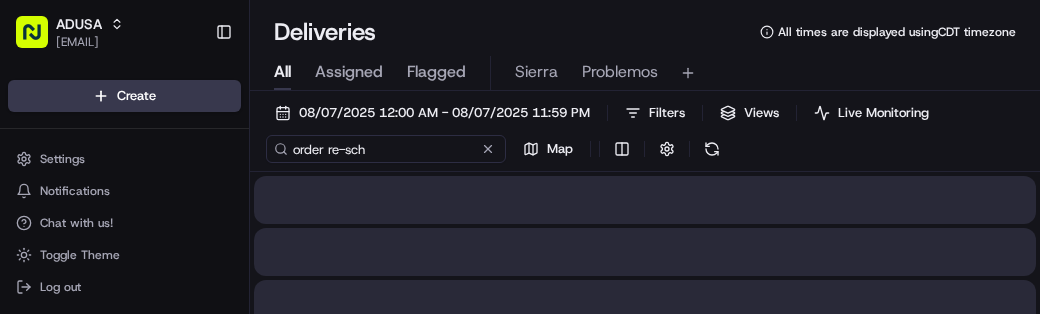 type on "order re-sc" 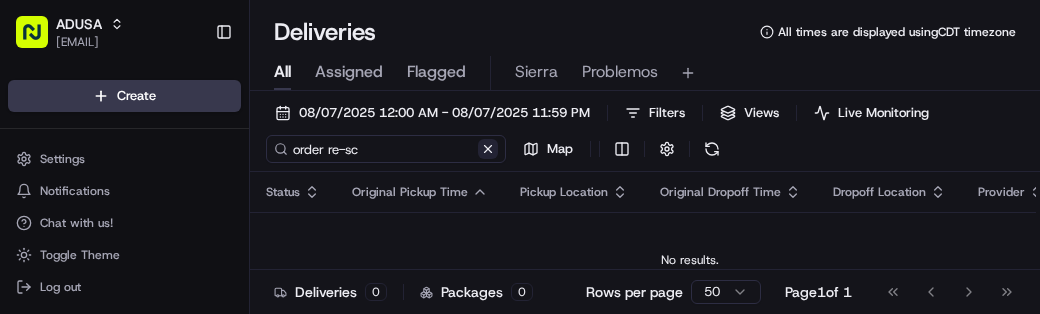 type on "order re-sc" 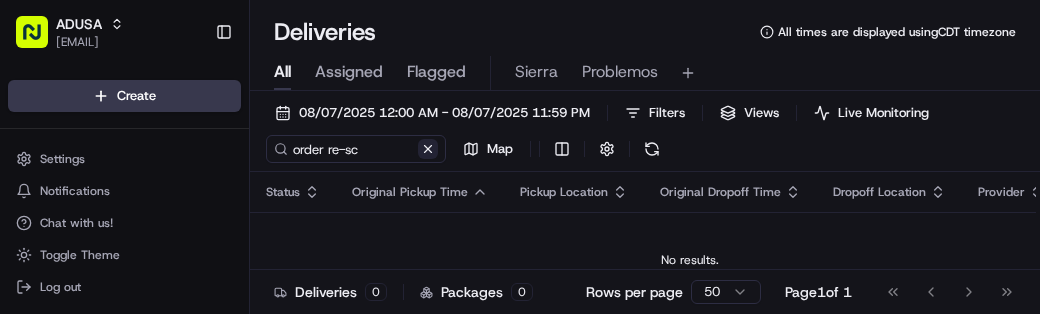 click on "order re-sc" at bounding box center [356, 149] 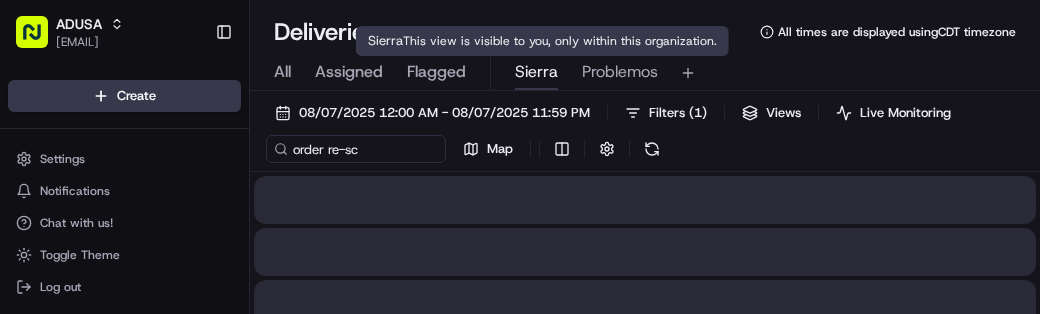 type 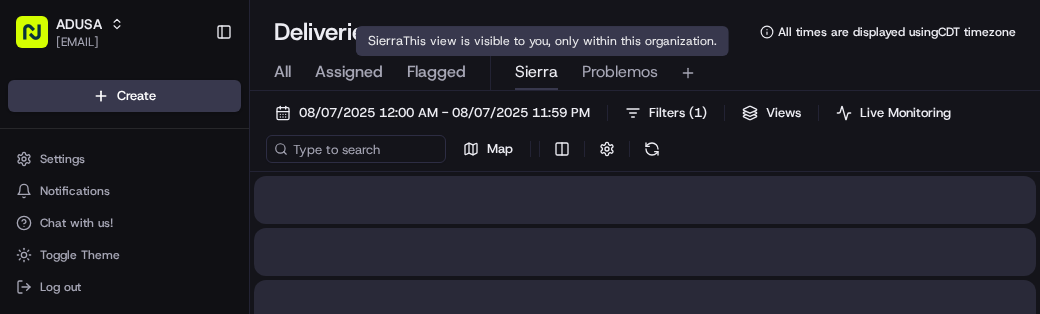 click on "Sierra" at bounding box center [536, 72] 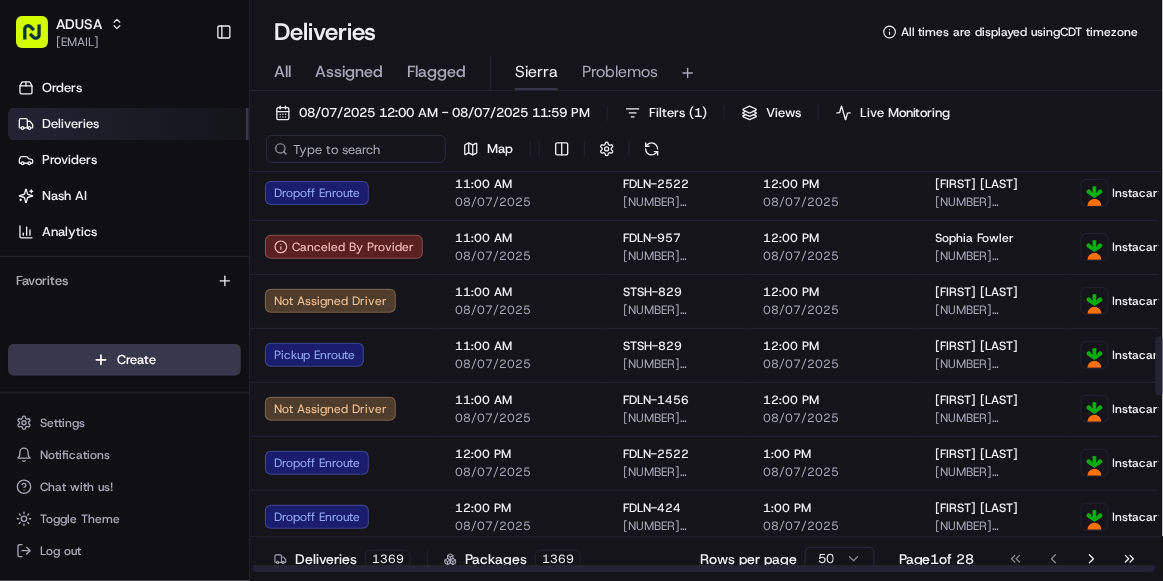 scroll, scrollTop: 1126, scrollLeft: 1, axis: both 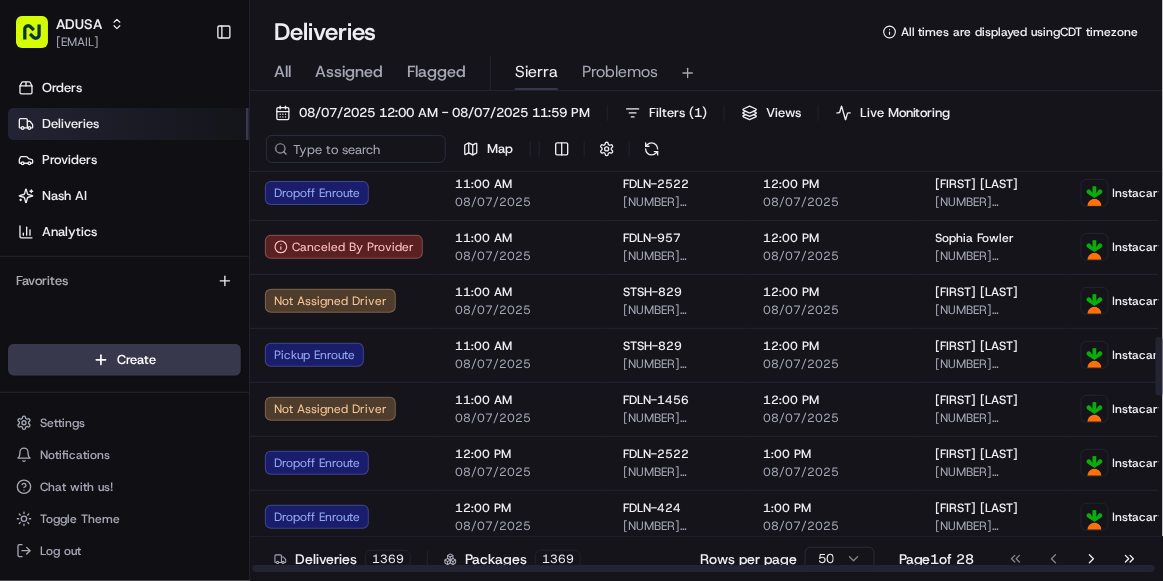 click on "11:00 AM" at bounding box center (523, 292) 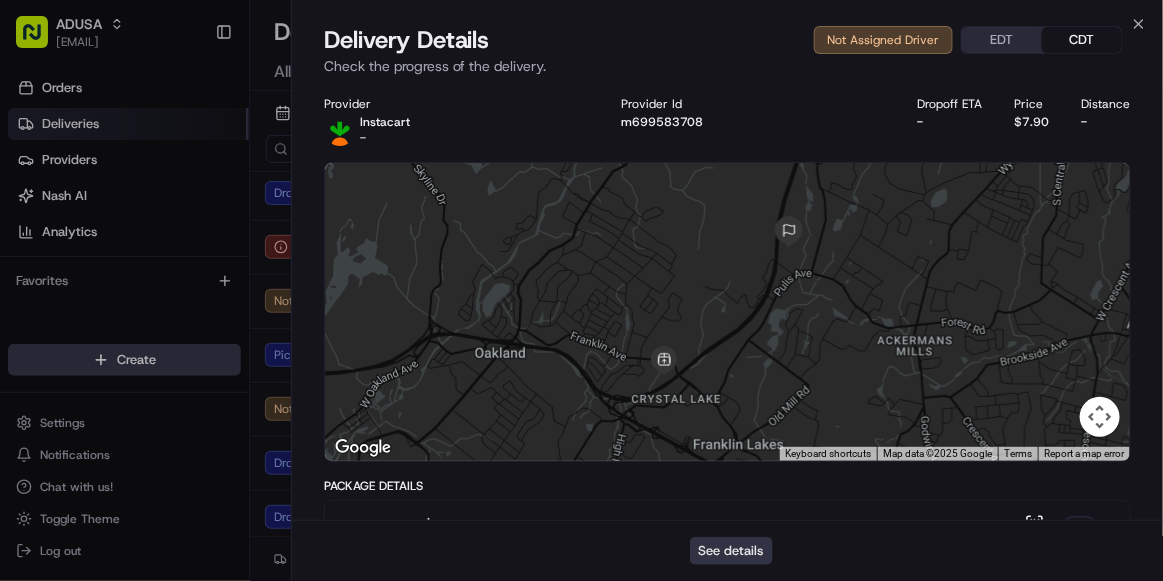 click on "See details" at bounding box center (731, 551) 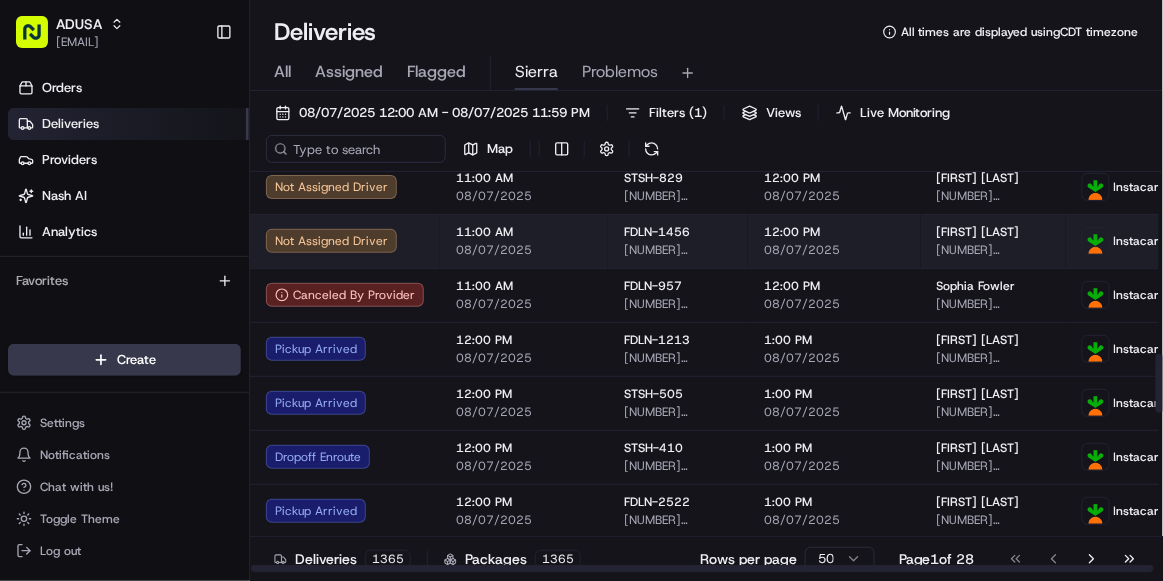 scroll, scrollTop: 1244, scrollLeft: 0, axis: vertical 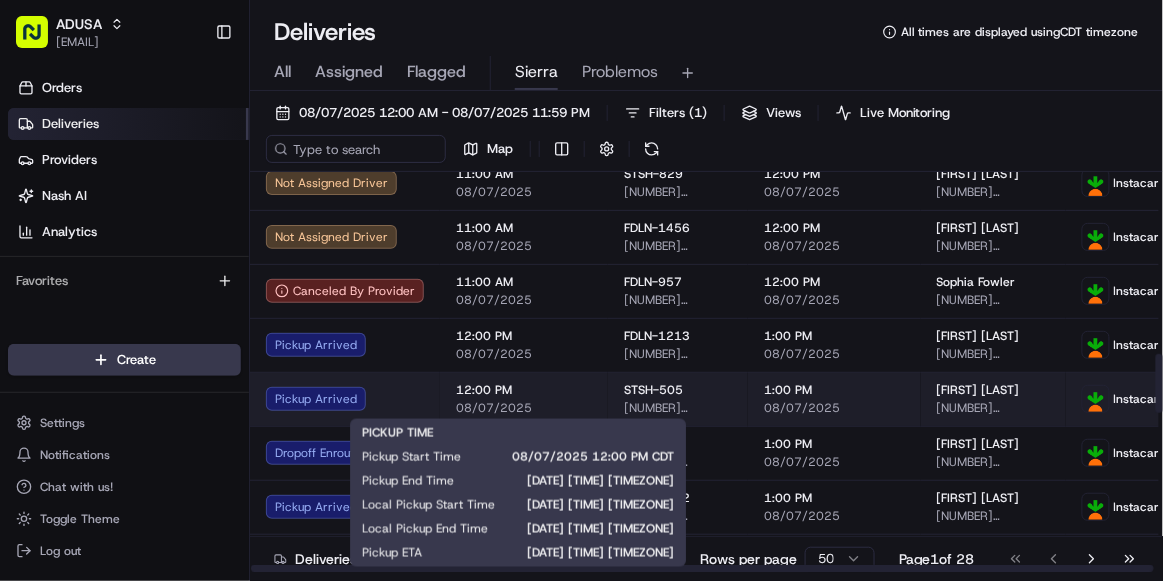 click on "12:00 PM" at bounding box center (524, 390) 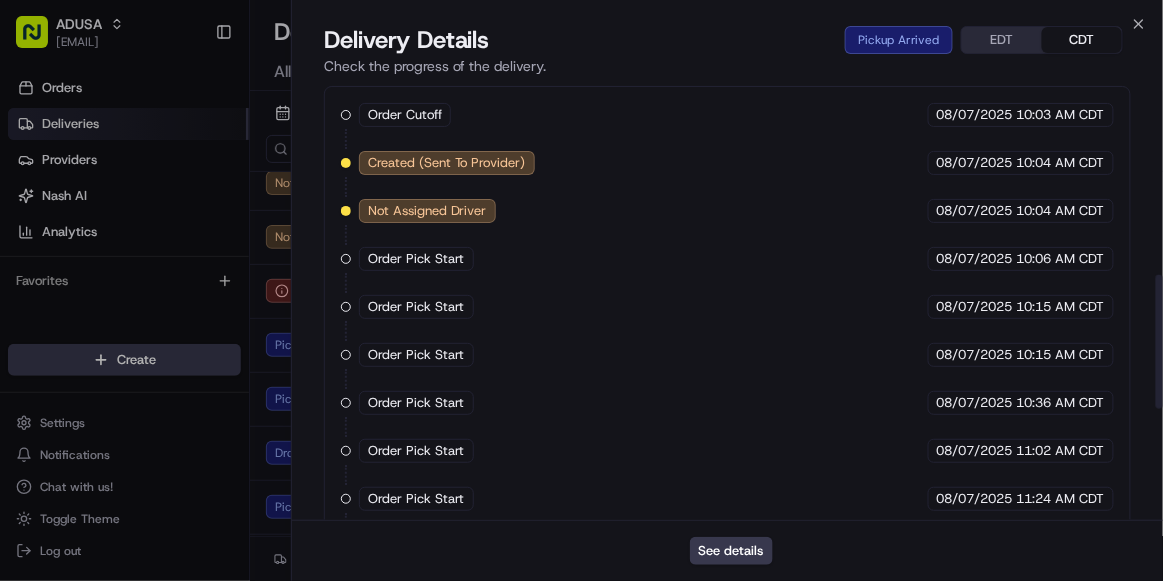 scroll, scrollTop: 992, scrollLeft: 0, axis: vertical 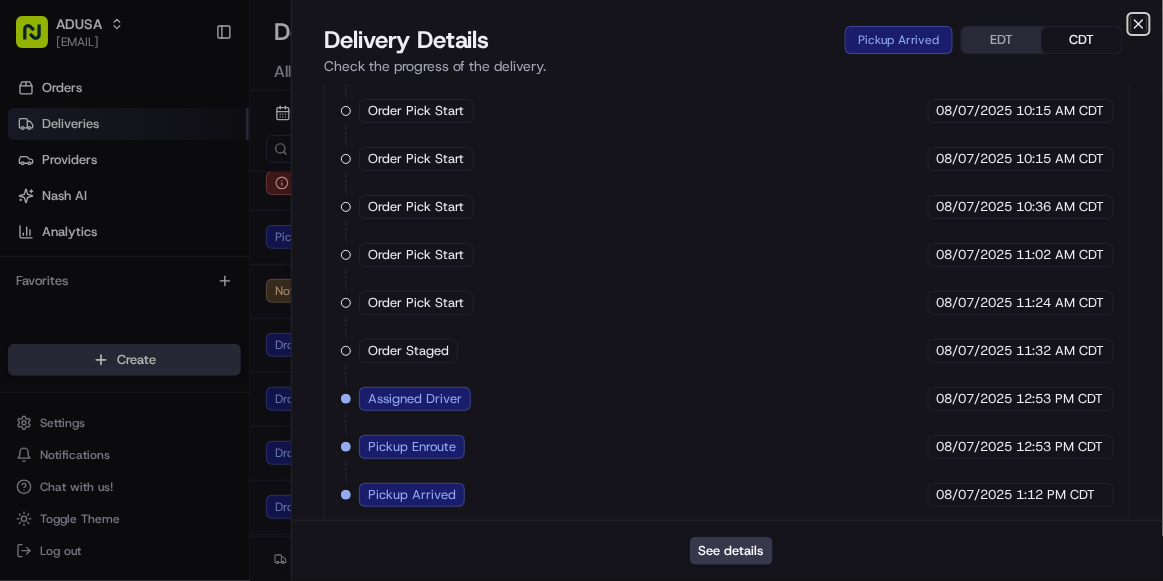 click 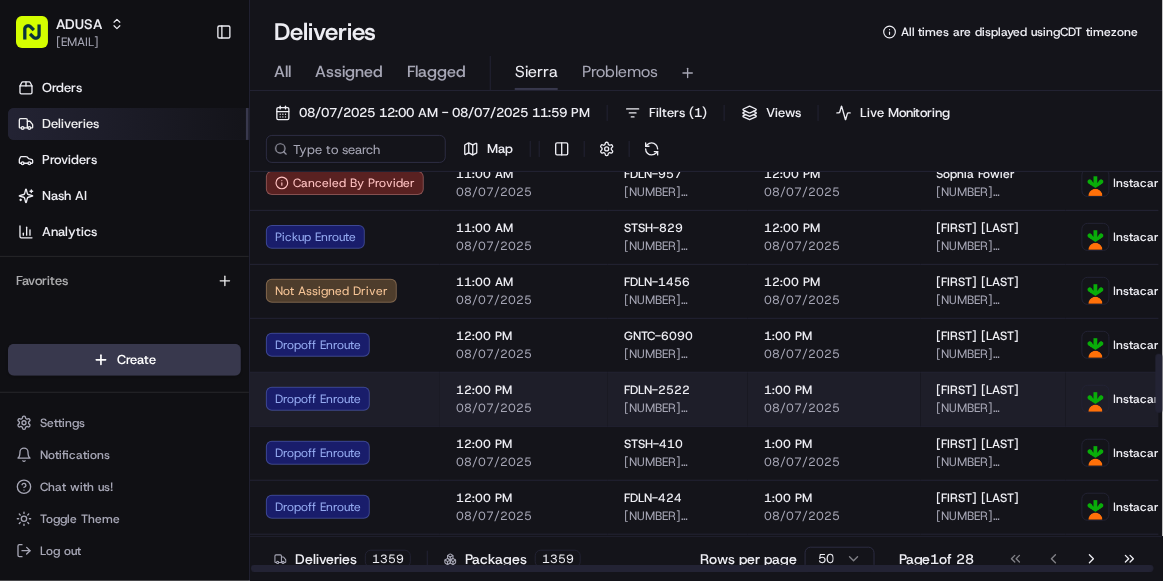 click on "12:00 PM 08/07/2025" at bounding box center (524, 399) 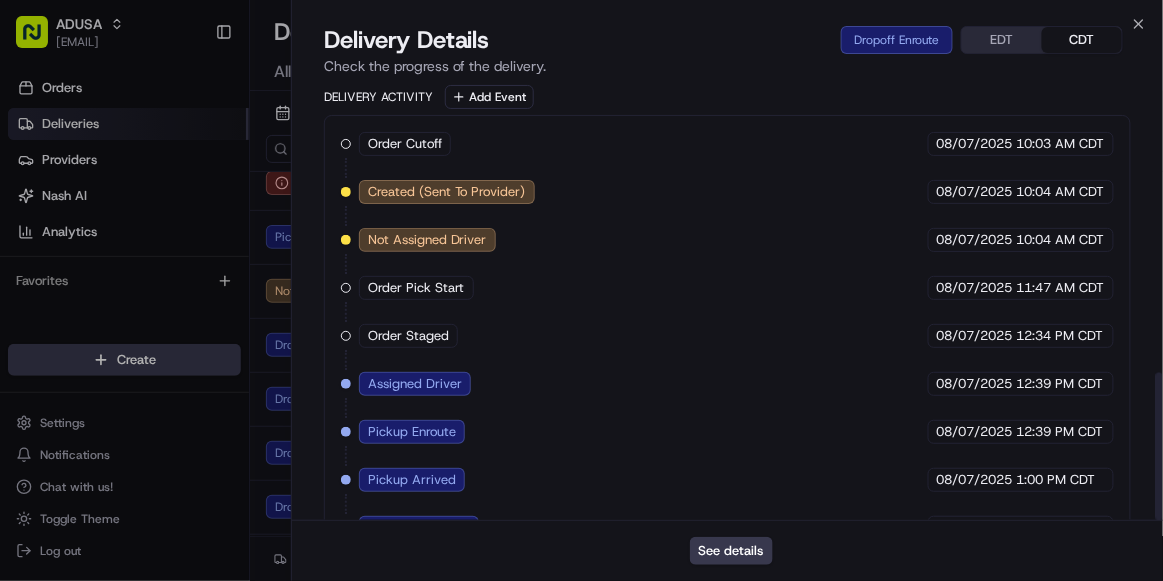 scroll, scrollTop: 850, scrollLeft: 0, axis: vertical 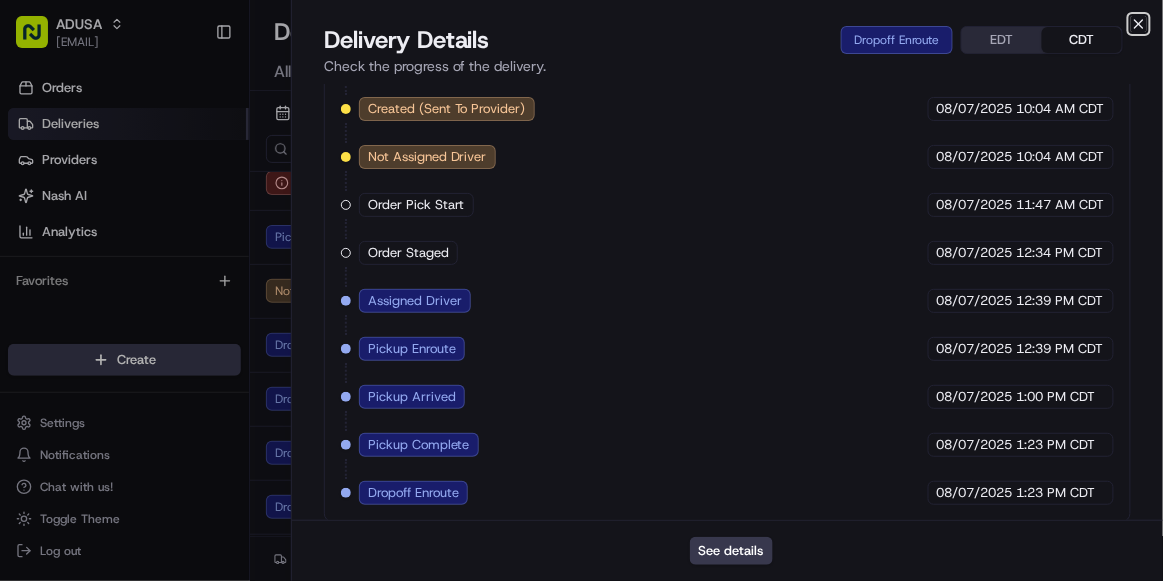 click 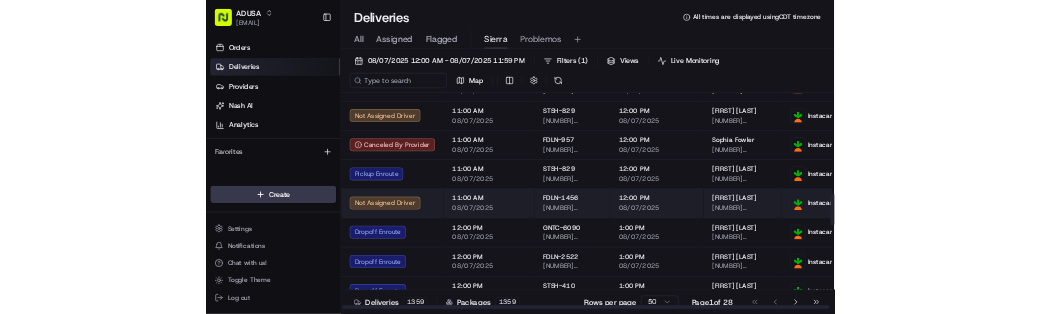 scroll, scrollTop: 1274, scrollLeft: 0, axis: vertical 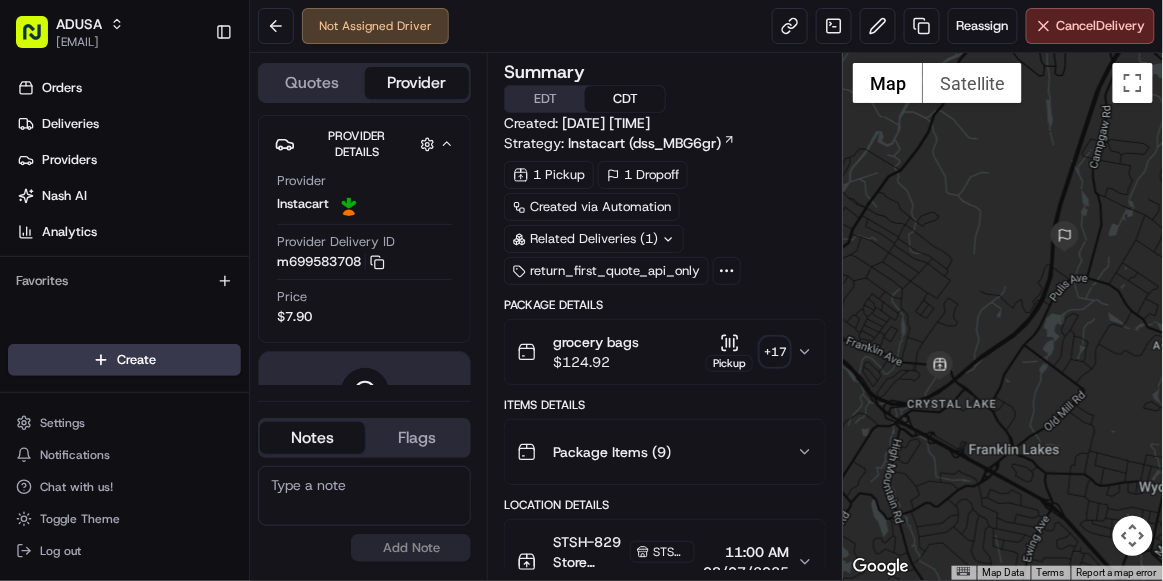 click at bounding box center (364, 496) 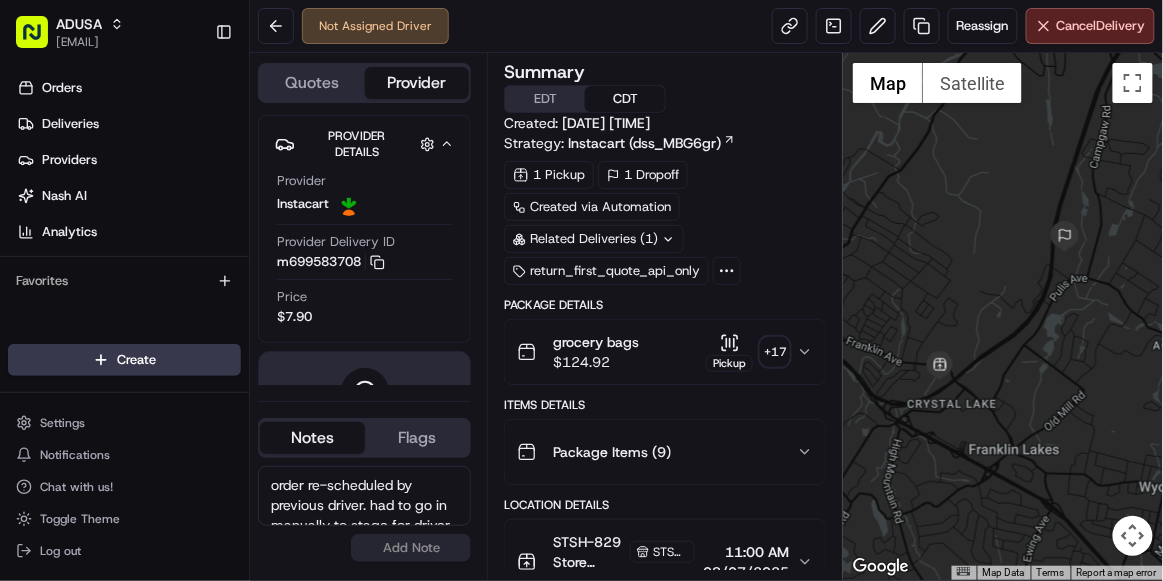 scroll, scrollTop: 27, scrollLeft: 0, axis: vertical 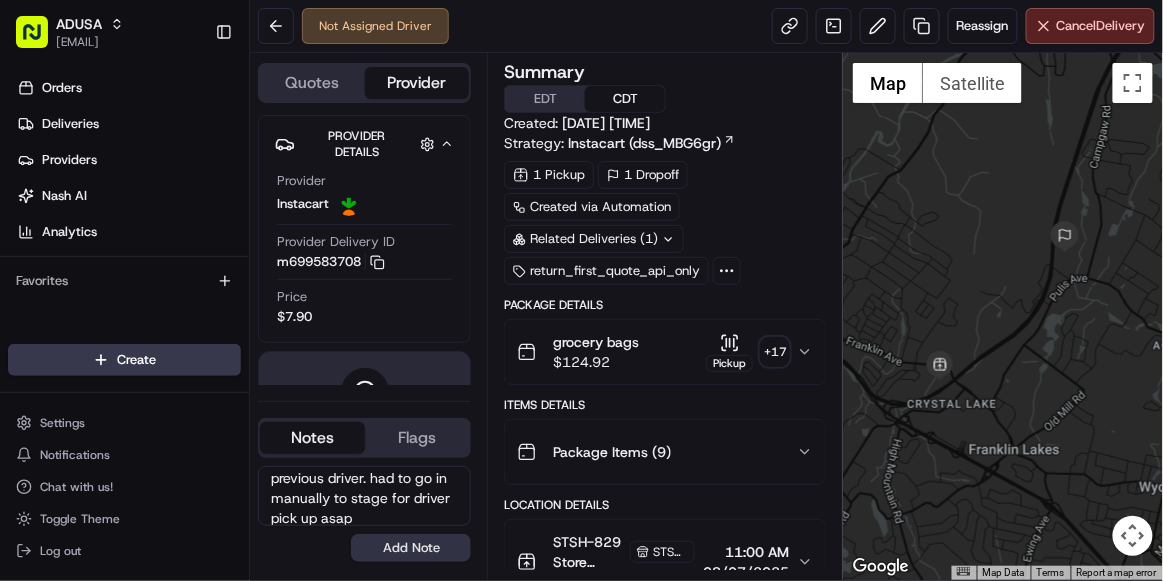 type on "order re-scheduled by previous driver. had to go in manually to stage for driver pick up asap" 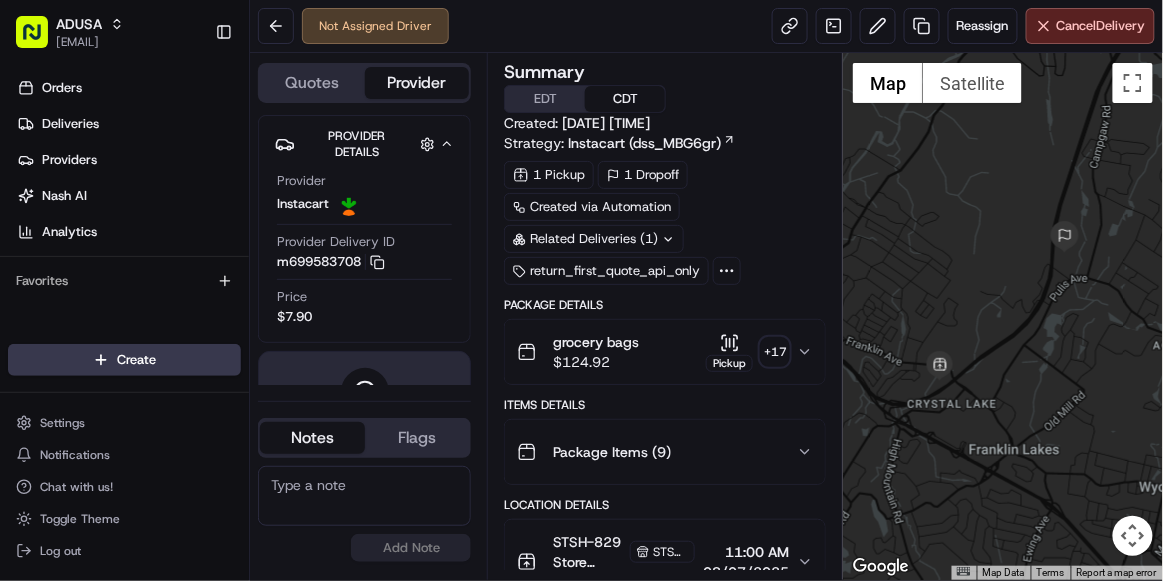 scroll, scrollTop: 0, scrollLeft: 0, axis: both 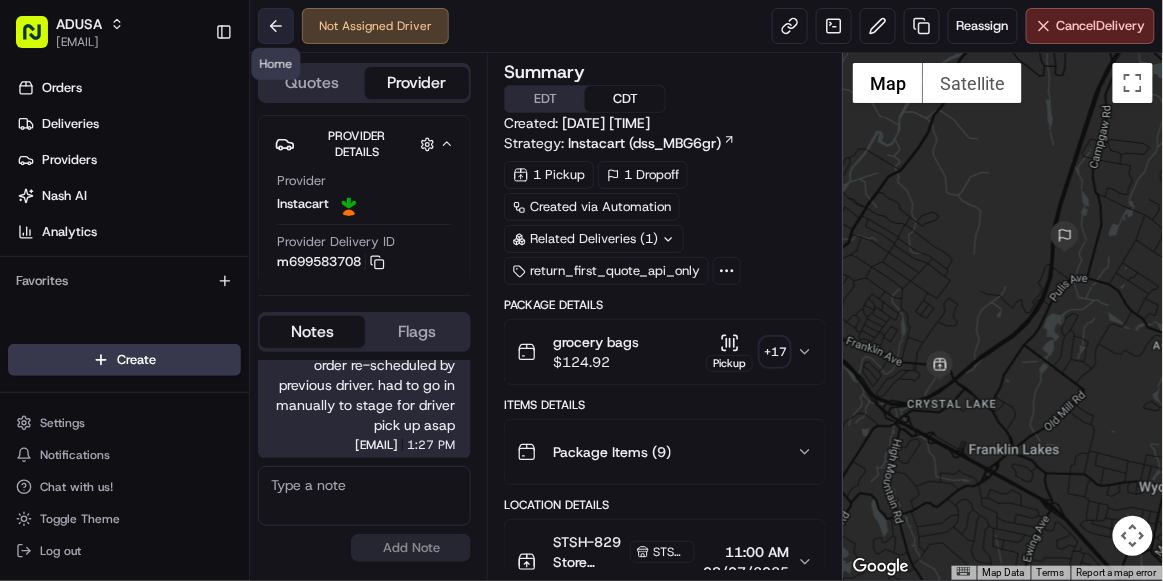 click at bounding box center (276, 26) 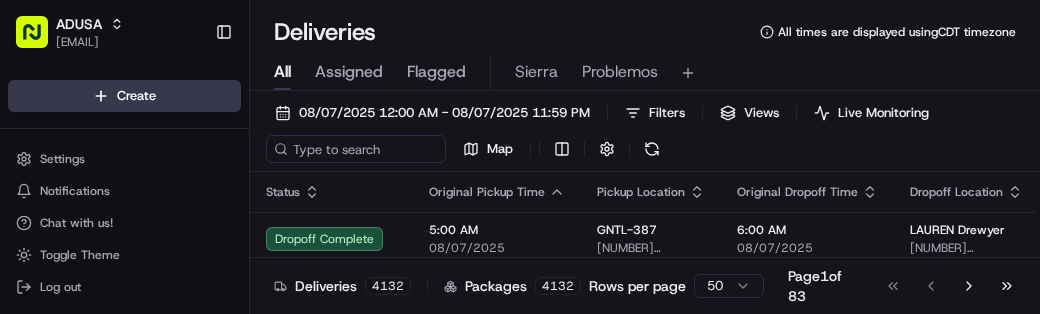 scroll, scrollTop: 0, scrollLeft: 0, axis: both 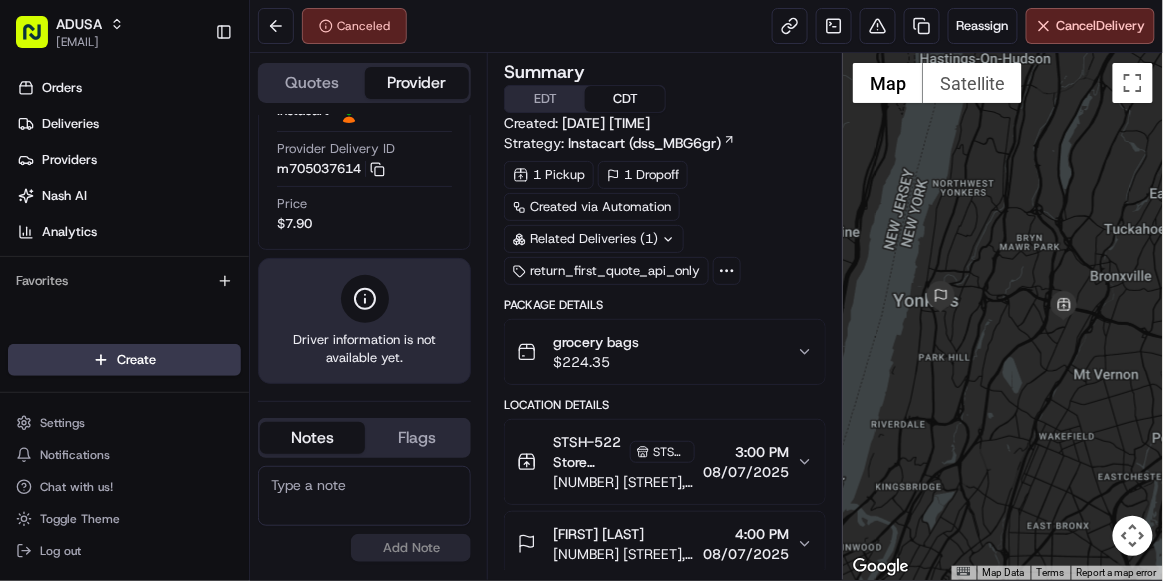click at bounding box center [364, 496] 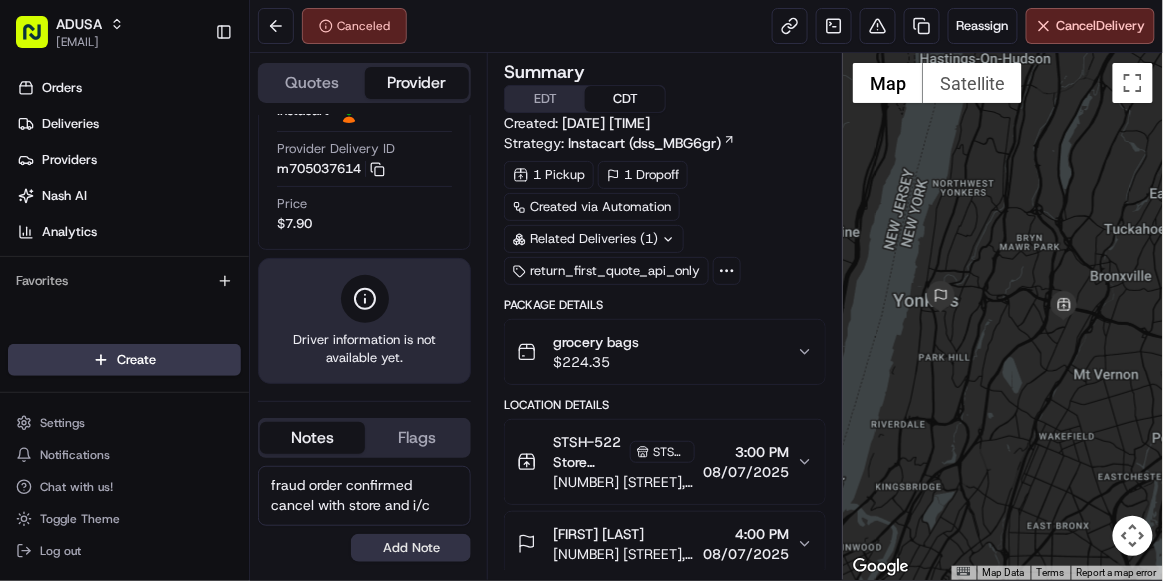 type on "fraud order confirmed cancel with store and i/c" 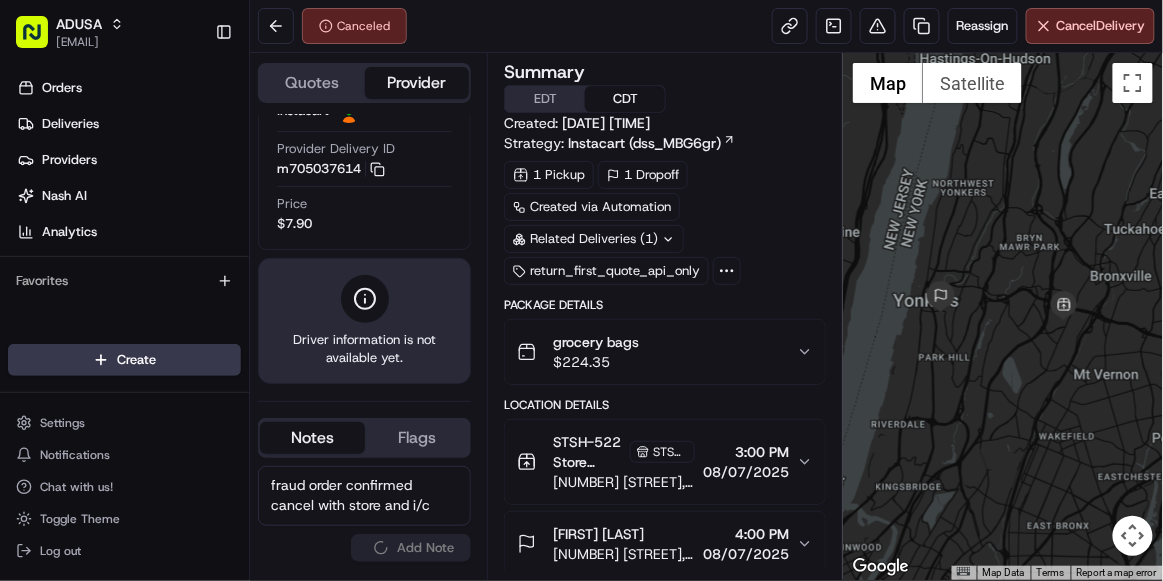 type 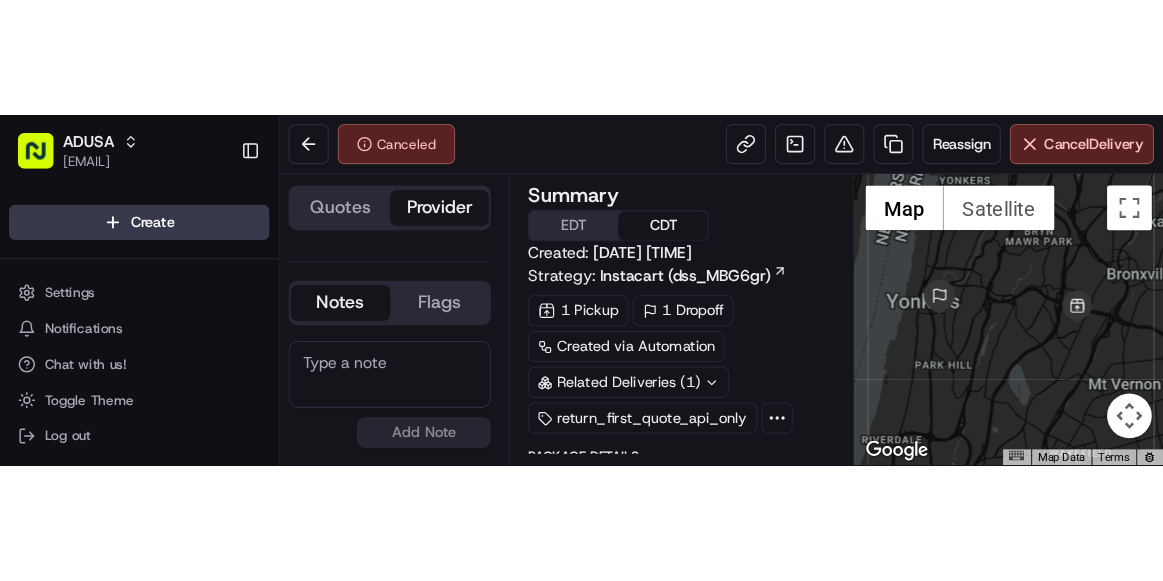scroll, scrollTop: 0, scrollLeft: 0, axis: both 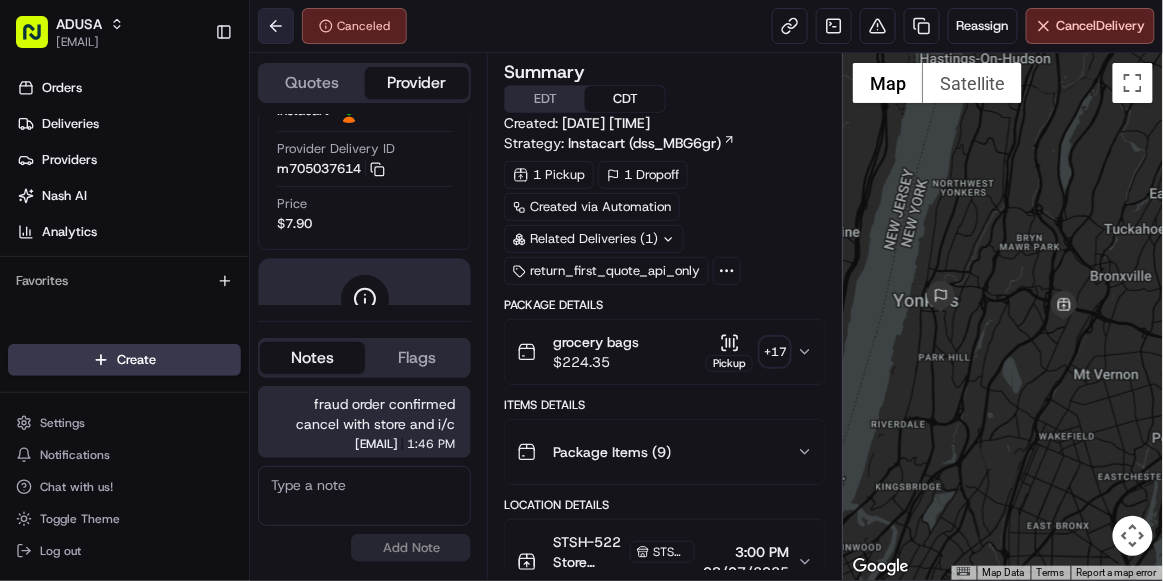 click at bounding box center (276, 26) 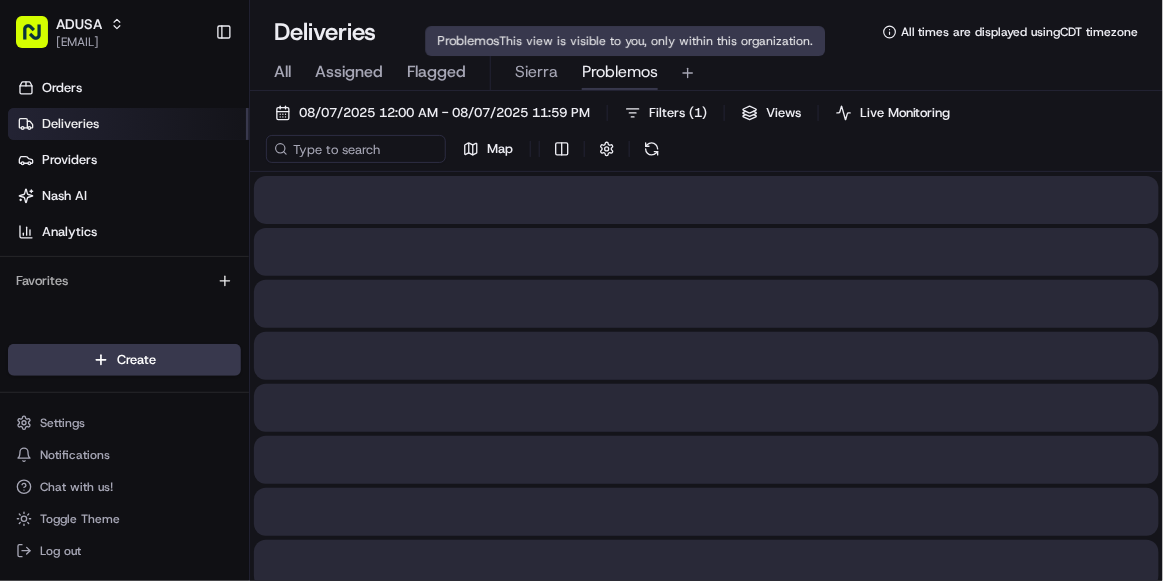 click on "Problemos" at bounding box center (620, 72) 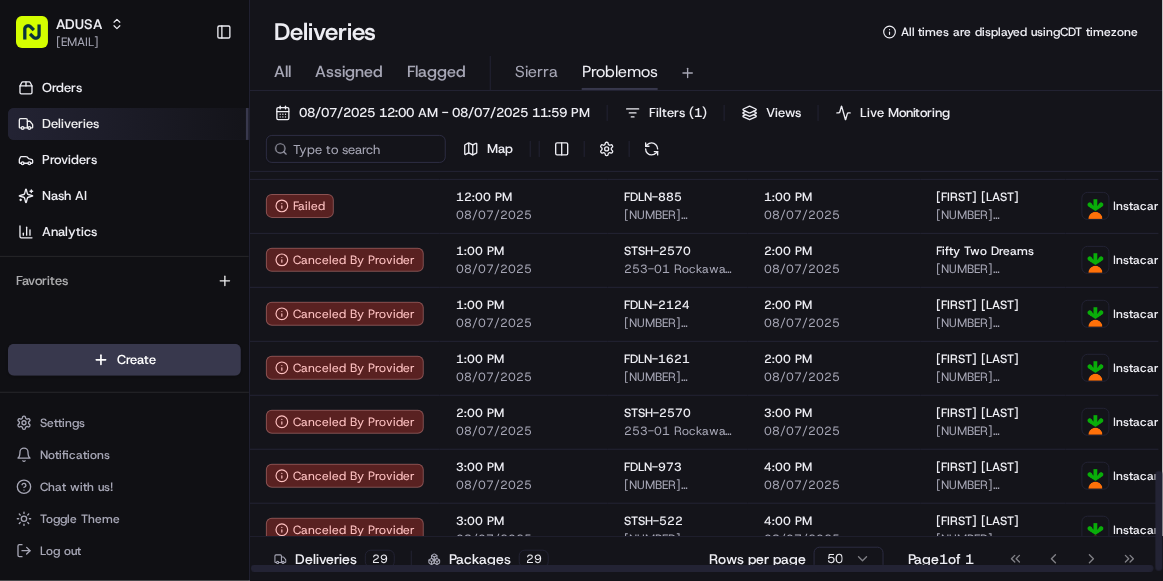 scroll, scrollTop: 1204, scrollLeft: 0, axis: vertical 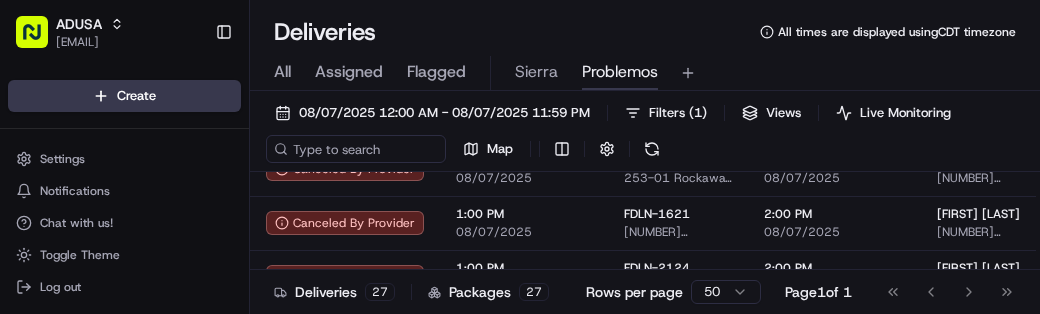 type 